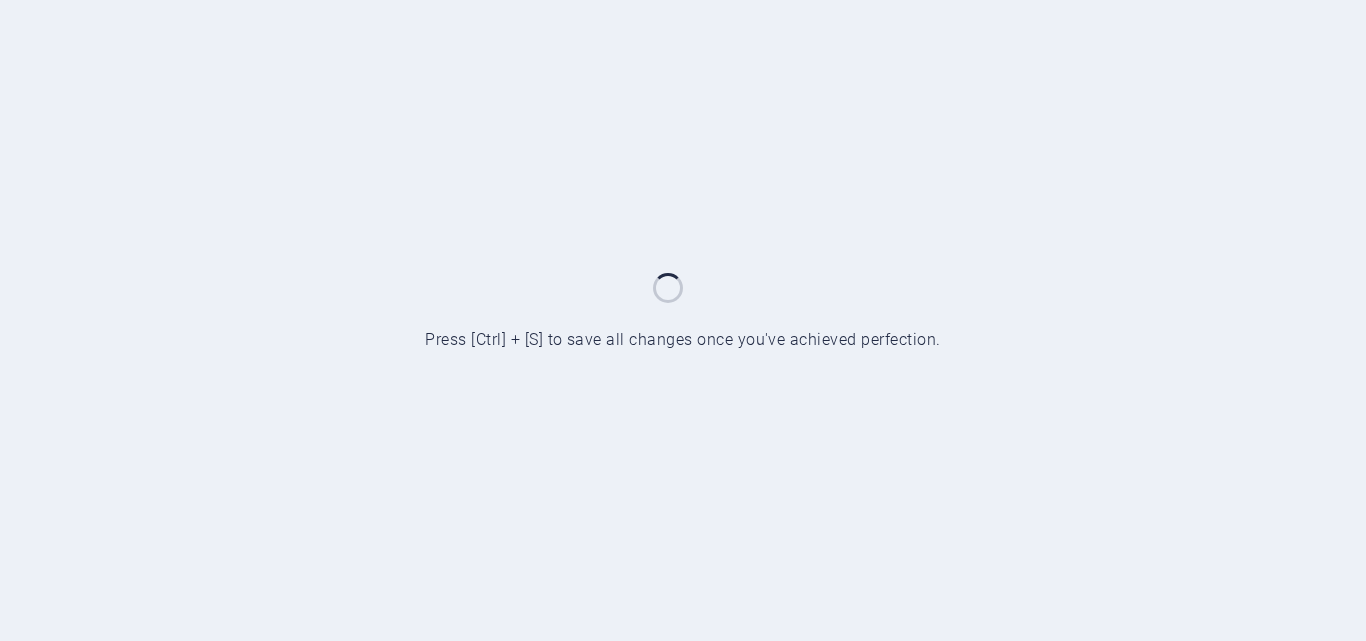 scroll, scrollTop: 0, scrollLeft: 0, axis: both 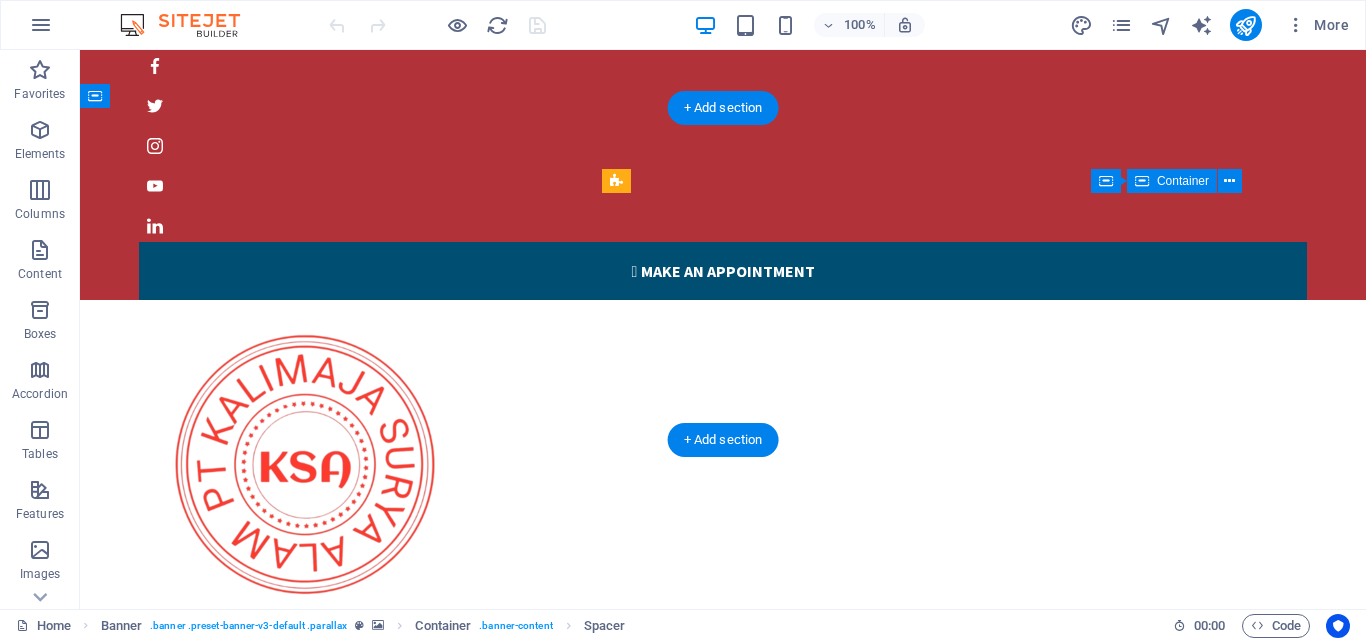 click on "PHONE NUMBER + 62 851 5097 3789" at bounding box center [339, 953] 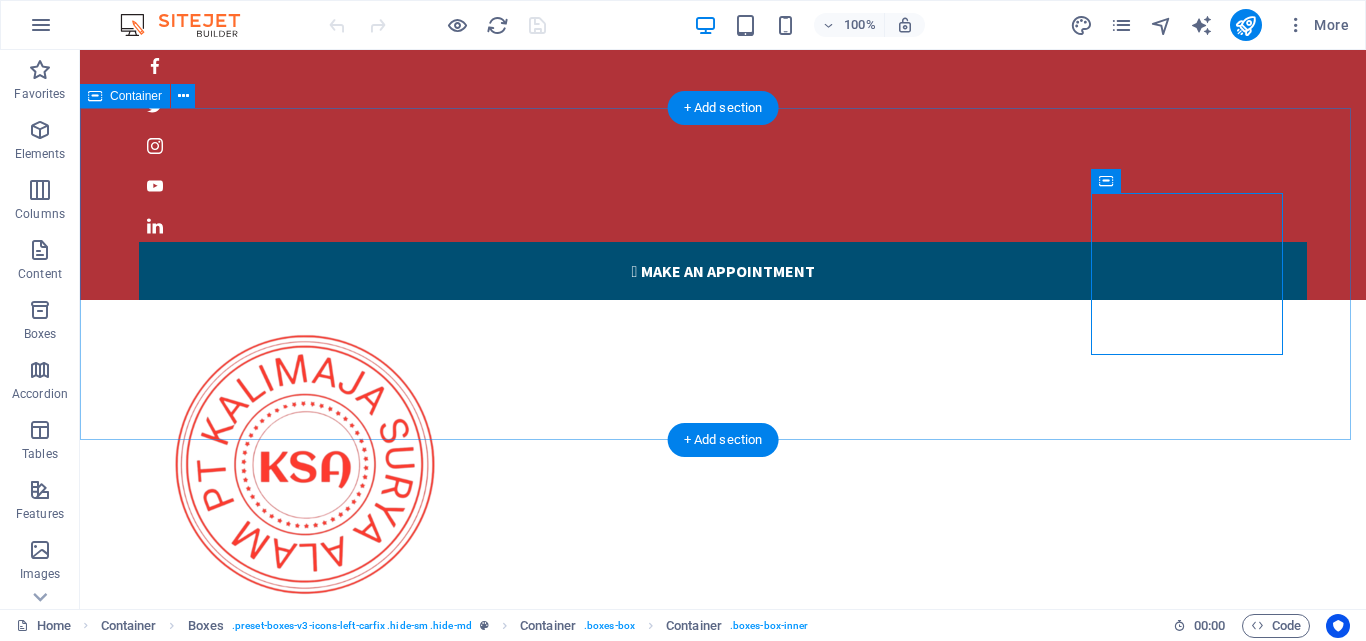 click on "WORKING HOURS Mon - Fr: 8am - 5pm LOCATION Jl. Mekar Wangi, Dangdang Cisauk Kabupaten Tangerang ,  Cisauk PHONE NUMBER + 62 851 5097 3789" at bounding box center [723, 657] 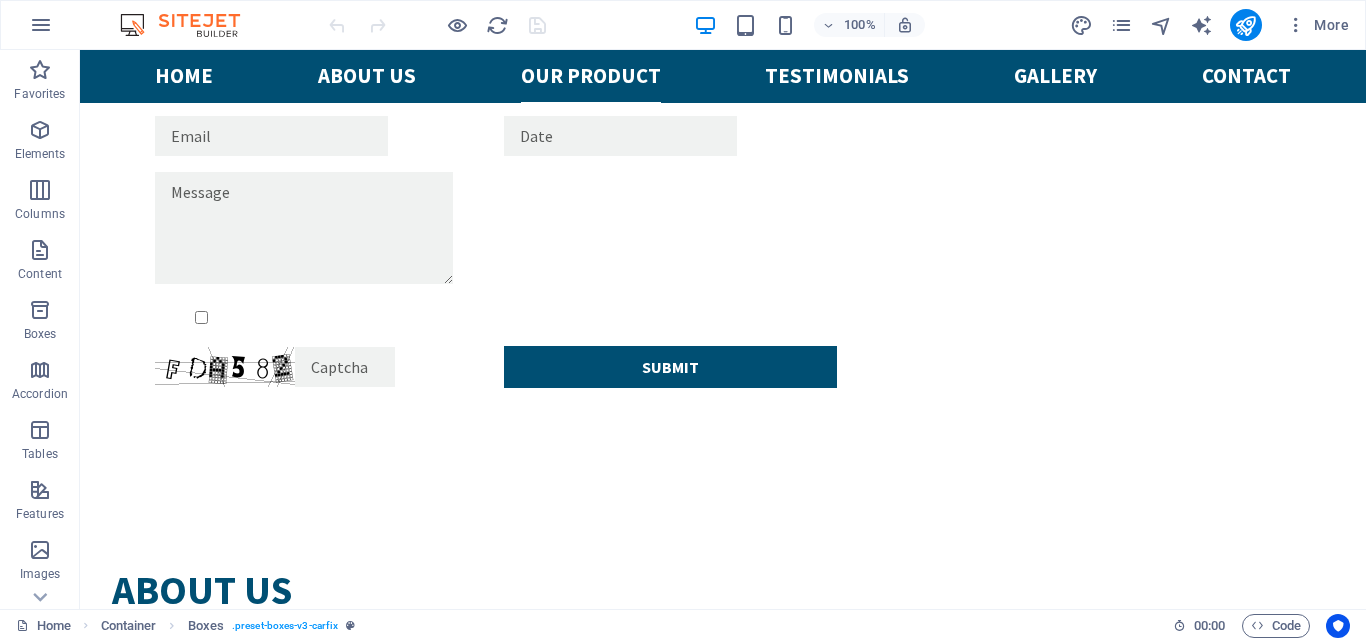 scroll, scrollTop: 4541, scrollLeft: 0, axis: vertical 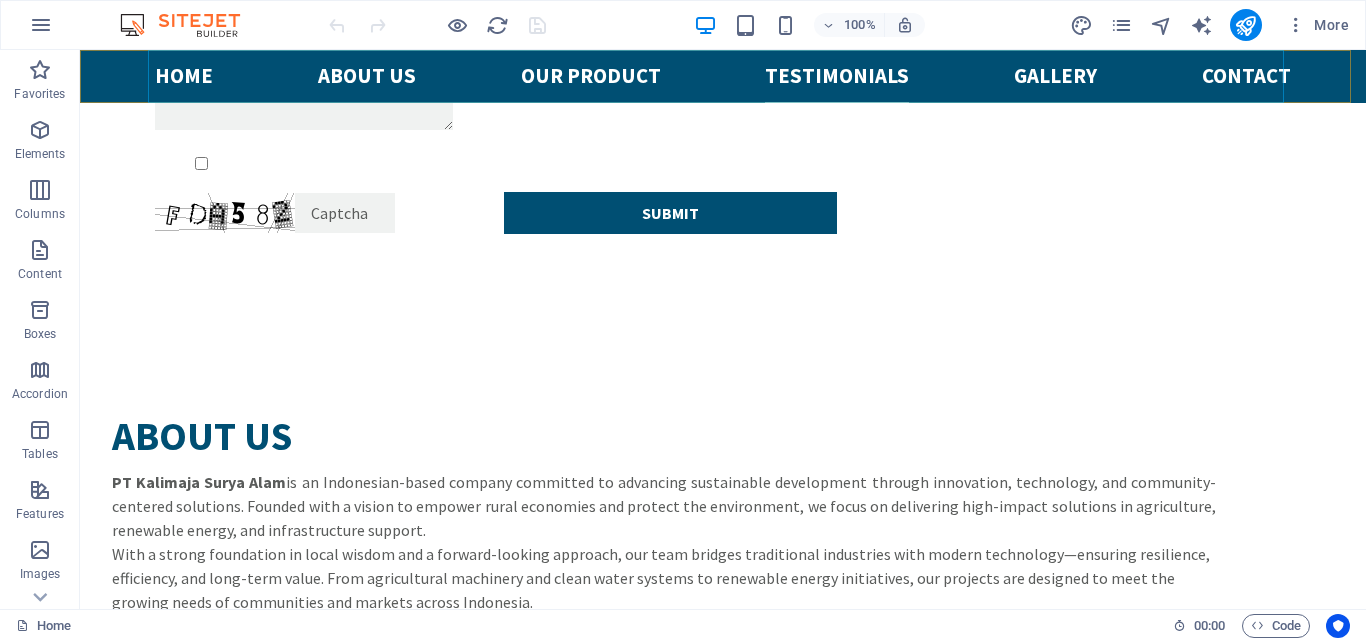 click on "Home about us Our Product Testimonials Gallery Contact" at bounding box center [723, 76] 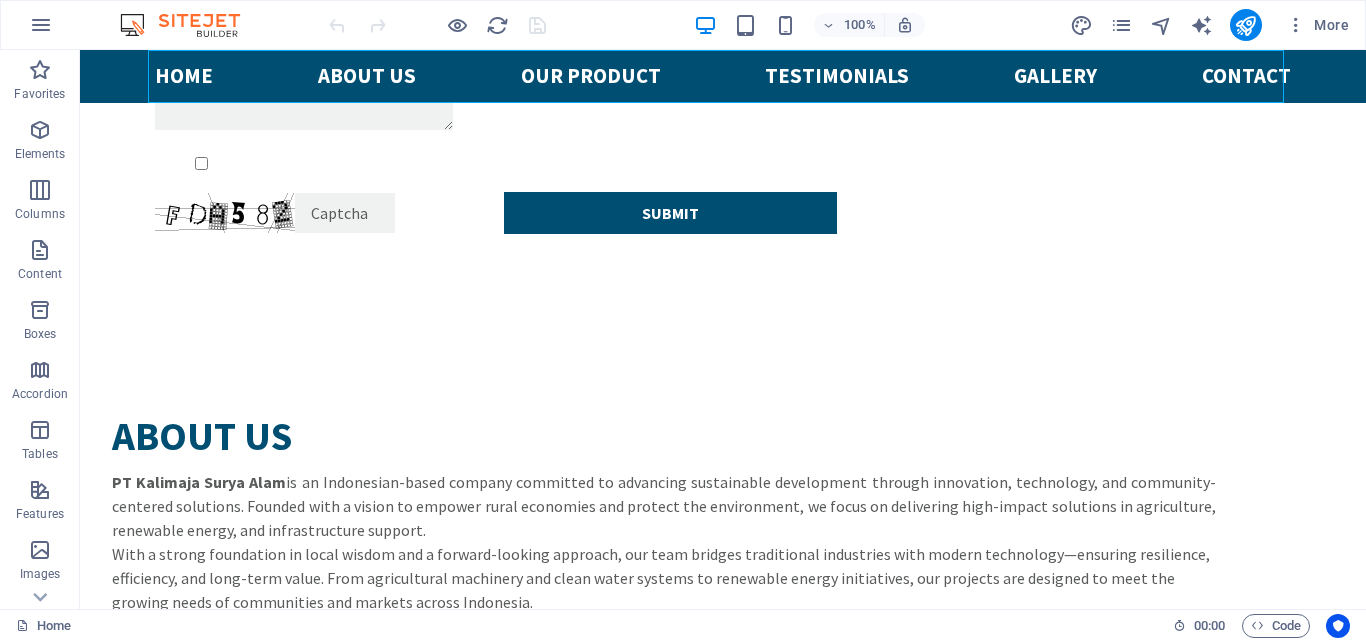 click on "Home about us Our Product Testimonials Gallery Contact" at bounding box center [723, 76] 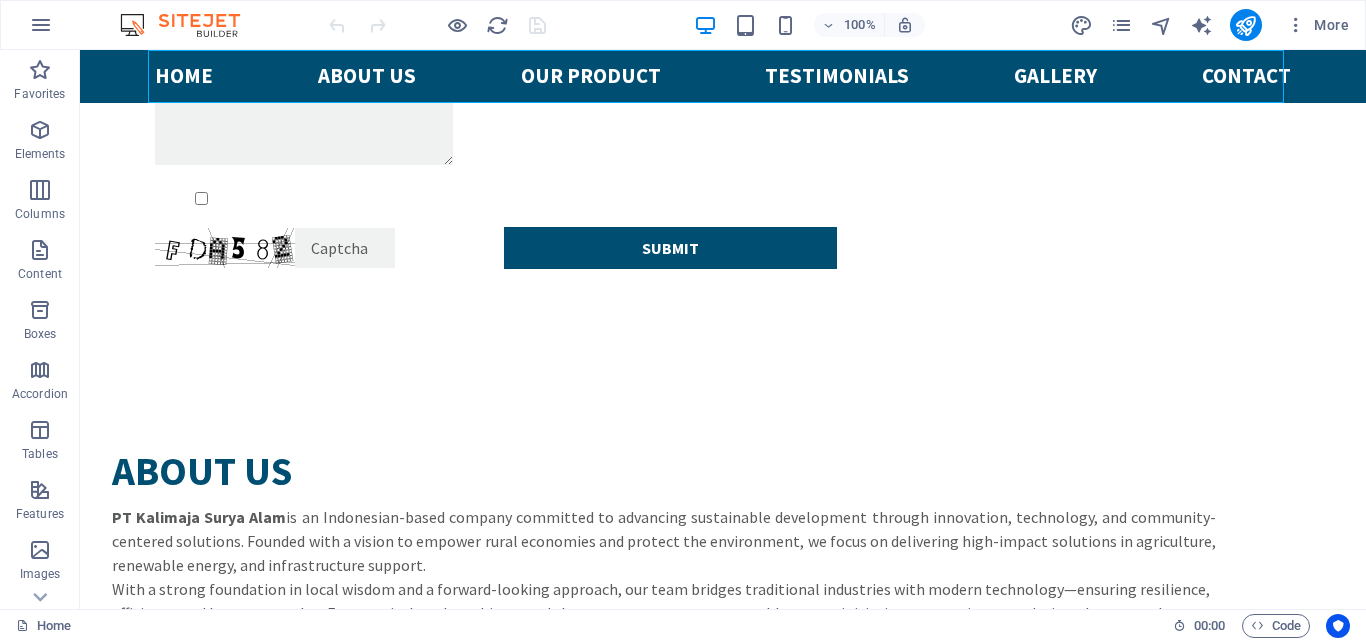 select 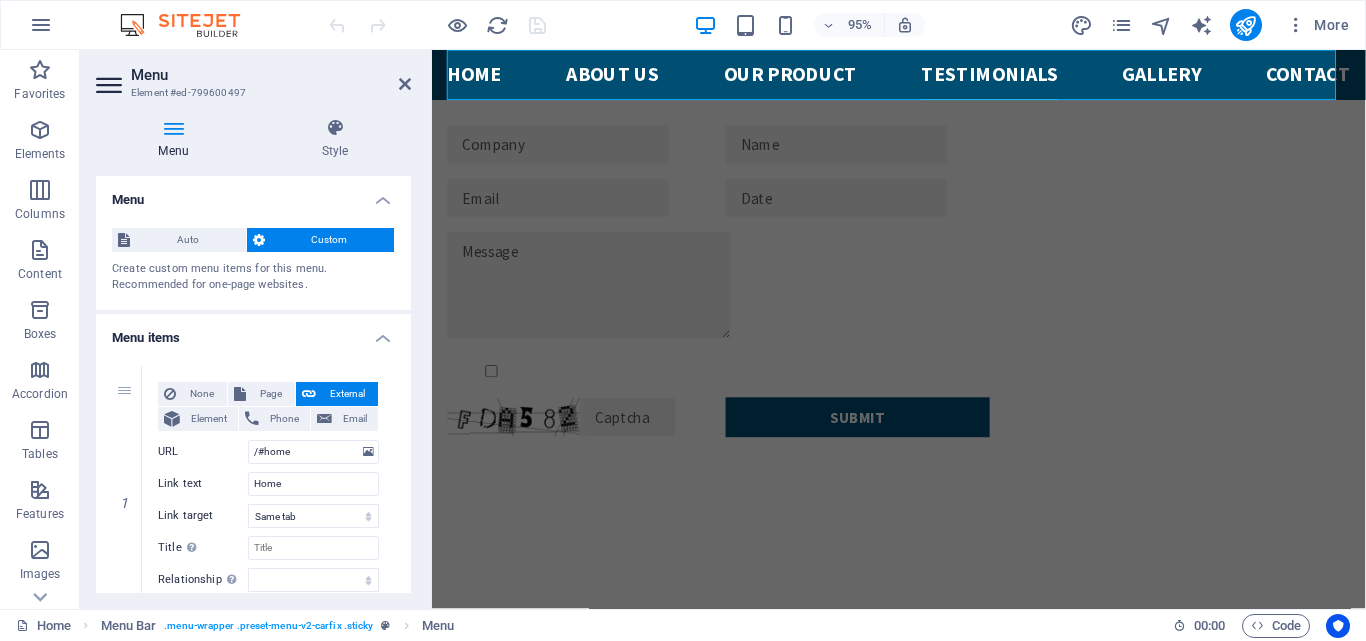 scroll, scrollTop: 4618, scrollLeft: 0, axis: vertical 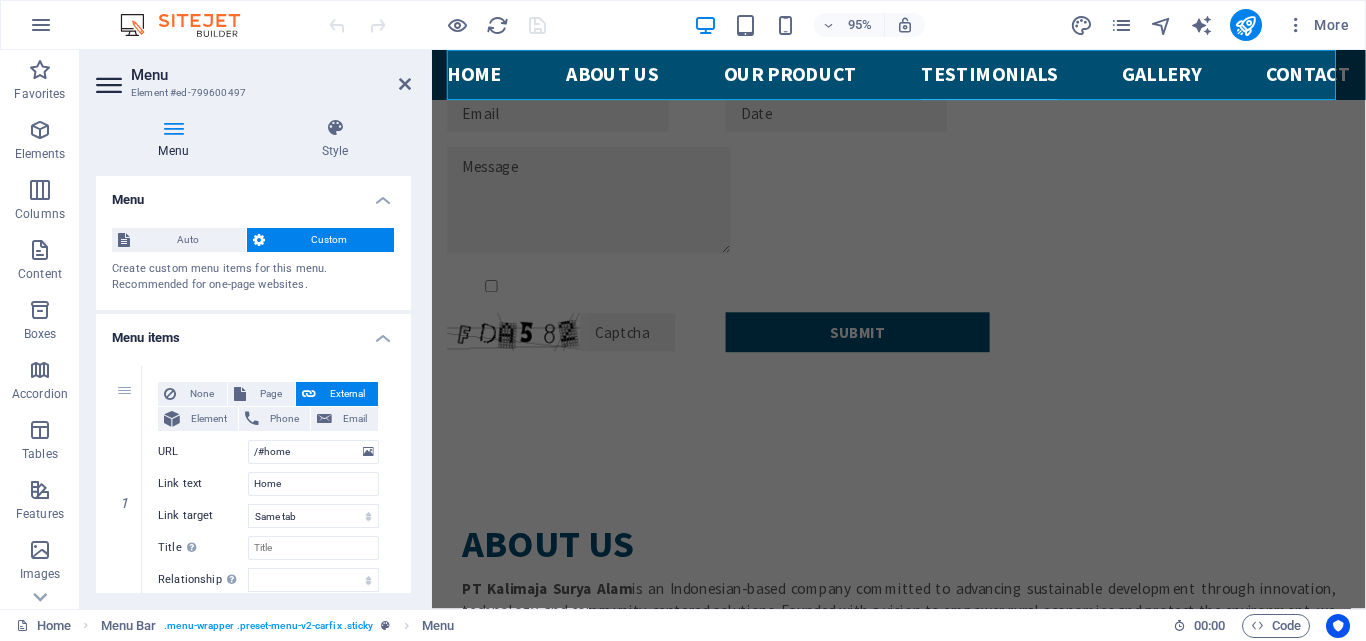 click on "Home about us Our Product Testimonials Gallery Contact" at bounding box center [923, 76] 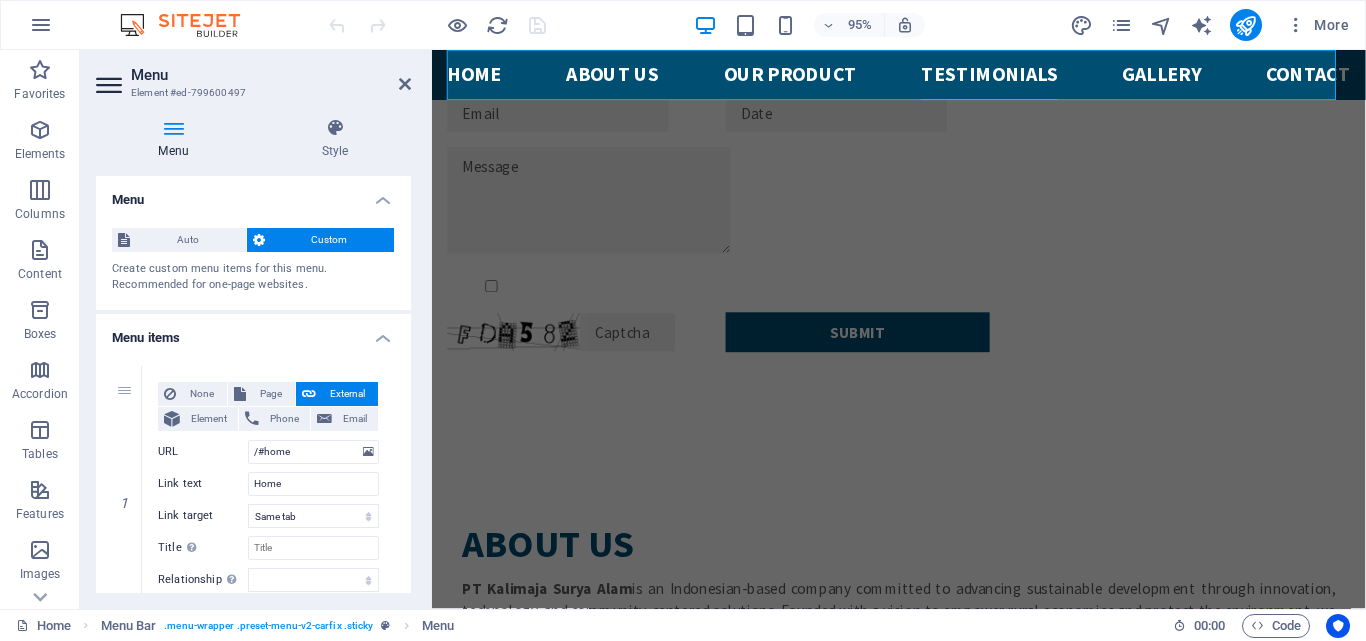 click on "Home about us Our Product Testimonials Gallery Contact" at bounding box center [923, 76] 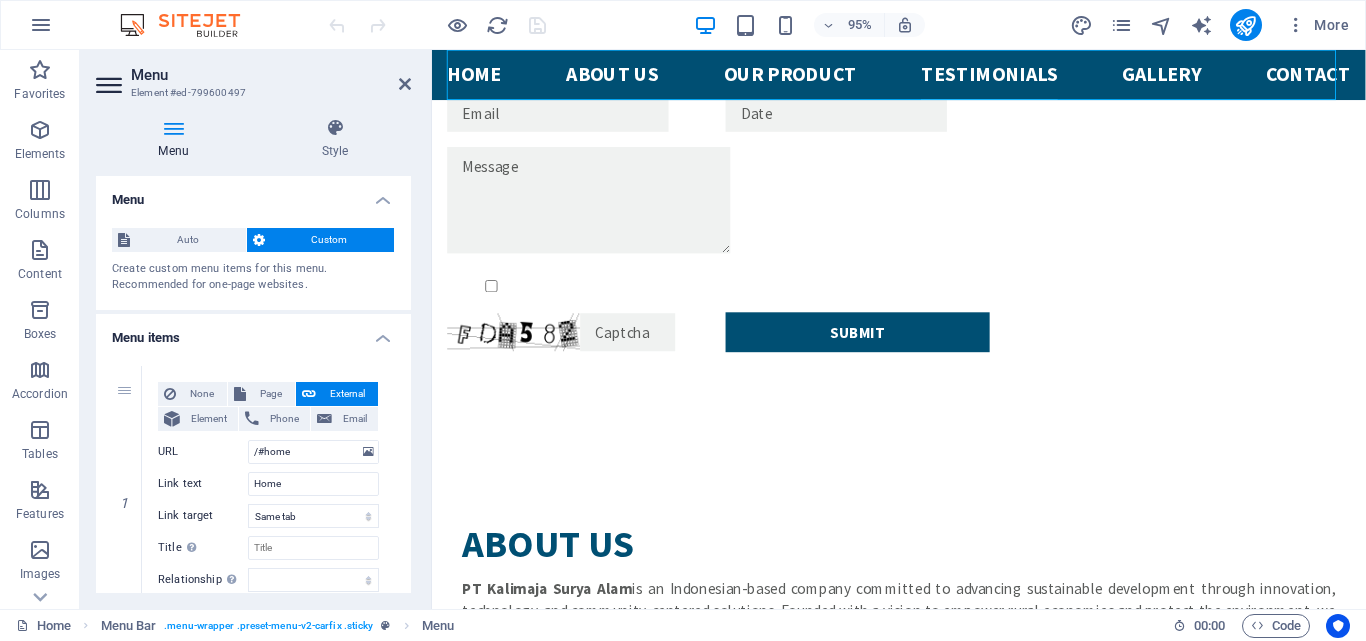 click on "Home about us Our Product Testimonials Gallery Contact" at bounding box center [923, 76] 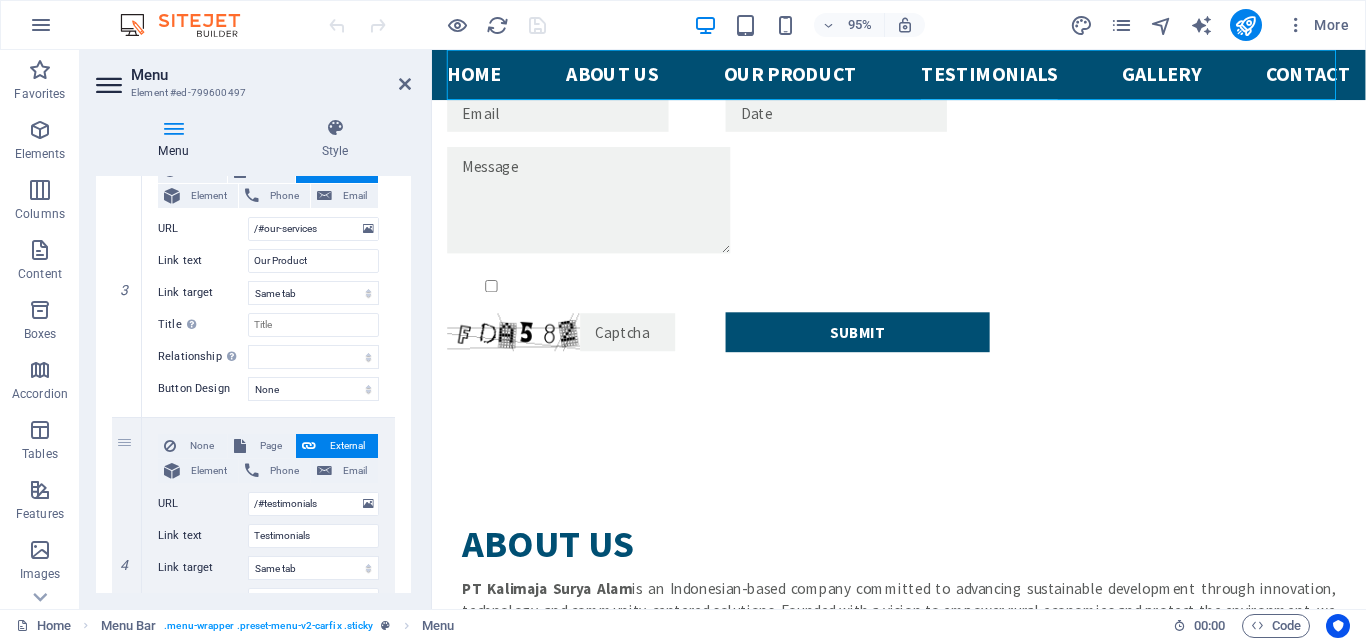 scroll, scrollTop: 864, scrollLeft: 0, axis: vertical 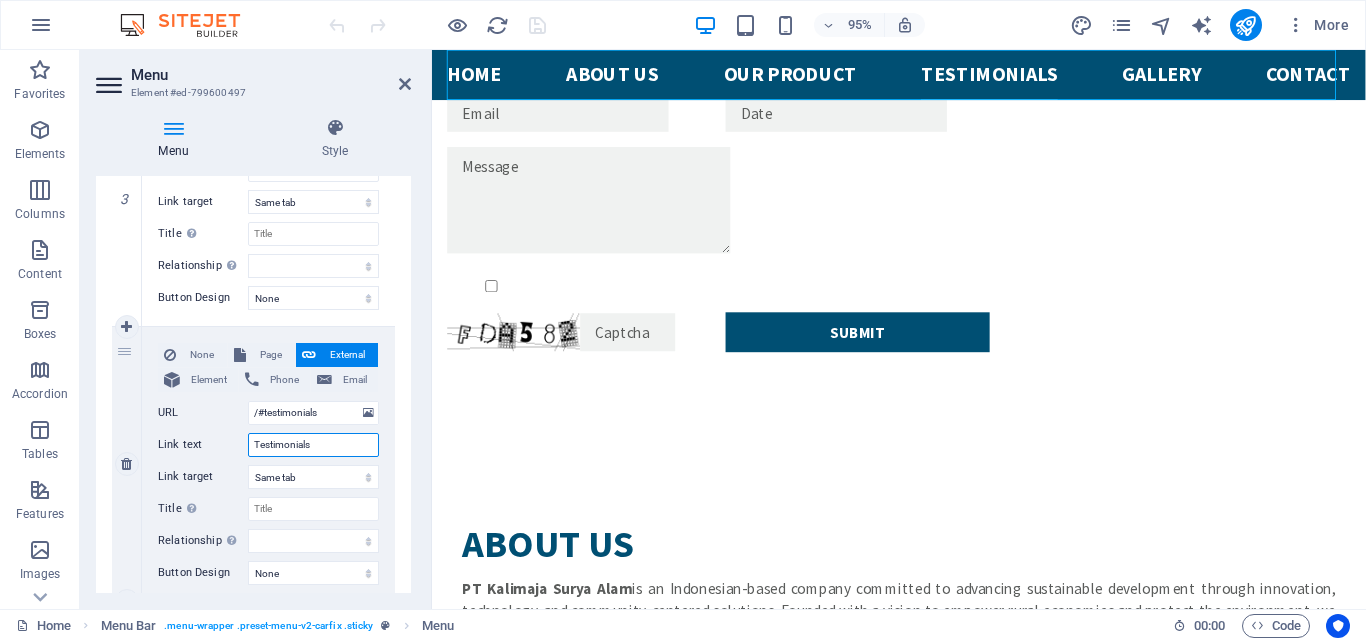 click on "Testimonials" at bounding box center (313, 445) 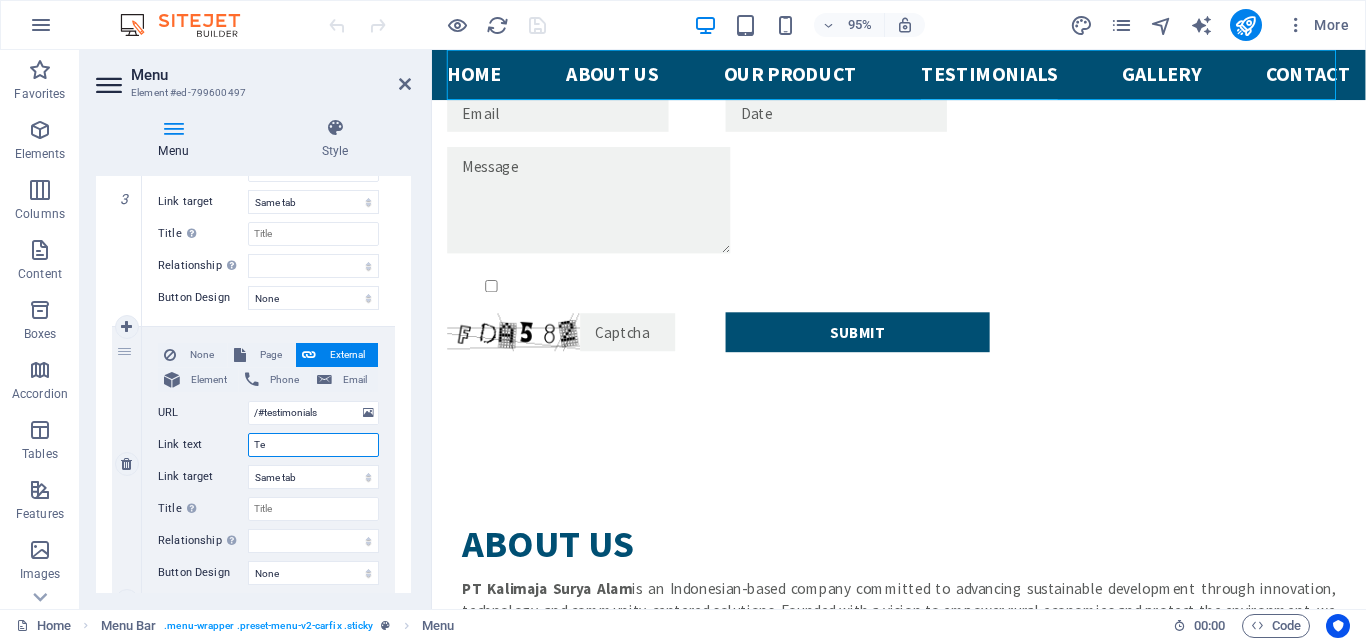 type on "T" 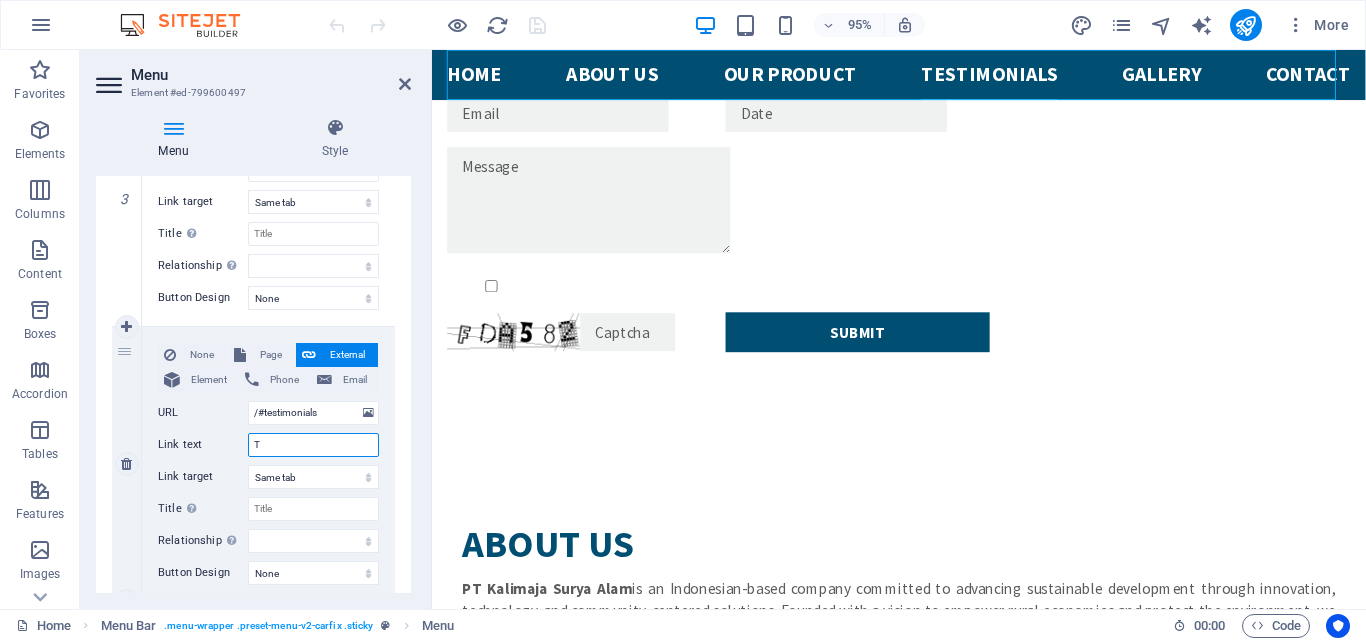 type 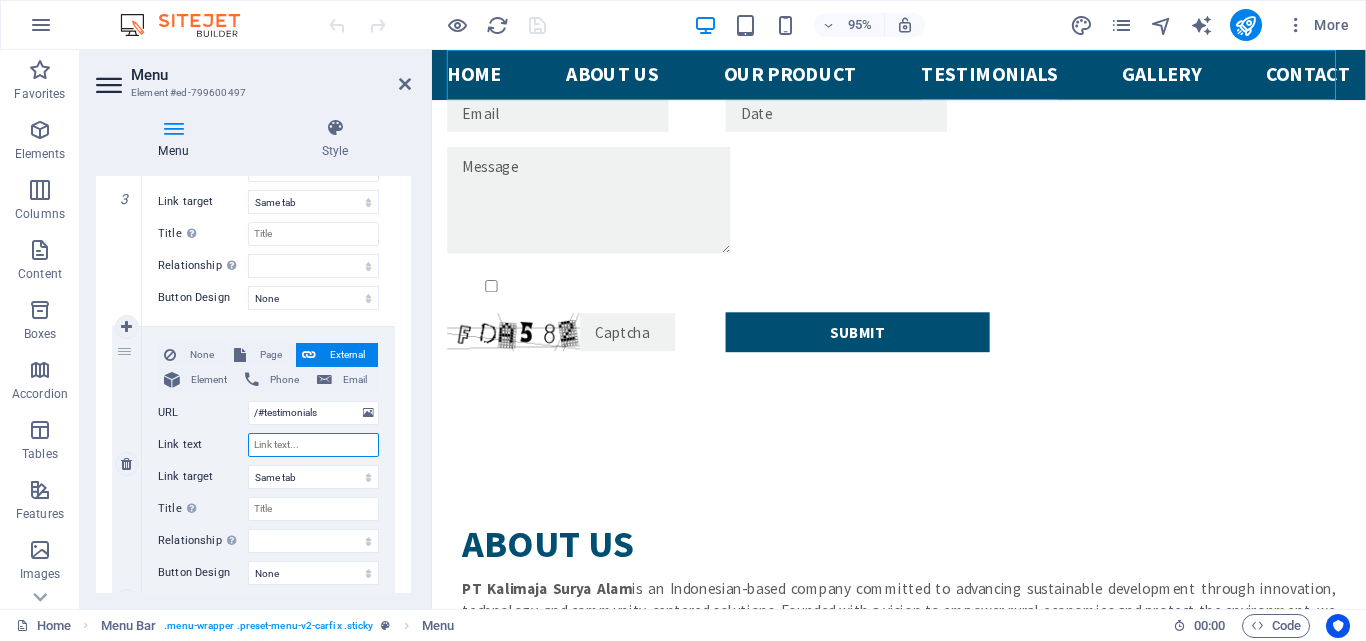 select 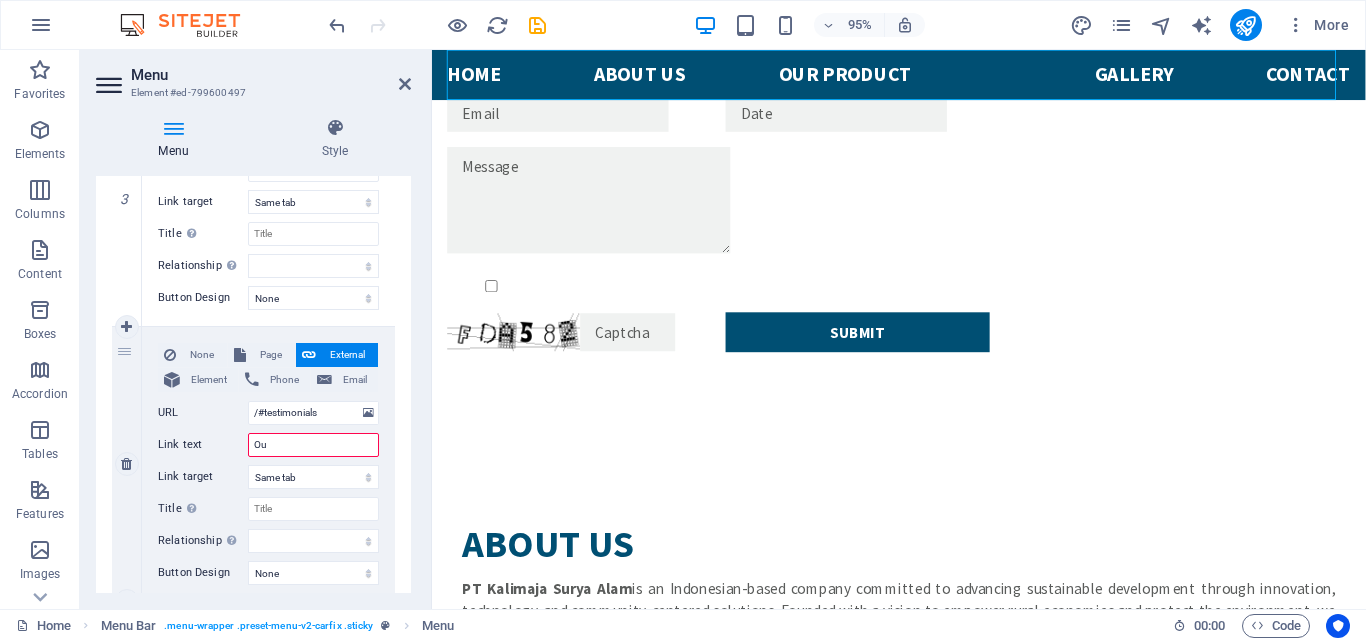 type on "Our" 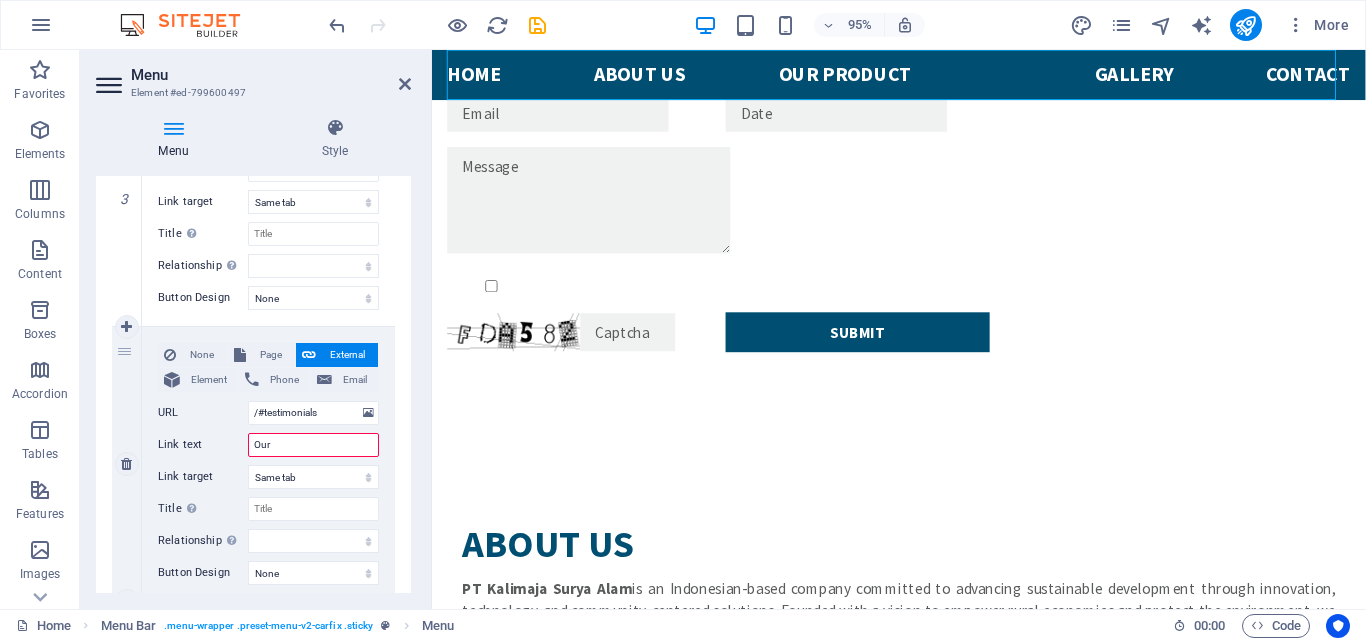 select 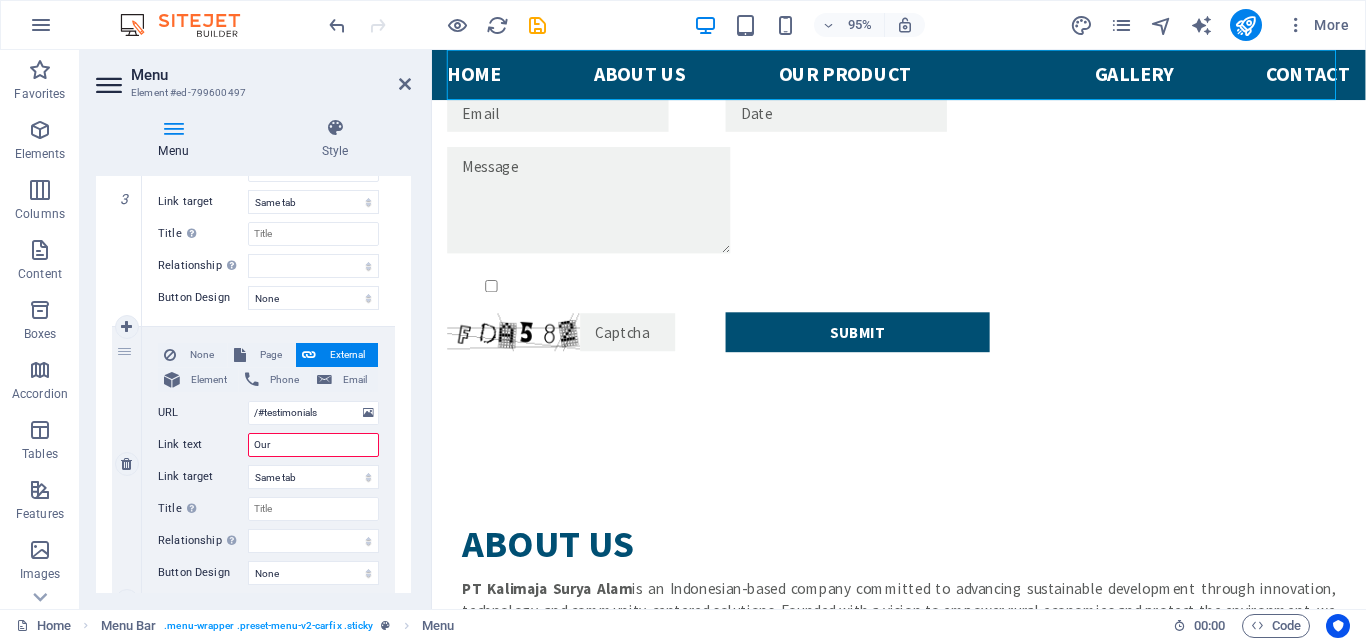 select 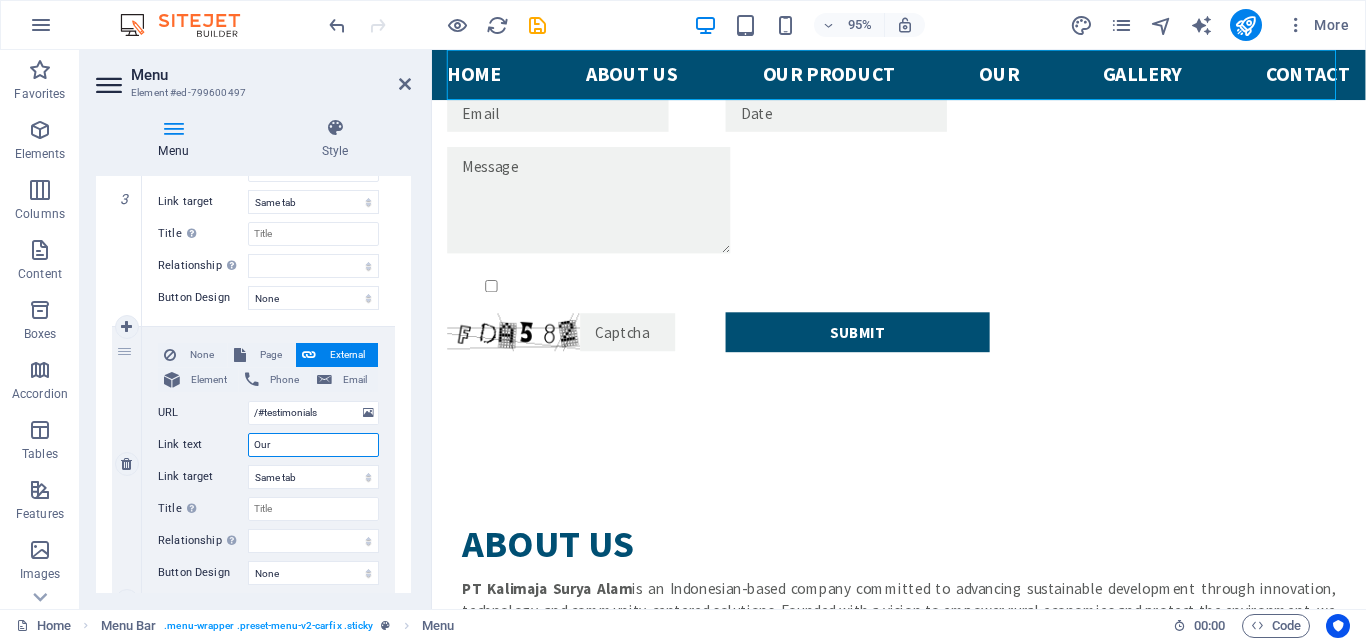 type on "Our" 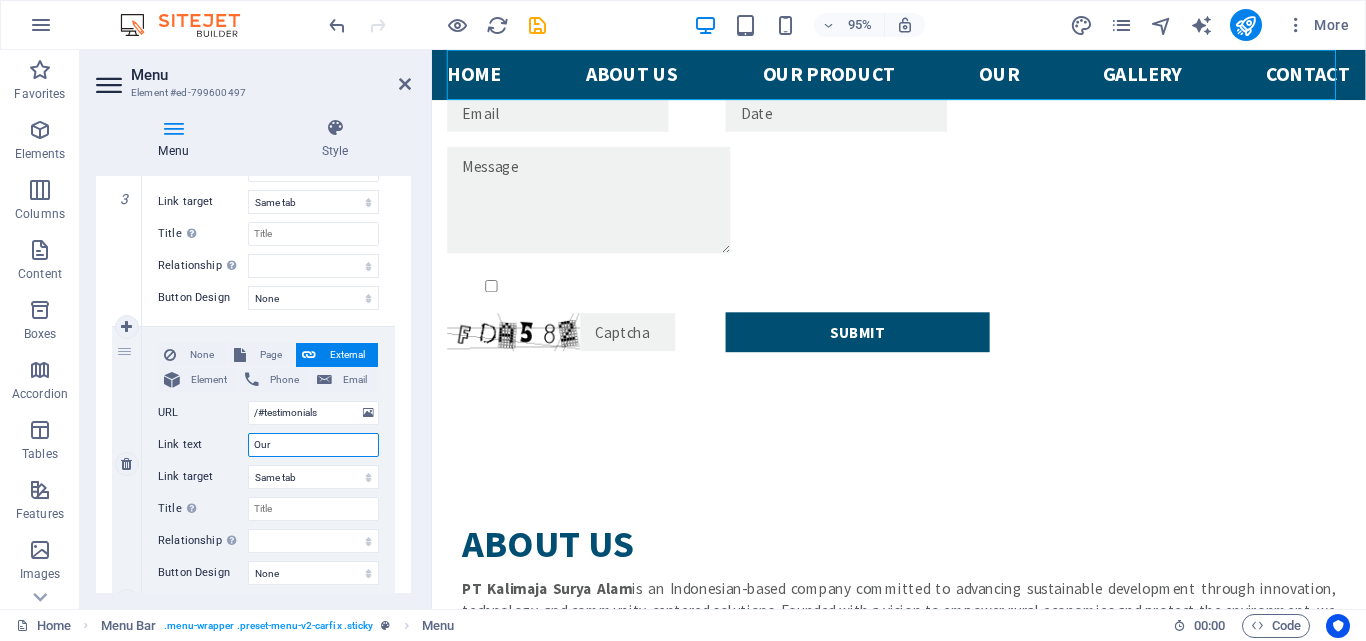 type on "Our T" 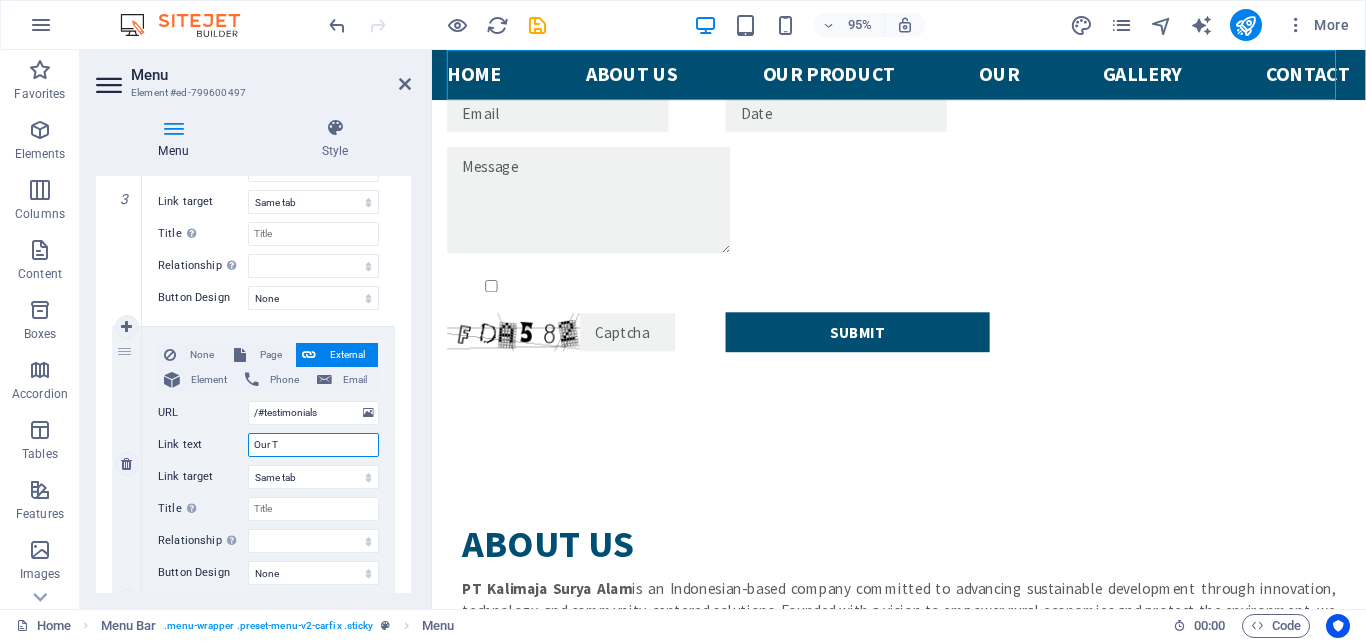 select 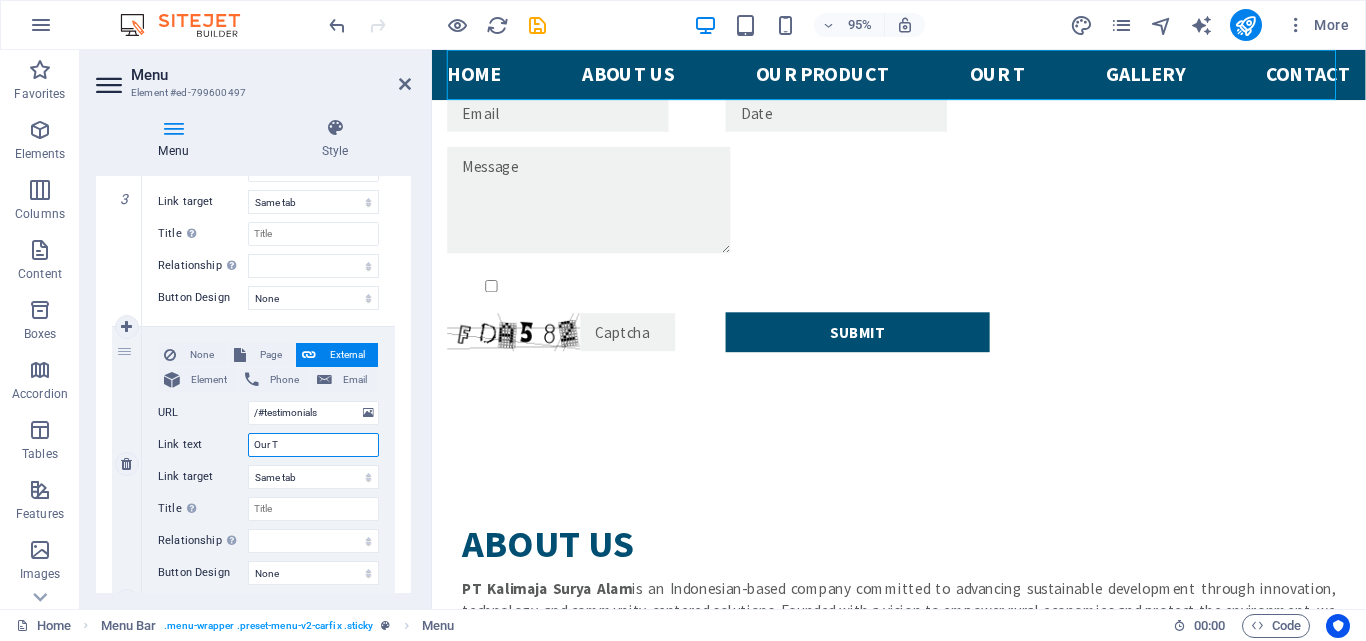 type on "Our Te" 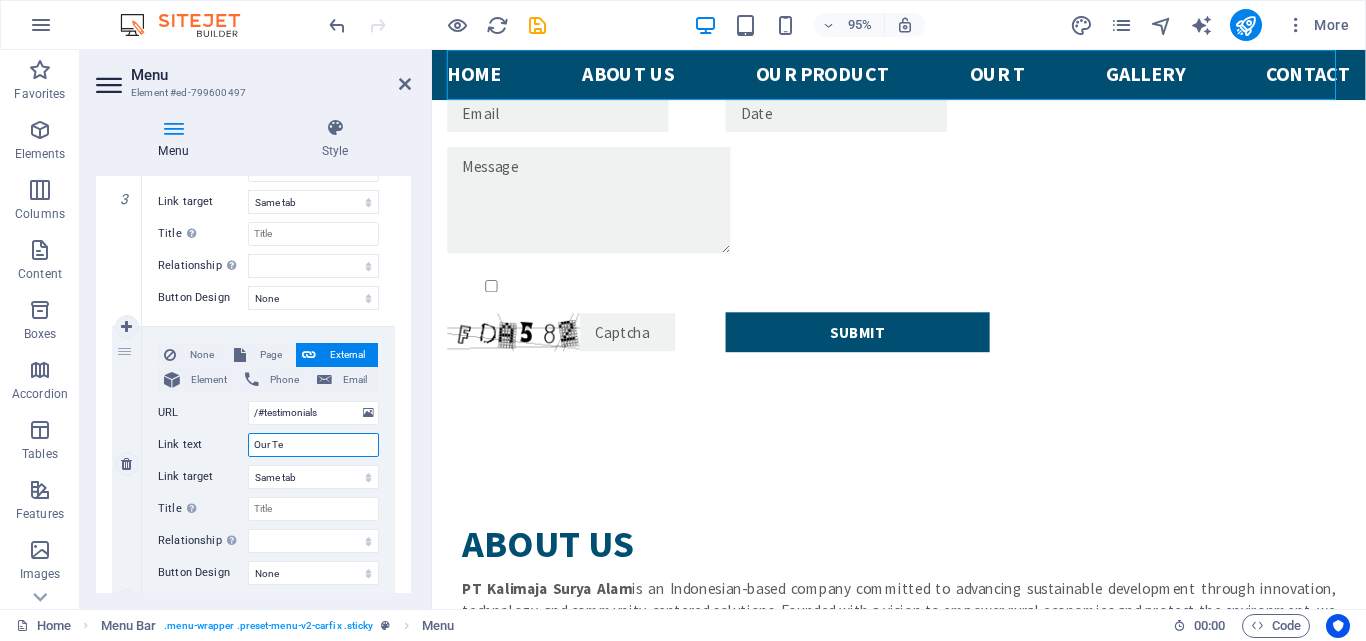 select 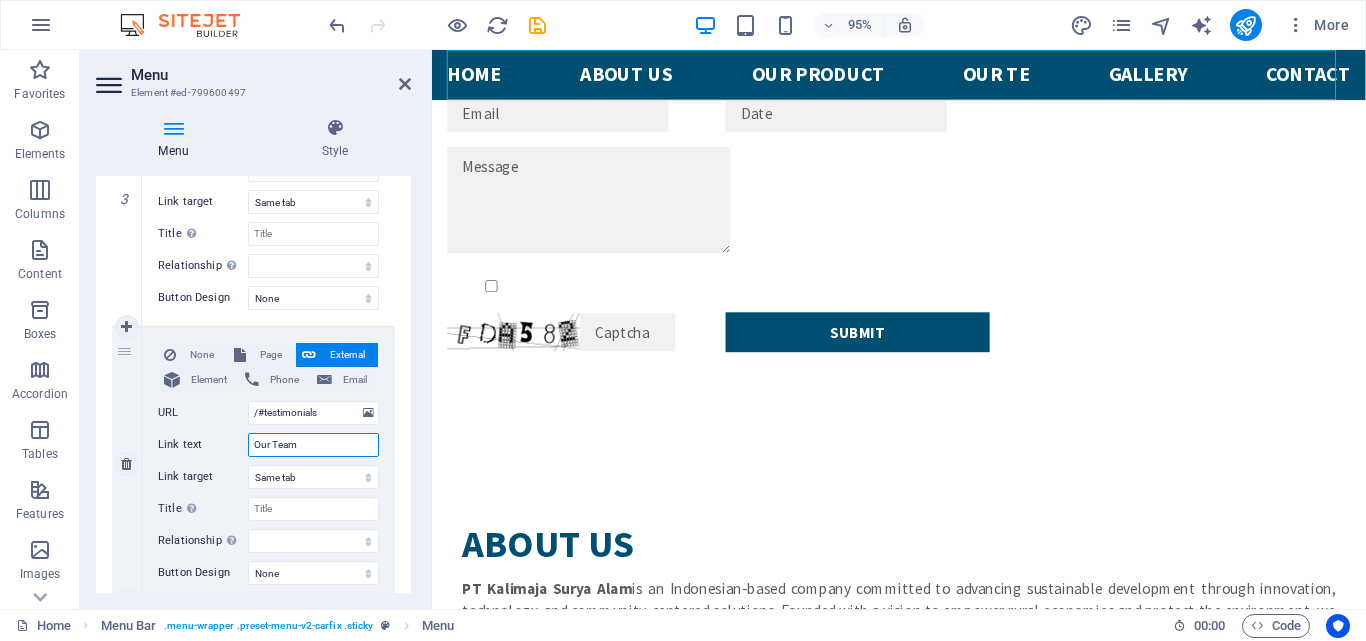 type on "Our Teams" 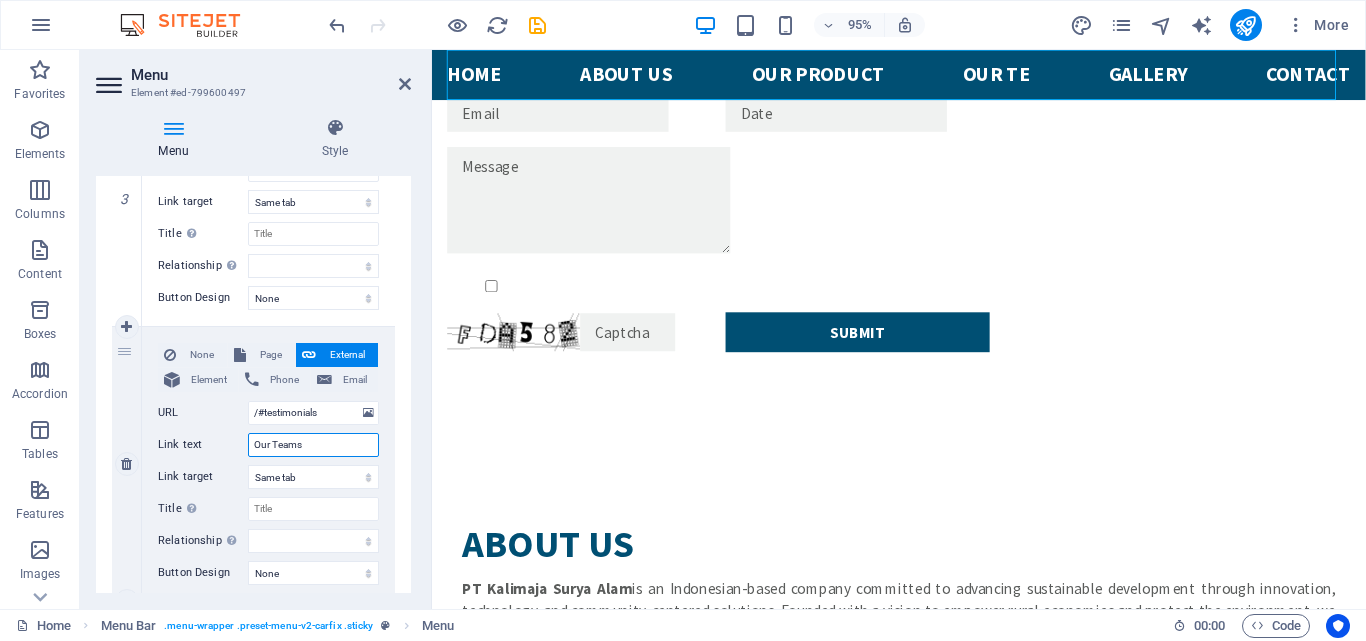 select 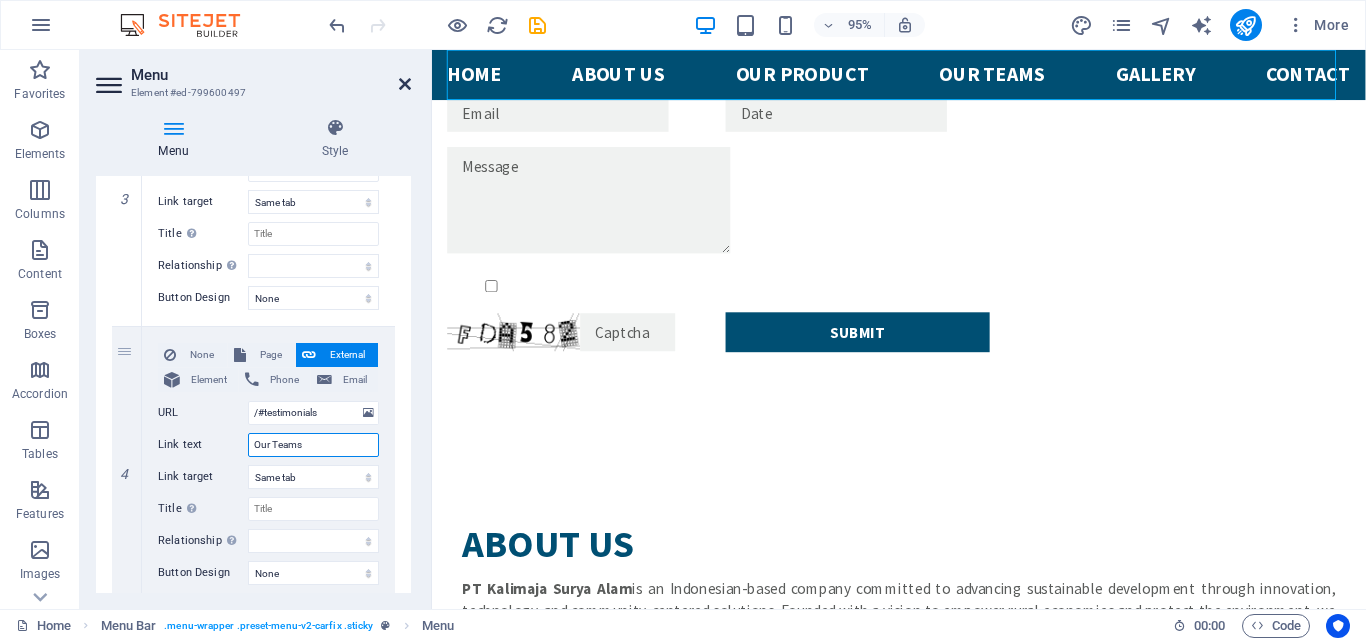 type on "Our Teams" 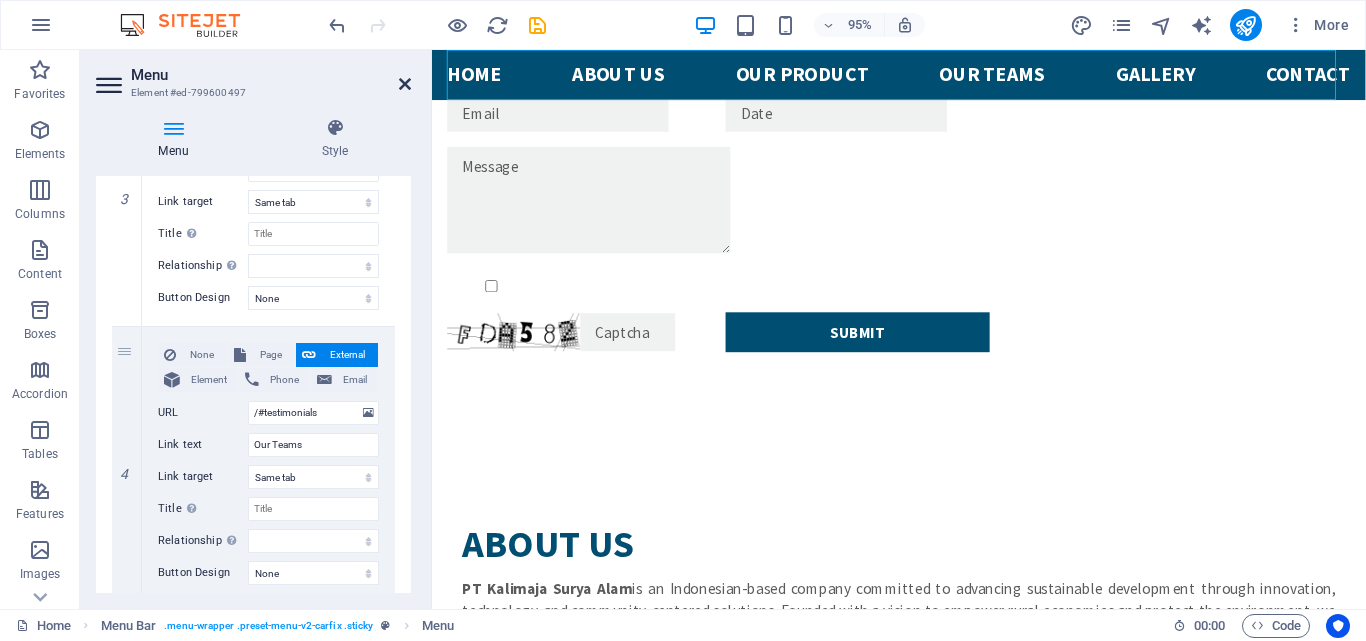 click at bounding box center [405, 84] 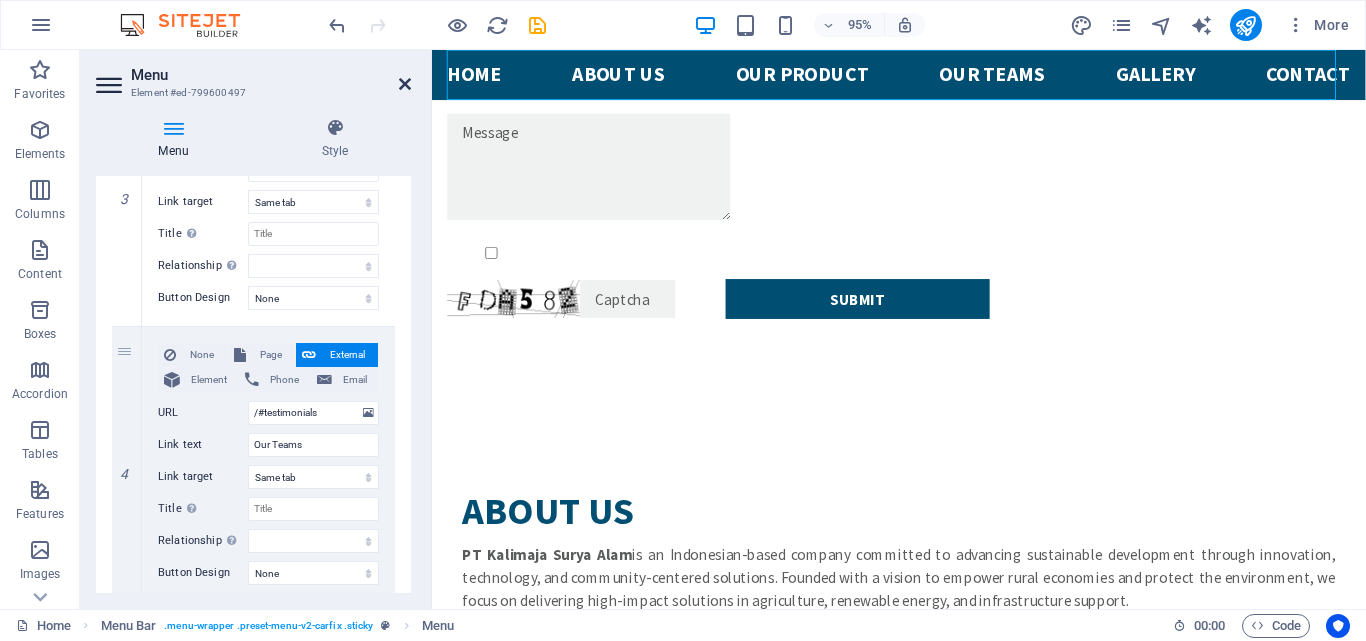 scroll, scrollTop: 4528, scrollLeft: 0, axis: vertical 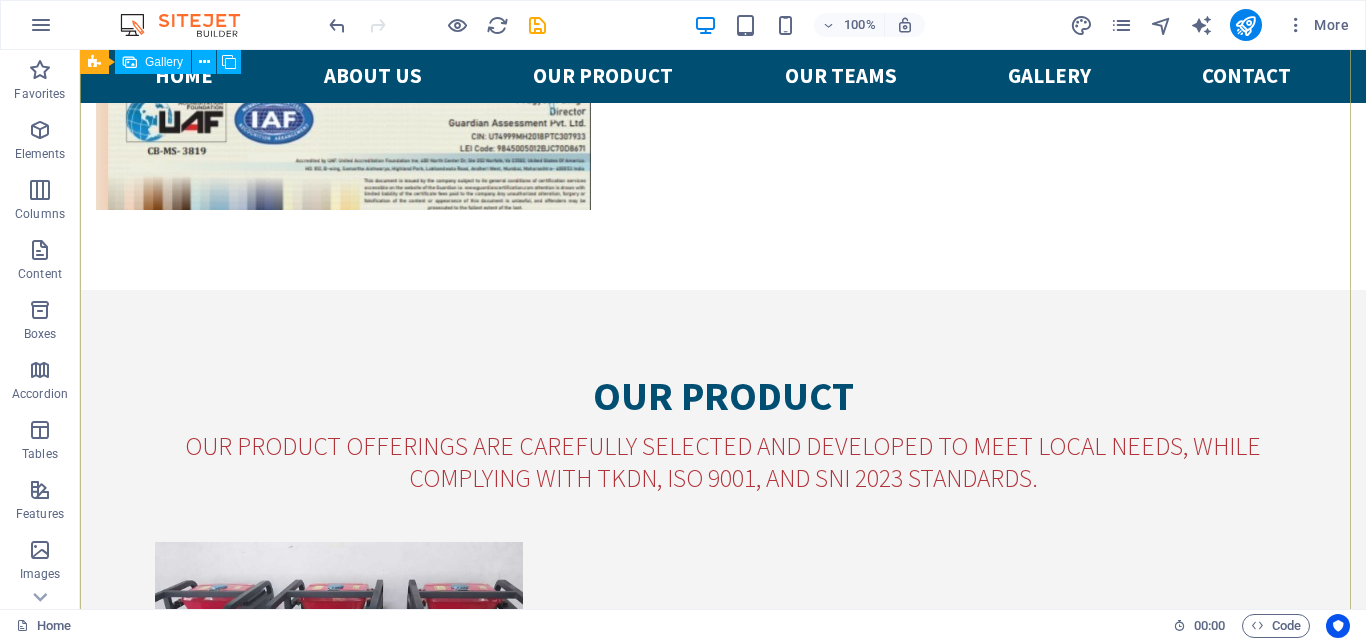 click at bounding box center [1044, 6786] 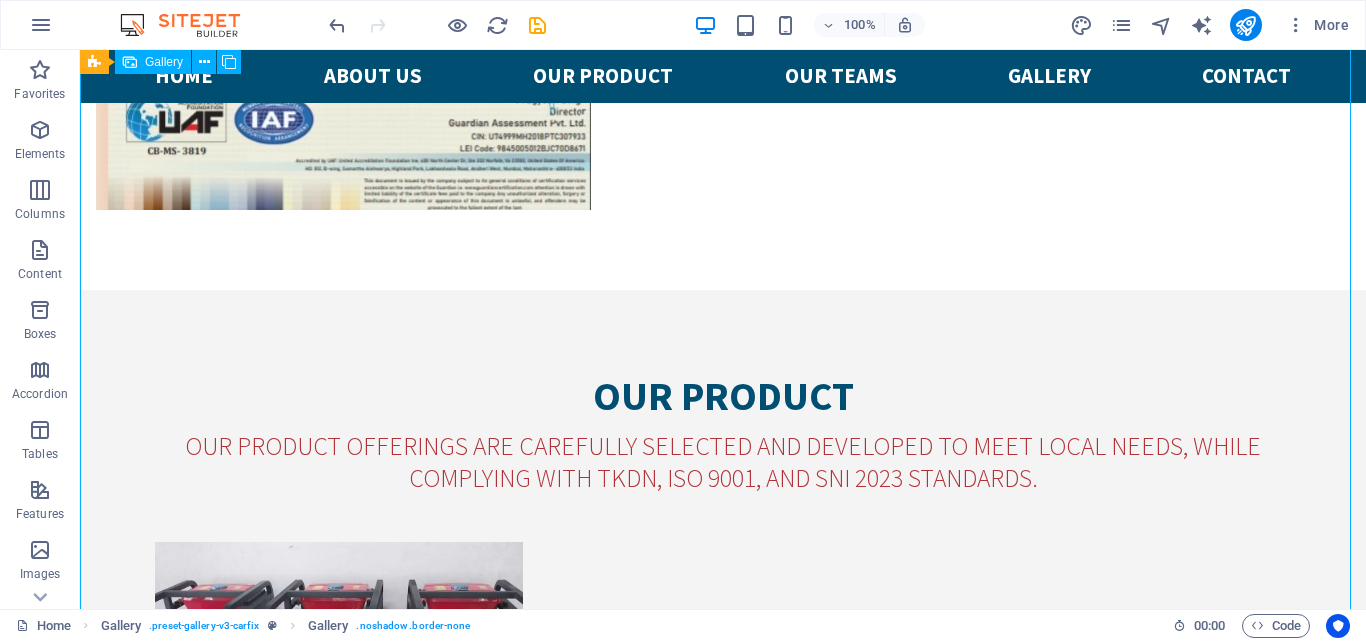 click at bounding box center [1044, 6786] 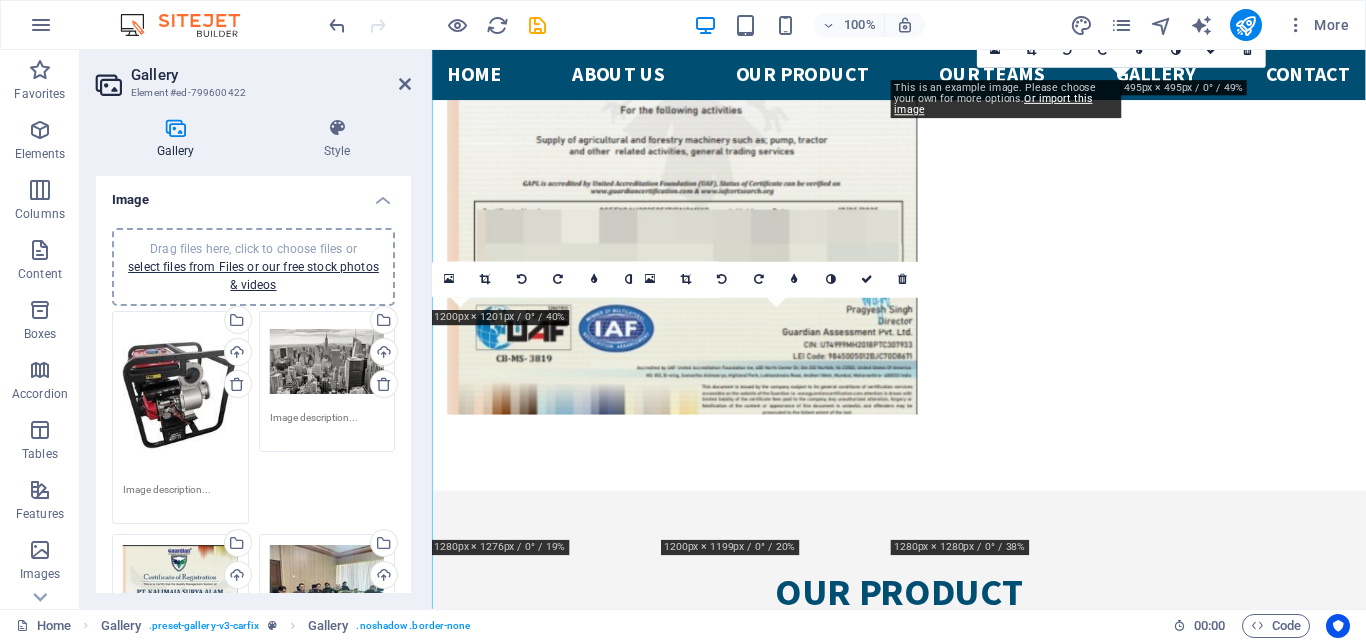scroll, scrollTop: 5923, scrollLeft: 0, axis: vertical 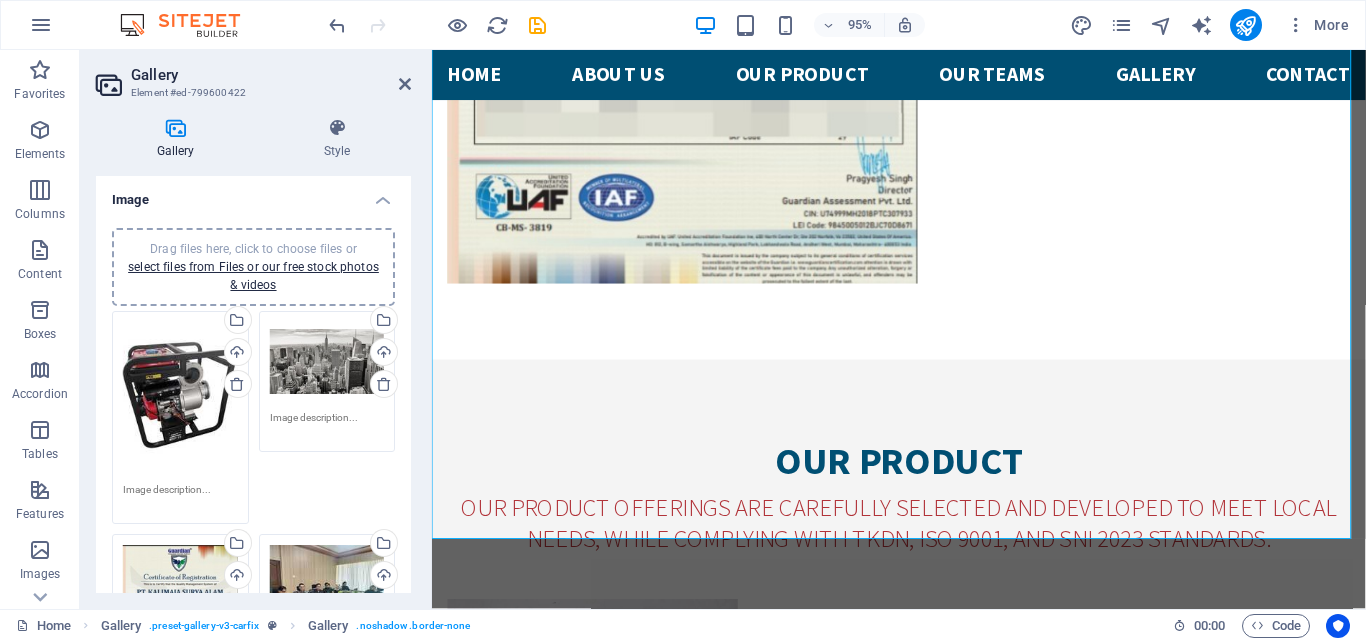 drag, startPoint x: 406, startPoint y: 325, endPoint x: 407, endPoint y: 339, distance: 14.035668 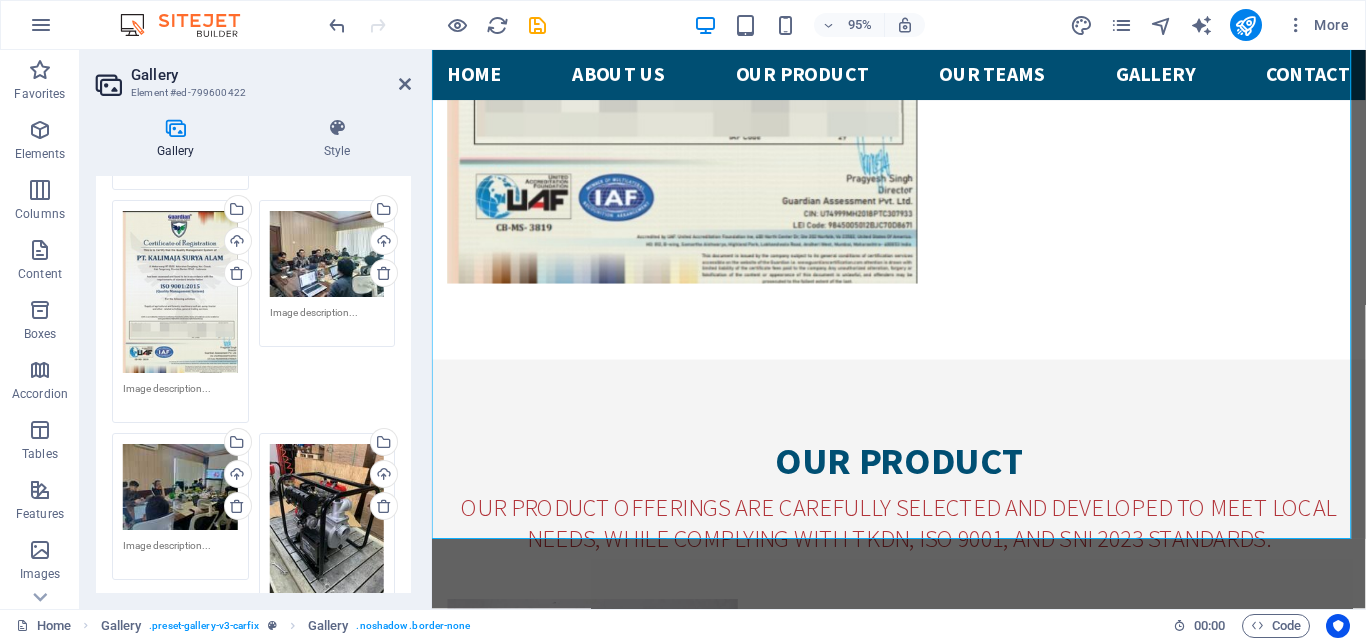 scroll, scrollTop: 327, scrollLeft: 0, axis: vertical 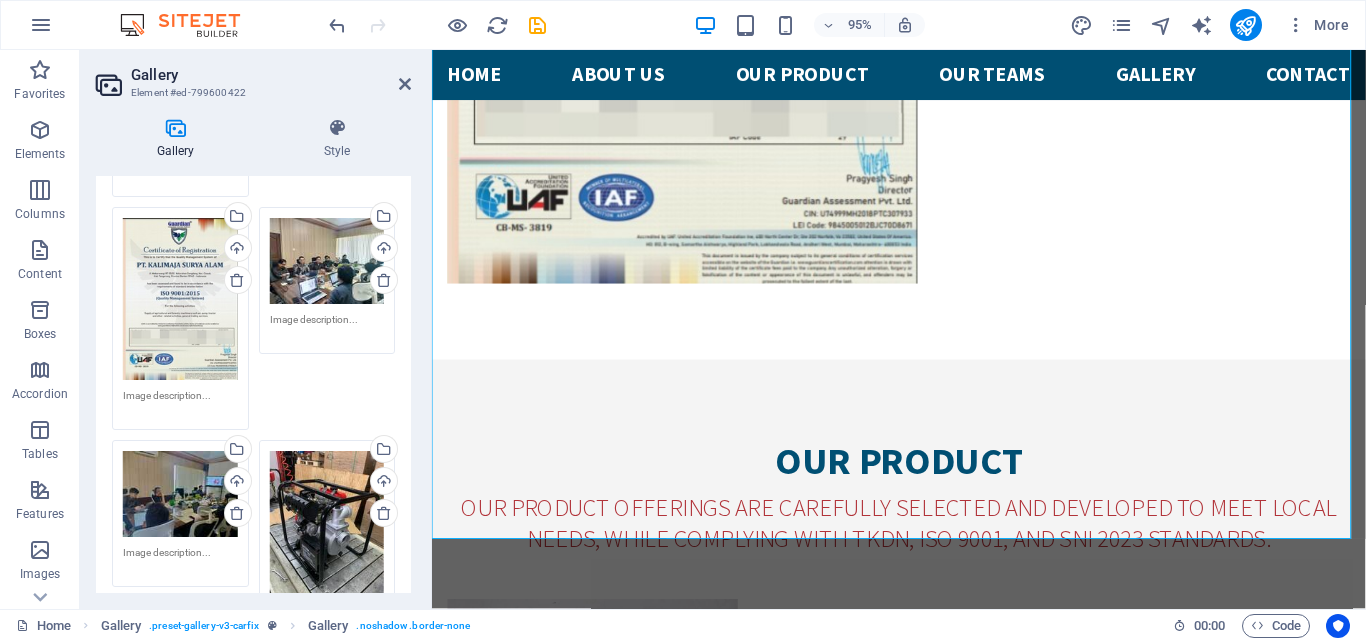 click on "Drag files here, click to choose files or select files from Files or our free stock photos & videos" at bounding box center [327, 261] 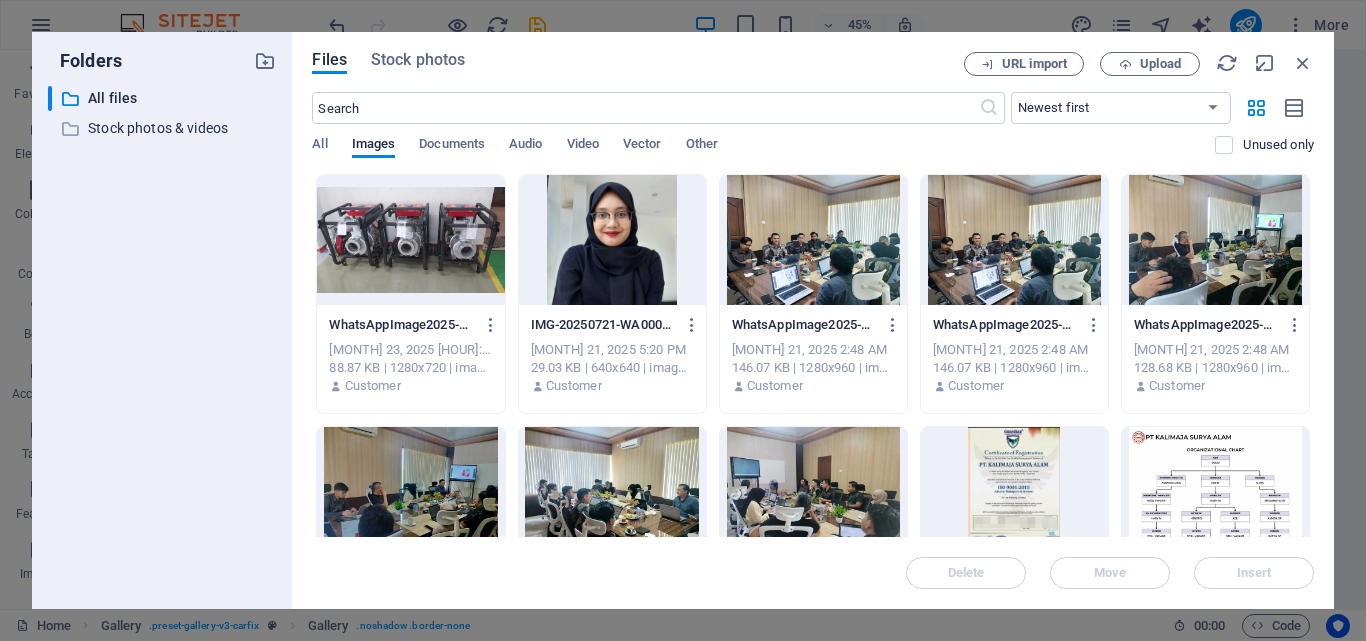 click at bounding box center (410, 240) 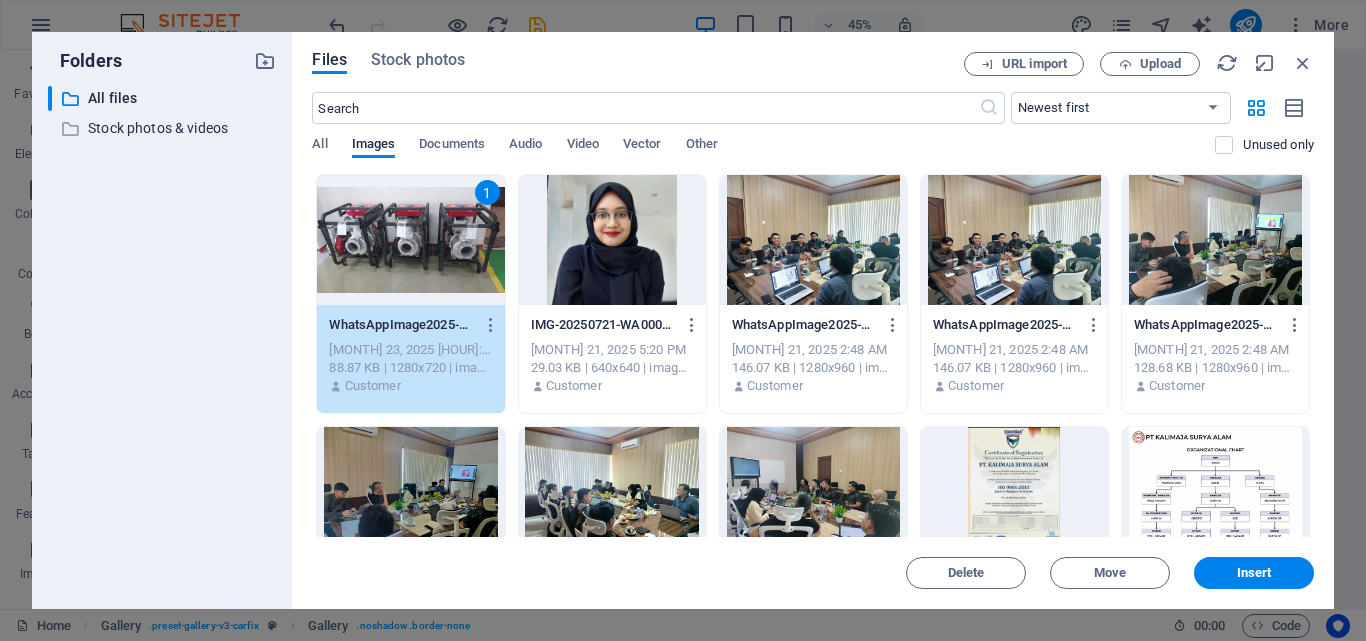 click on "1" at bounding box center (410, 240) 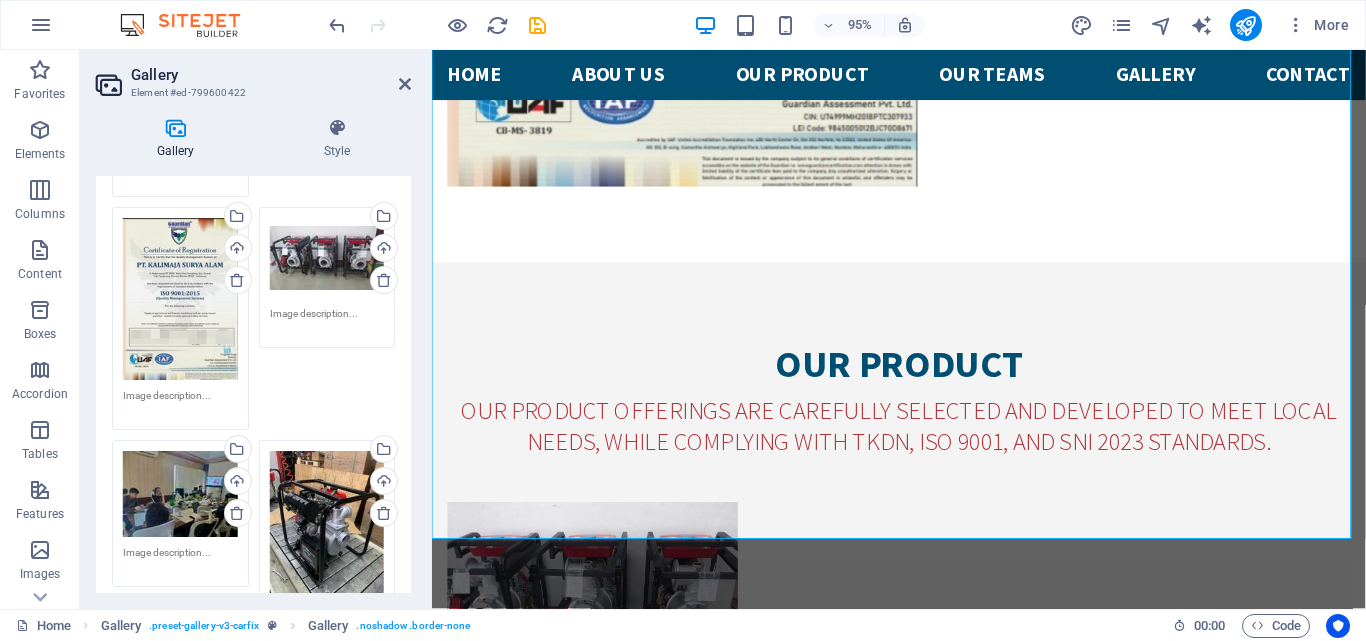 scroll, scrollTop: 5923, scrollLeft: 0, axis: vertical 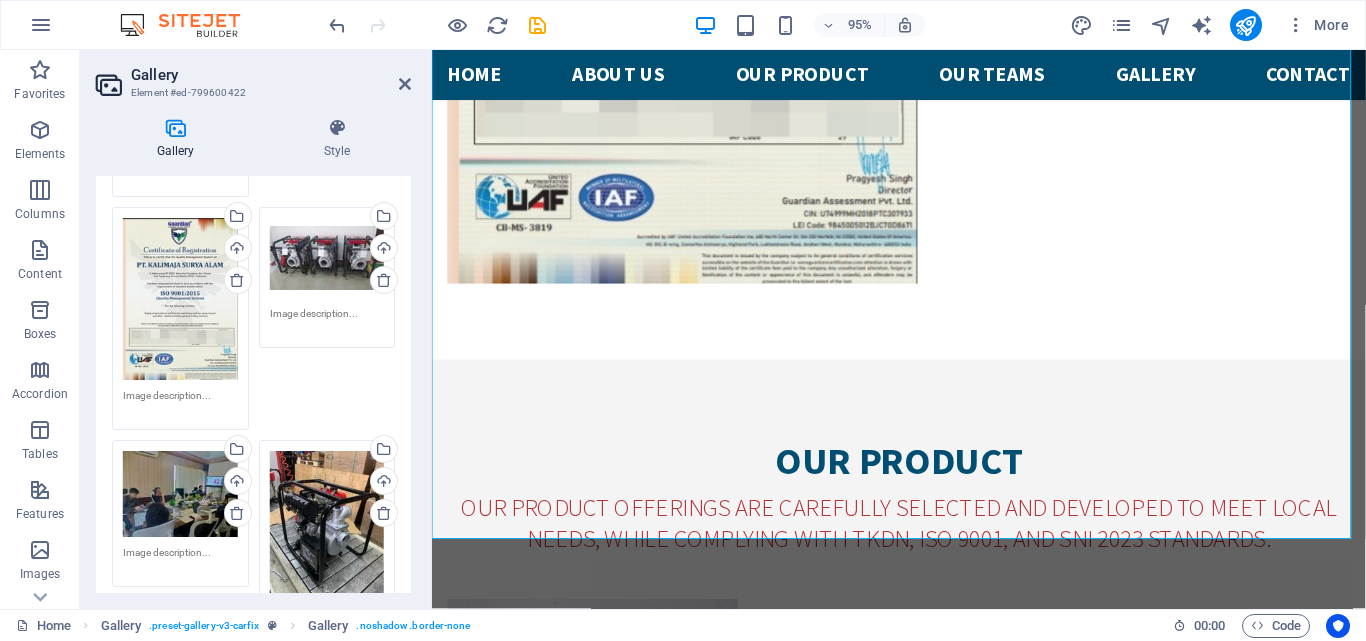 drag, startPoint x: 406, startPoint y: 360, endPoint x: 408, endPoint y: 325, distance: 35.057095 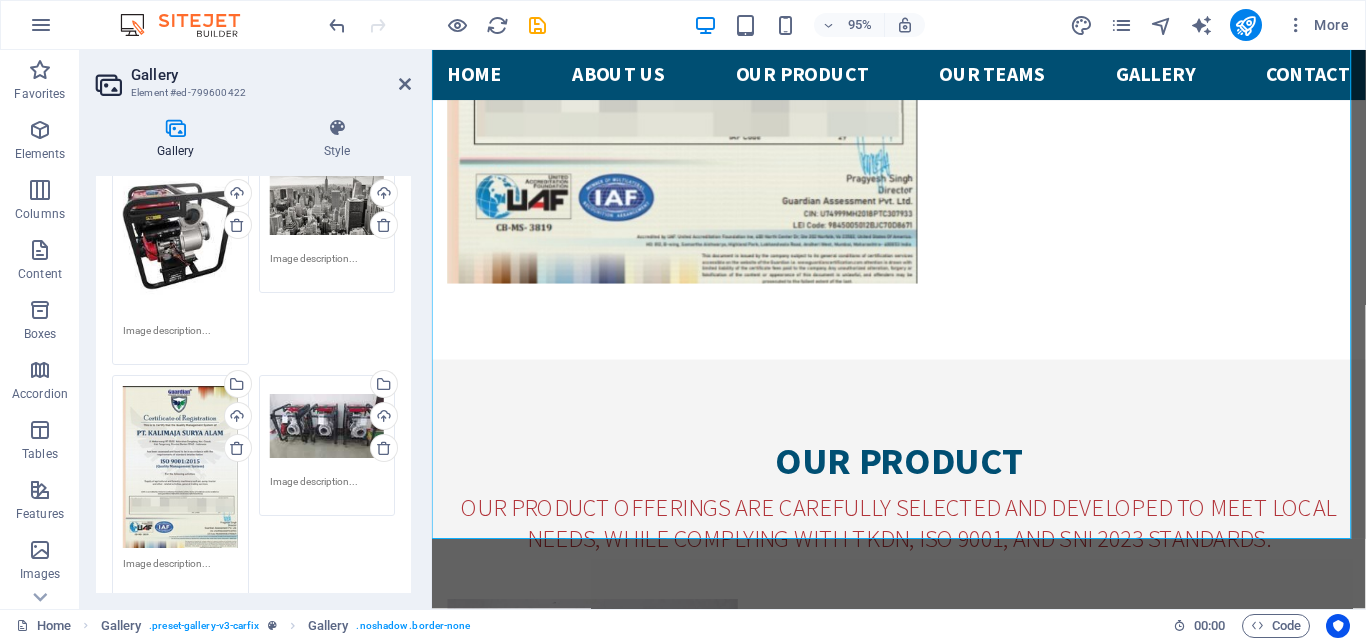 scroll, scrollTop: 0, scrollLeft: 0, axis: both 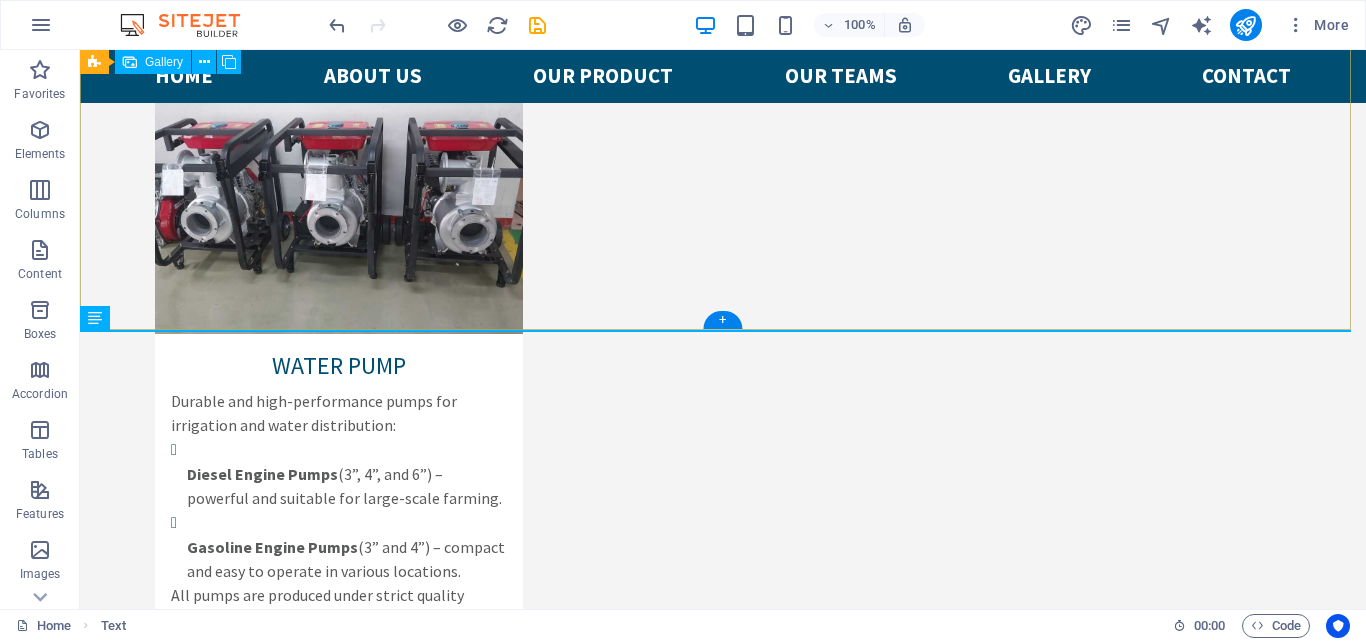 click at bounding box center (1044, 6324) 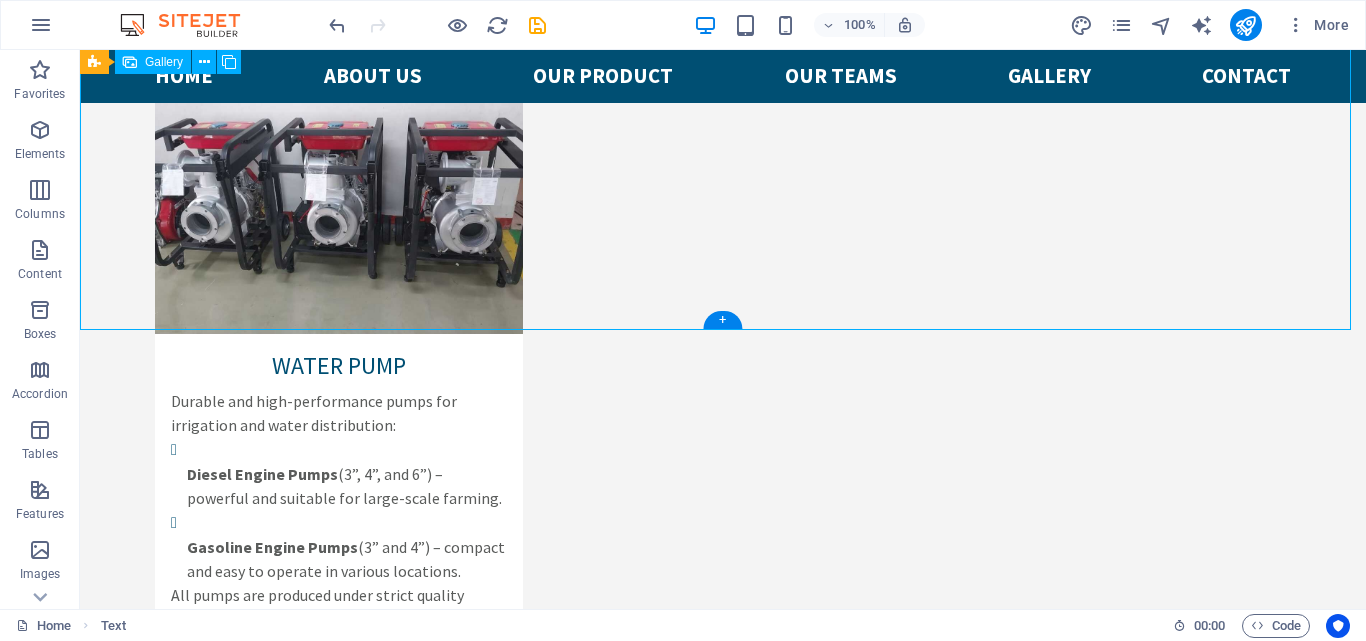 click at bounding box center (1044, 6324) 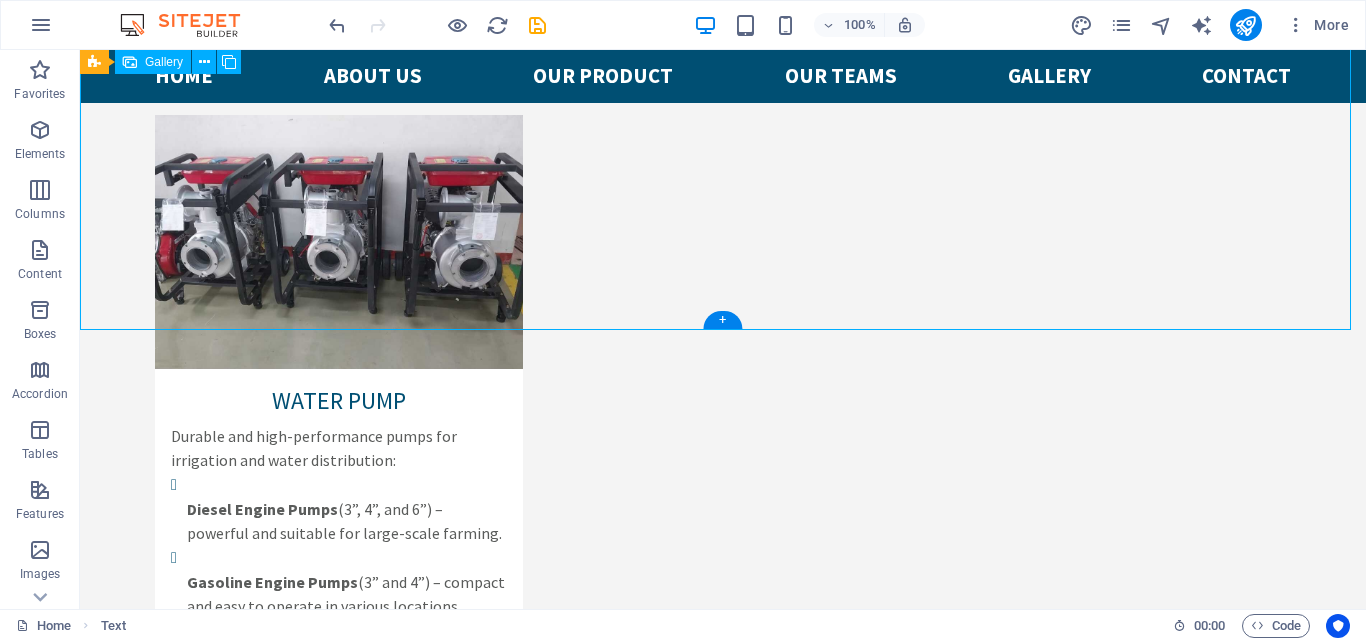 select on "4" 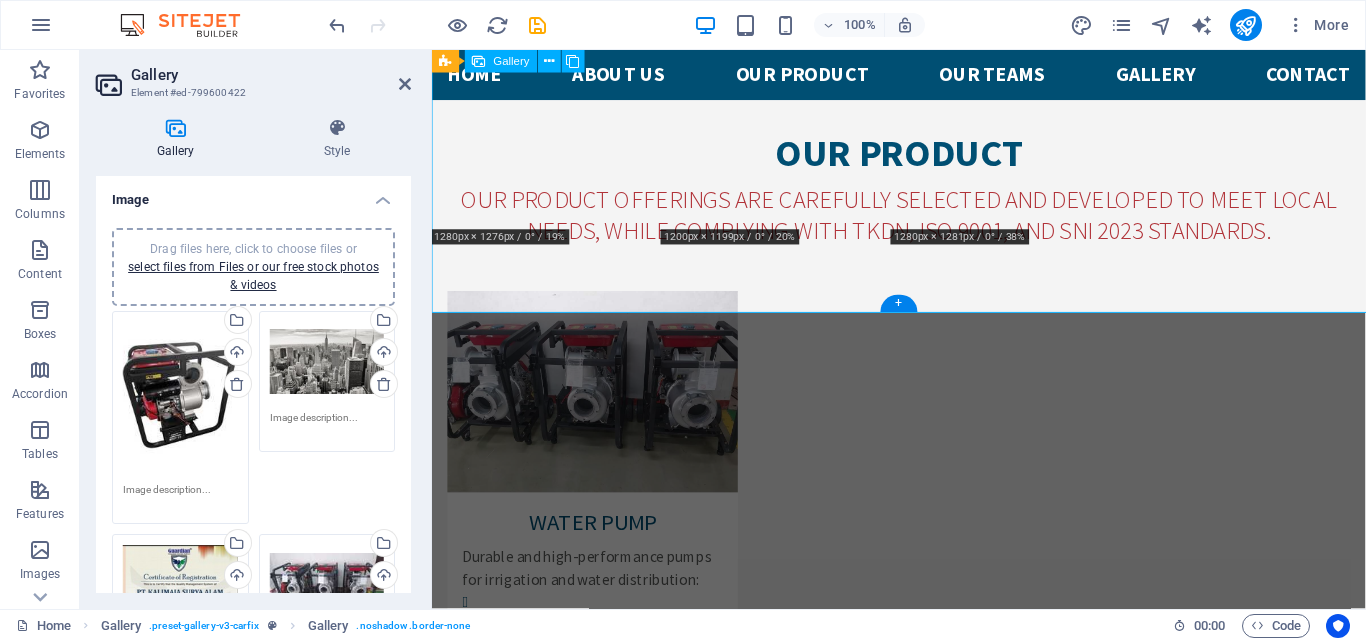 scroll, scrollTop: 6250, scrollLeft: 0, axis: vertical 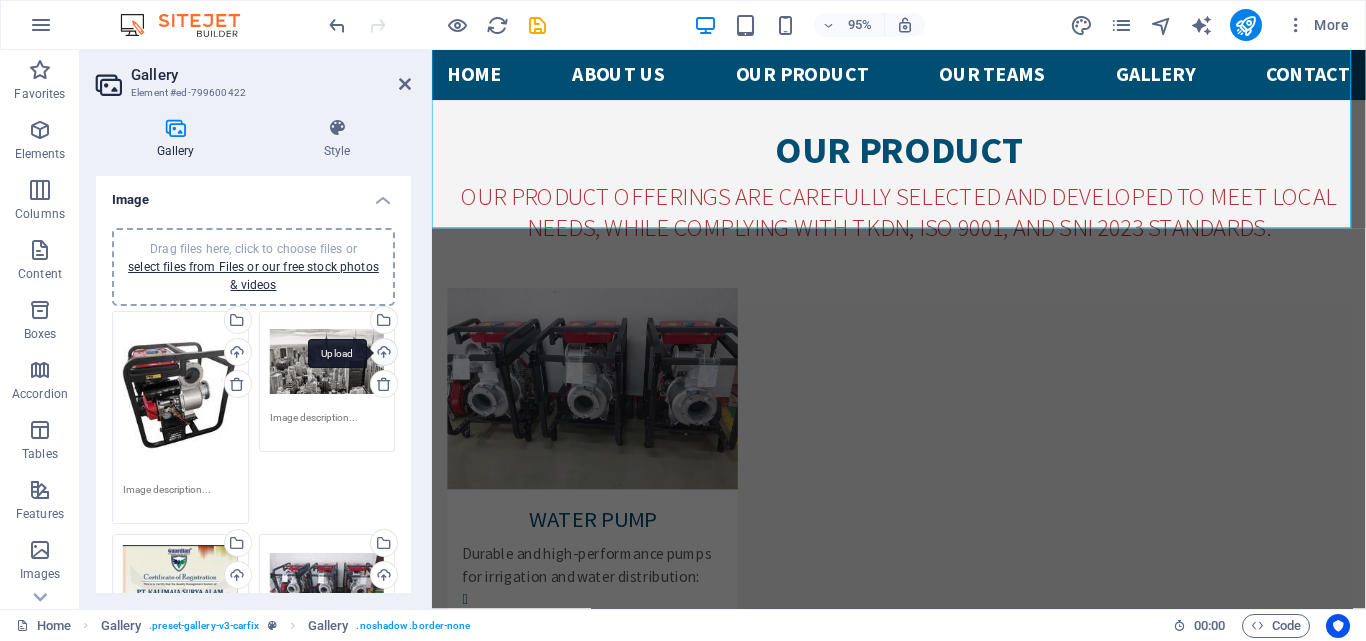 click on "Upload" at bounding box center (382, 354) 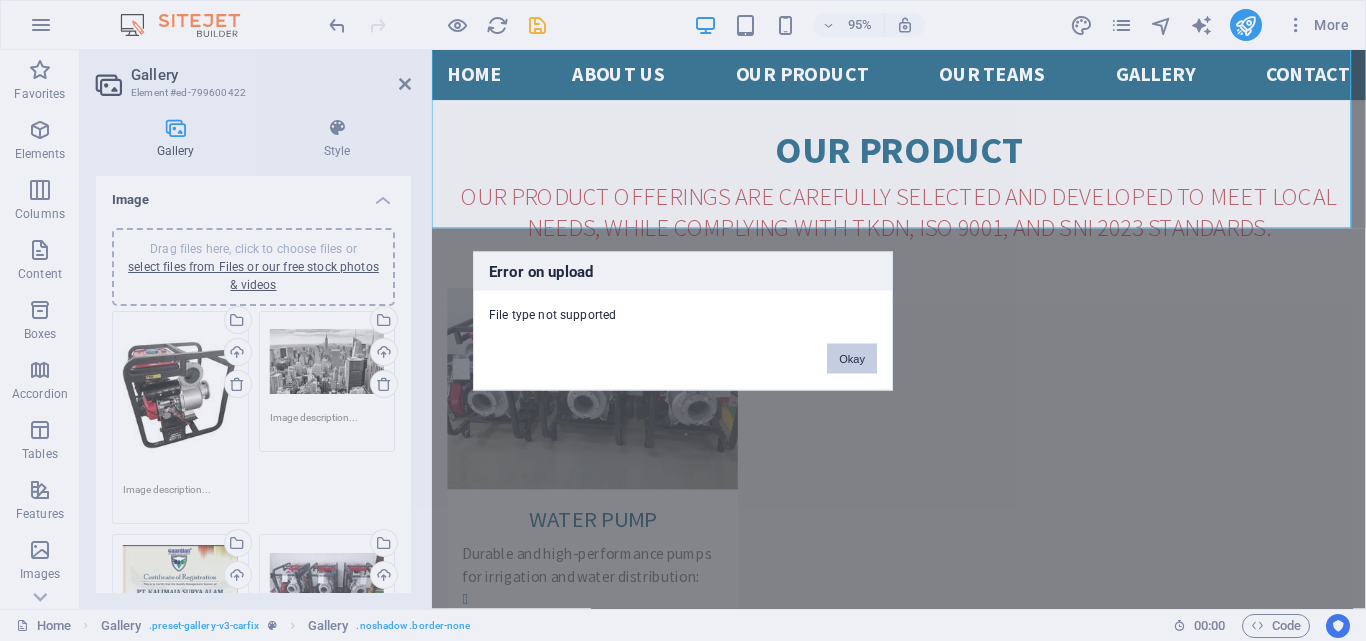 click on "Okay" at bounding box center (852, 358) 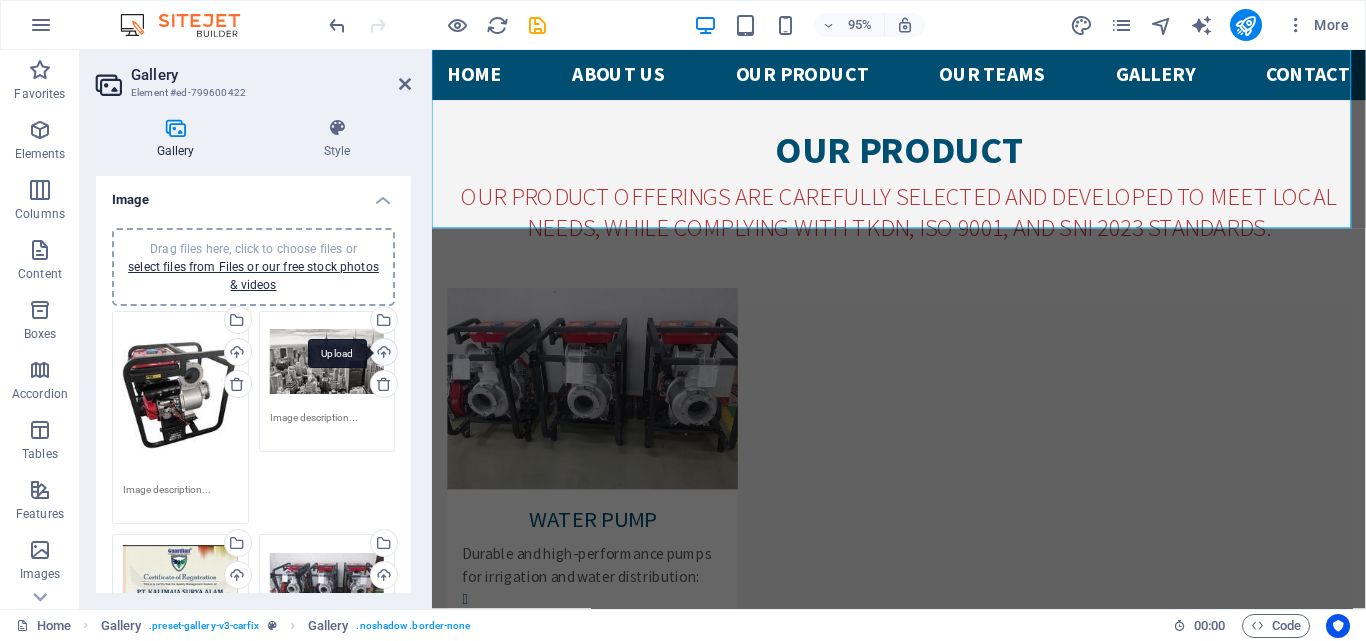 click on "Upload" at bounding box center [382, 354] 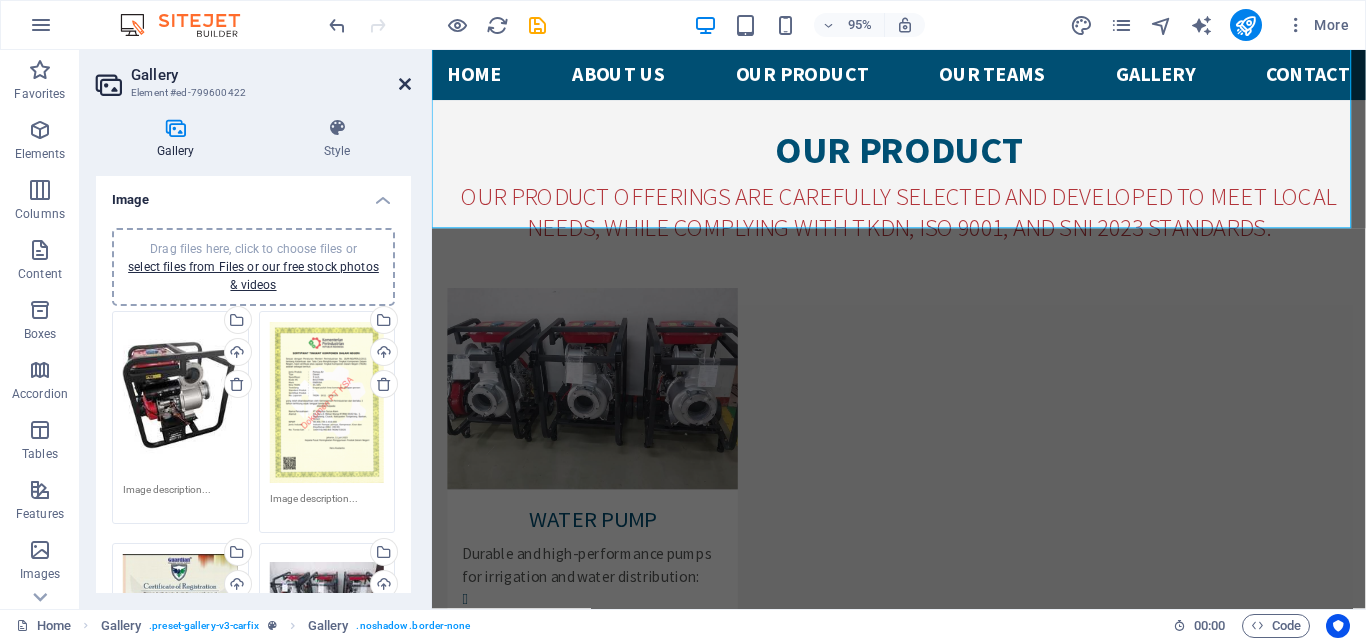 click at bounding box center [405, 84] 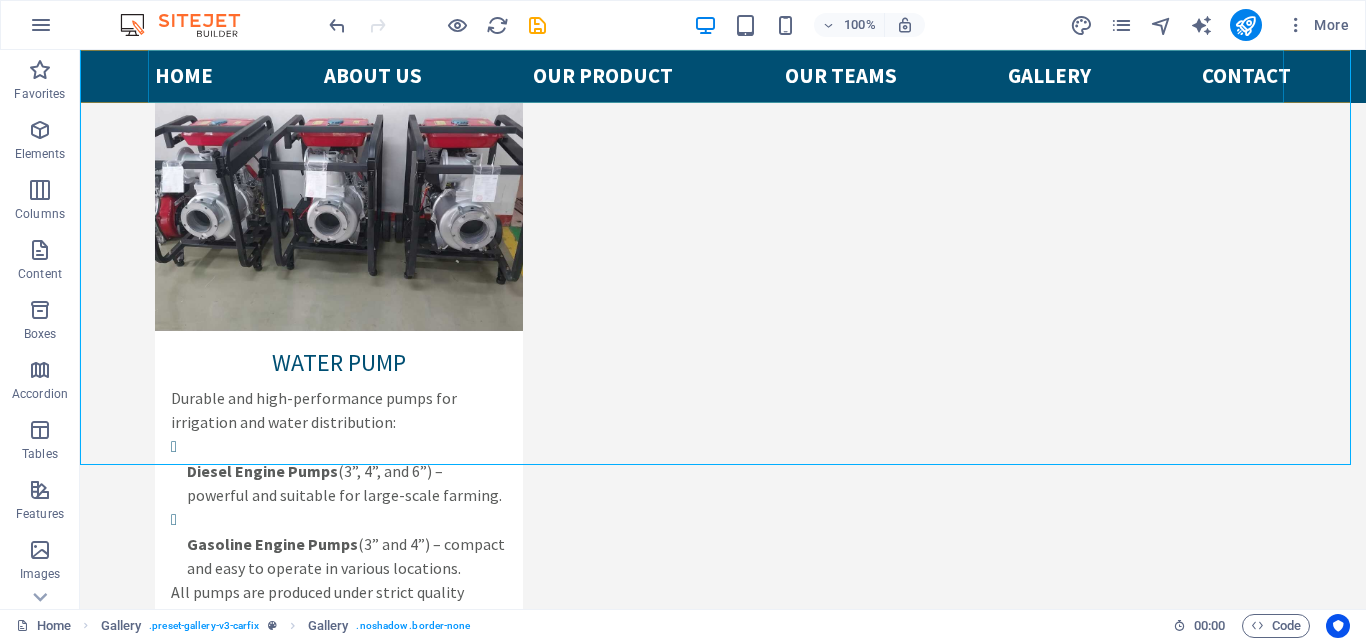 scroll, scrollTop: 6112, scrollLeft: 0, axis: vertical 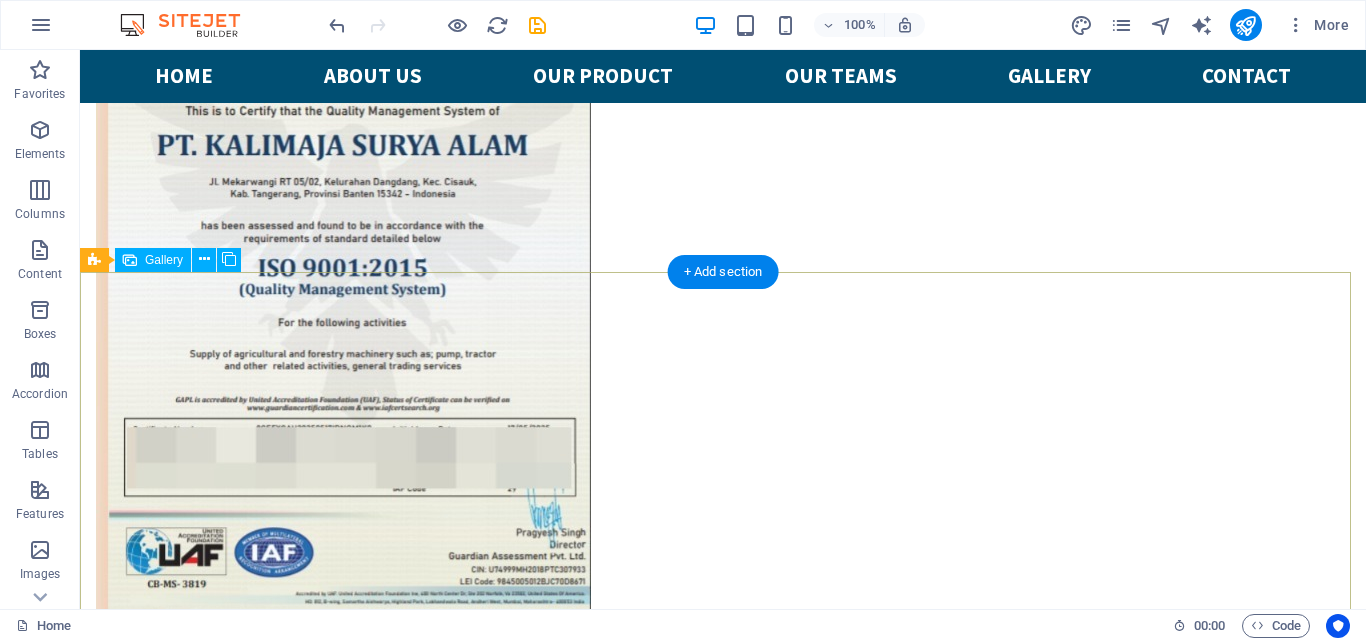 drag, startPoint x: 1320, startPoint y: 97, endPoint x: 1251, endPoint y: 322, distance: 235.3423 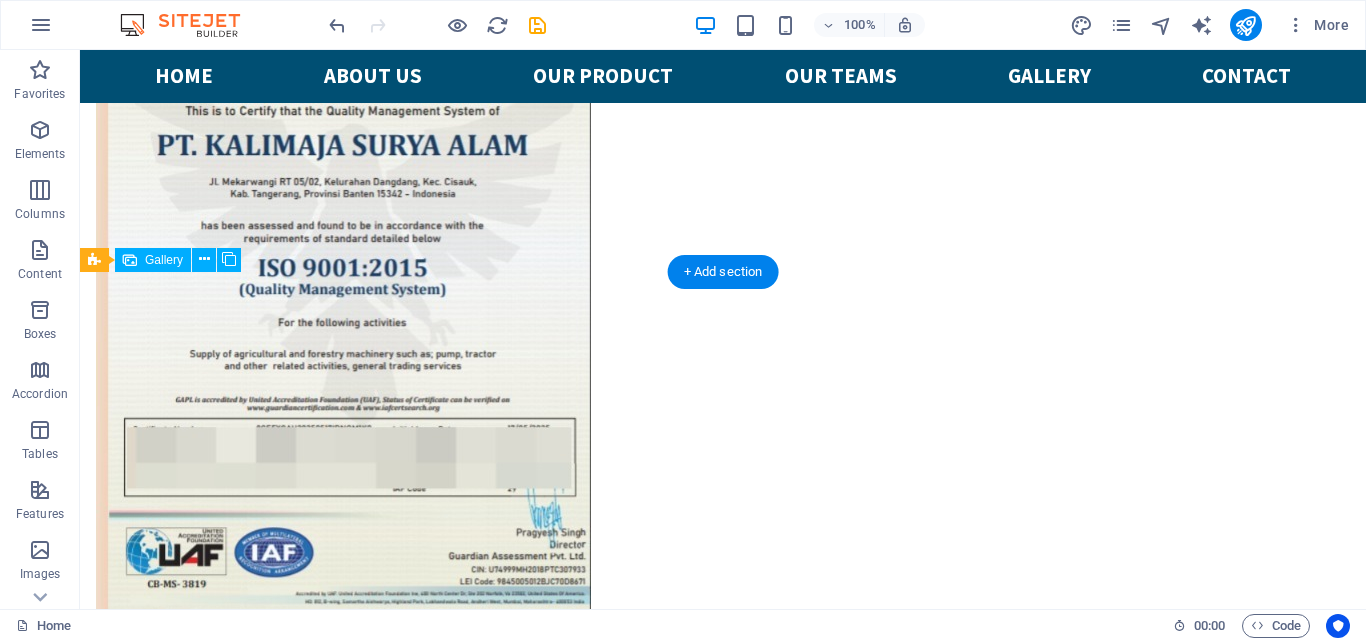 click at bounding box center (1206, 6737) 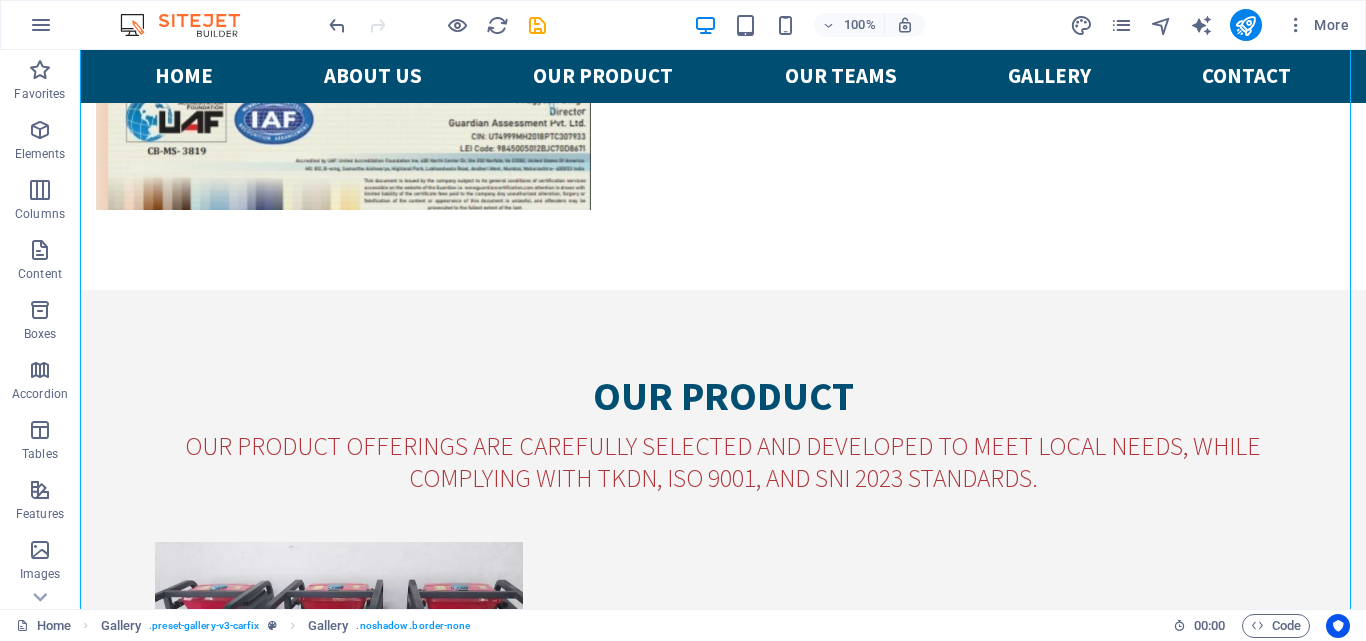 scroll, scrollTop: 6368, scrollLeft: 0, axis: vertical 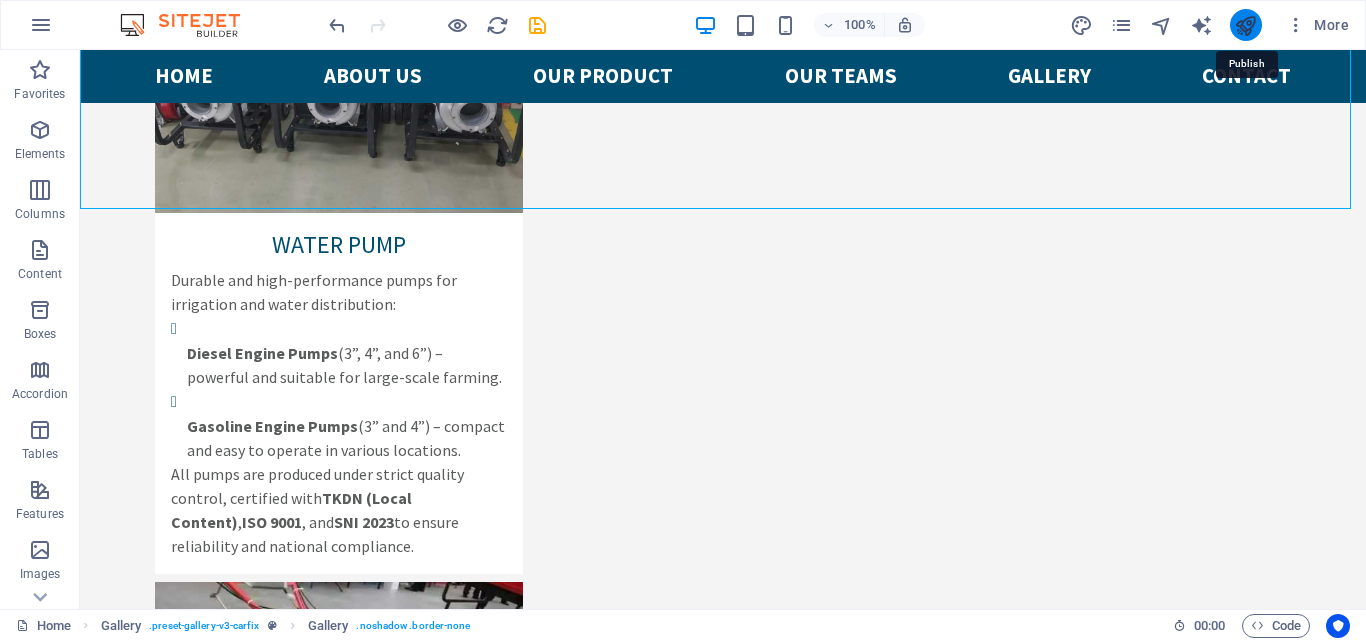 click at bounding box center (1245, 25) 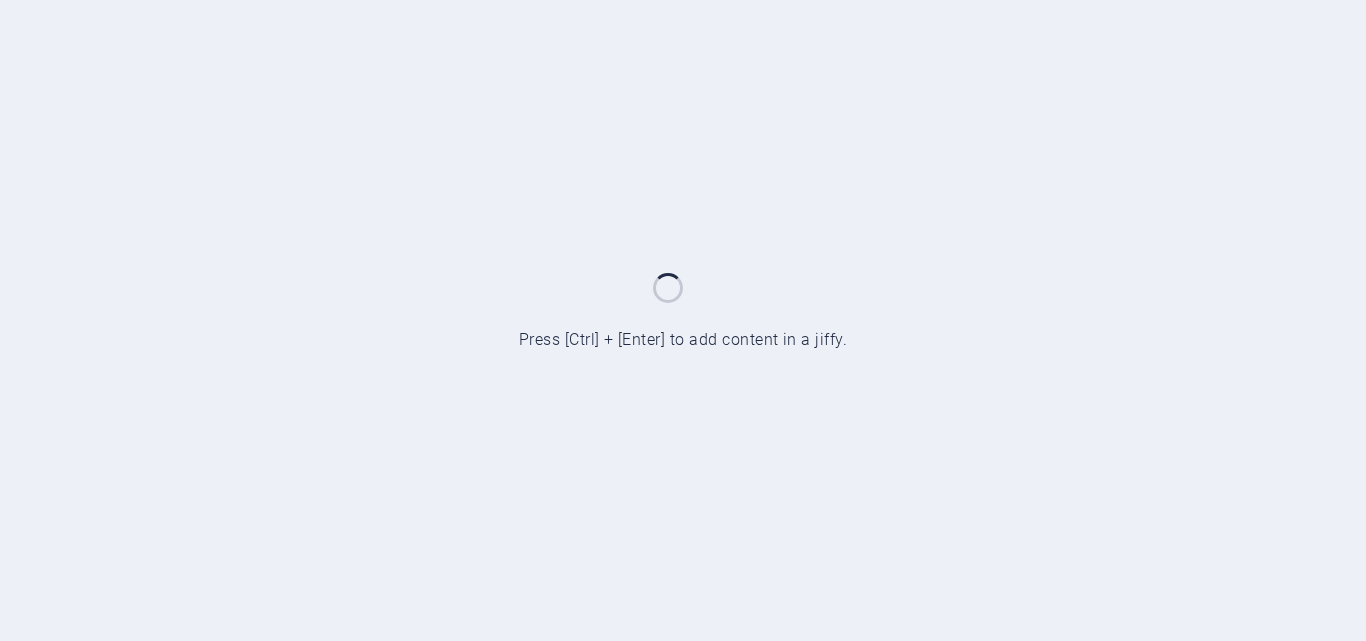 scroll, scrollTop: 0, scrollLeft: 0, axis: both 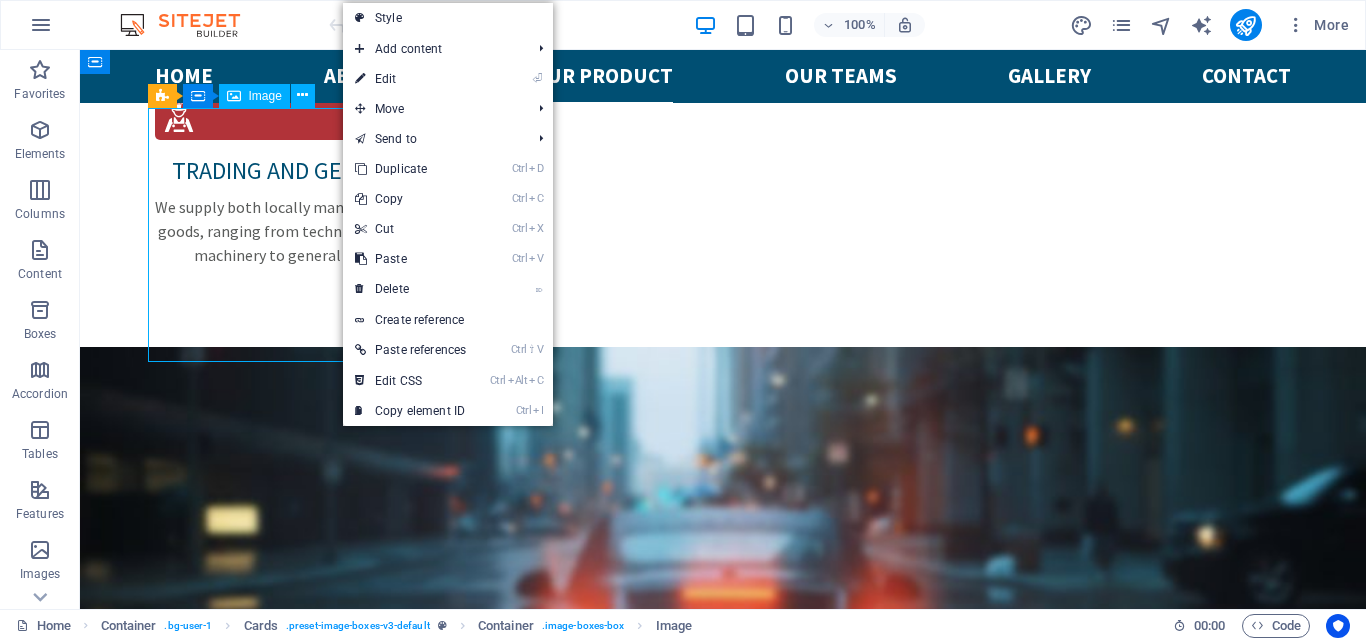 click at bounding box center (339, 3107) 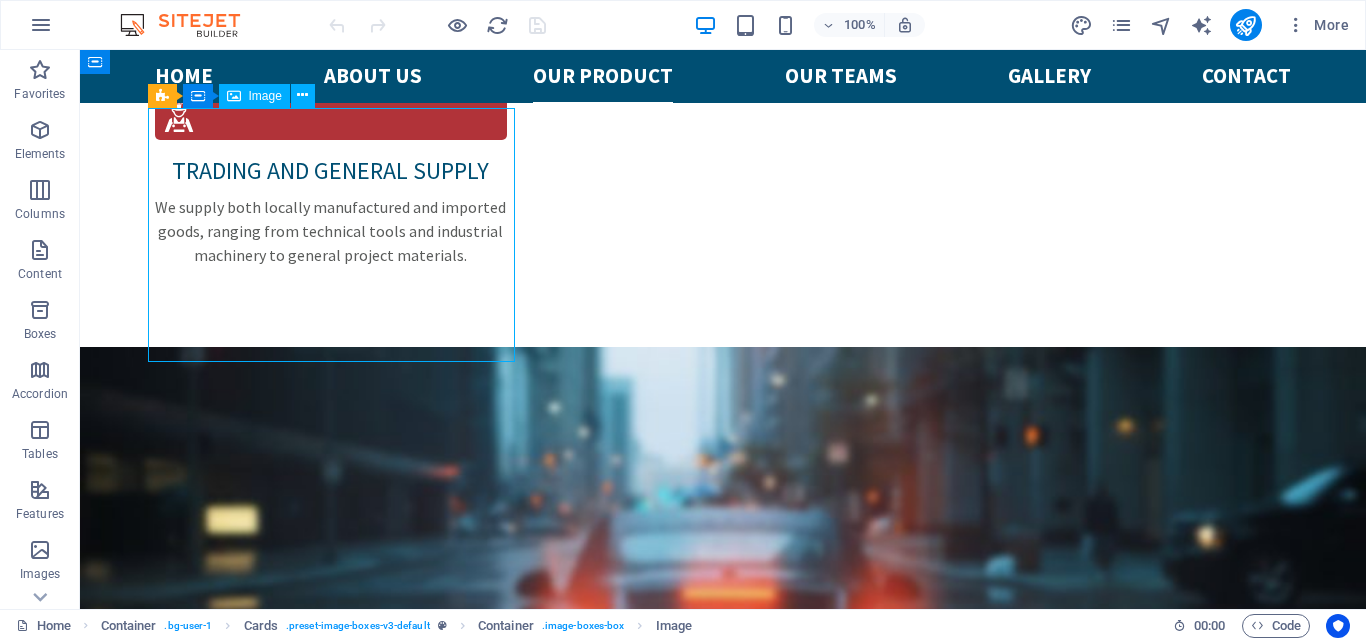 click at bounding box center (339, 3107) 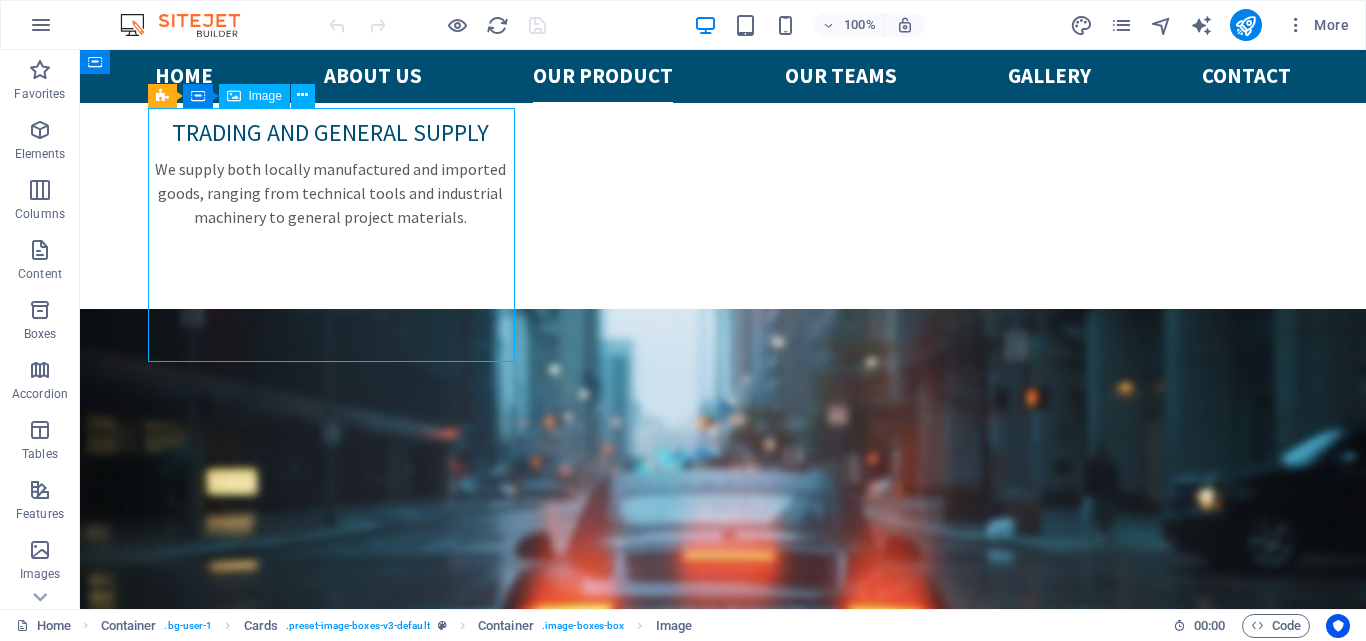 select on "%" 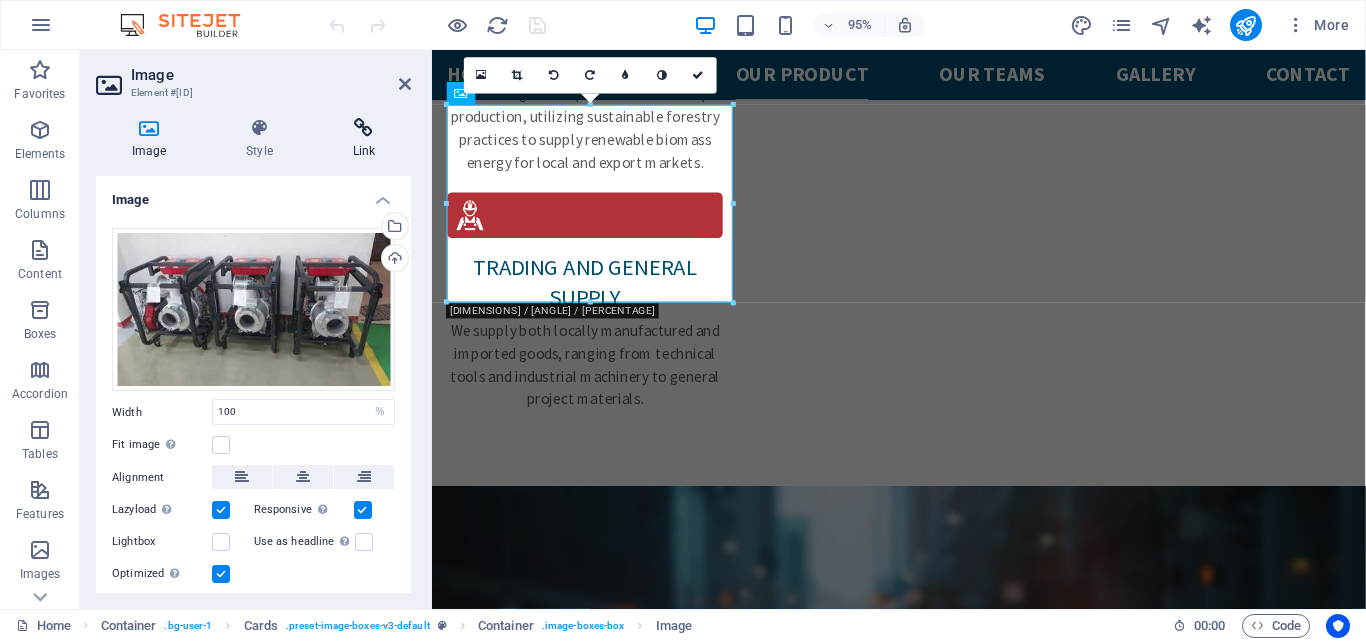 click at bounding box center [364, 128] 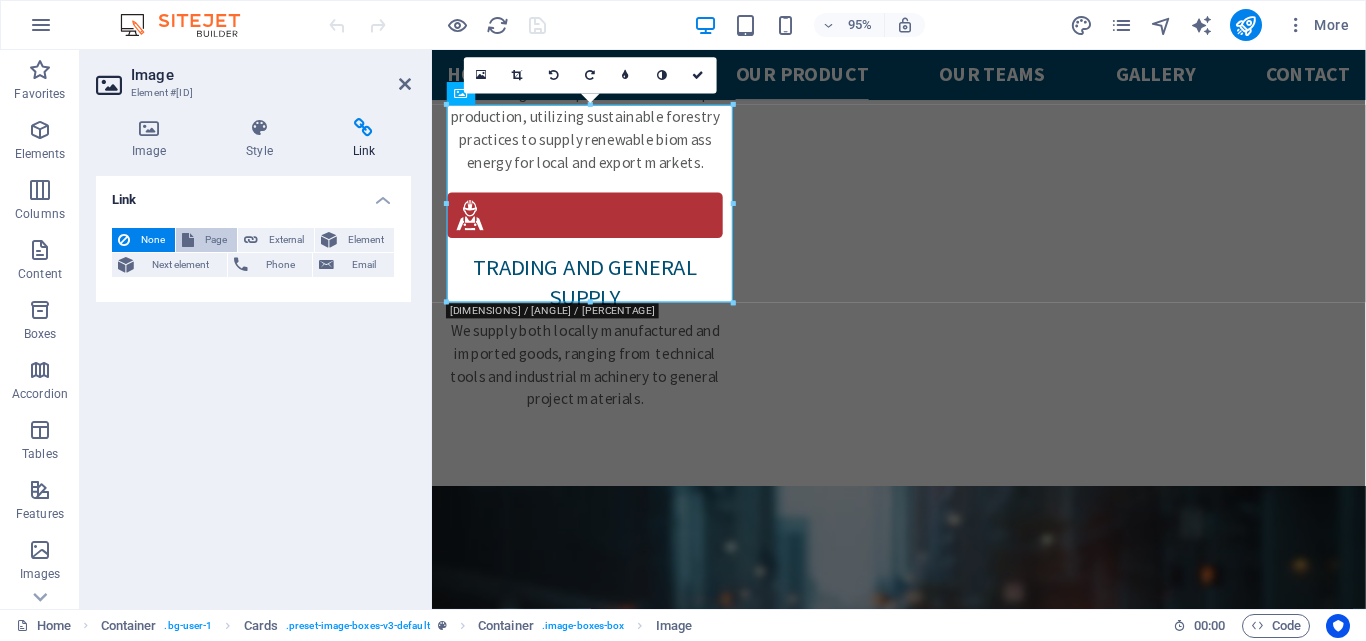 click on "Page" at bounding box center [206, 240] 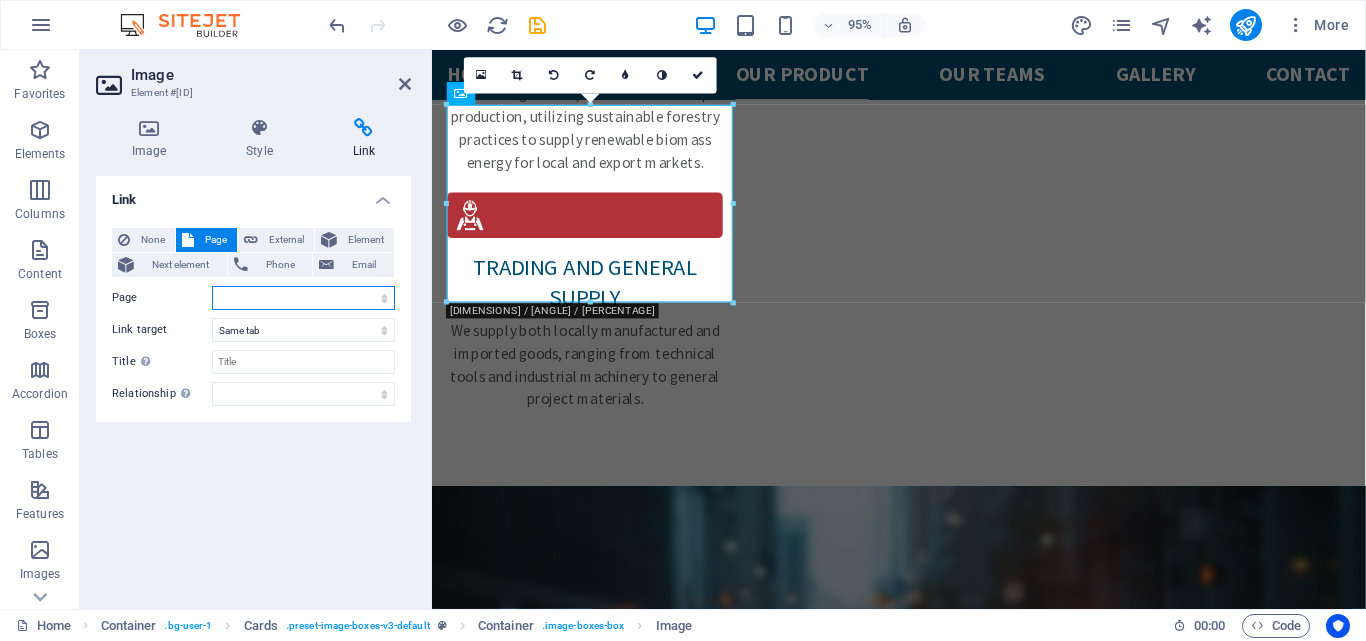click on "Home Subpage Legal Notice Privacy" at bounding box center (303, 298) 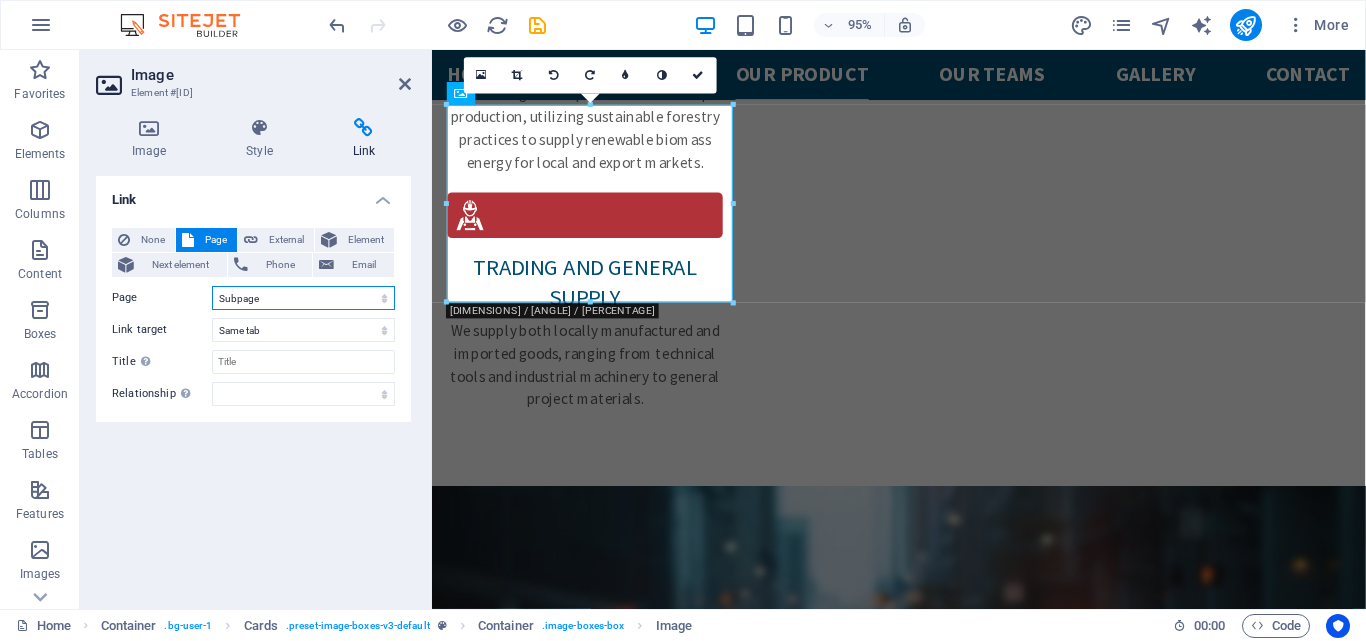 click on "Home Subpage Legal Notice Privacy" at bounding box center (303, 298) 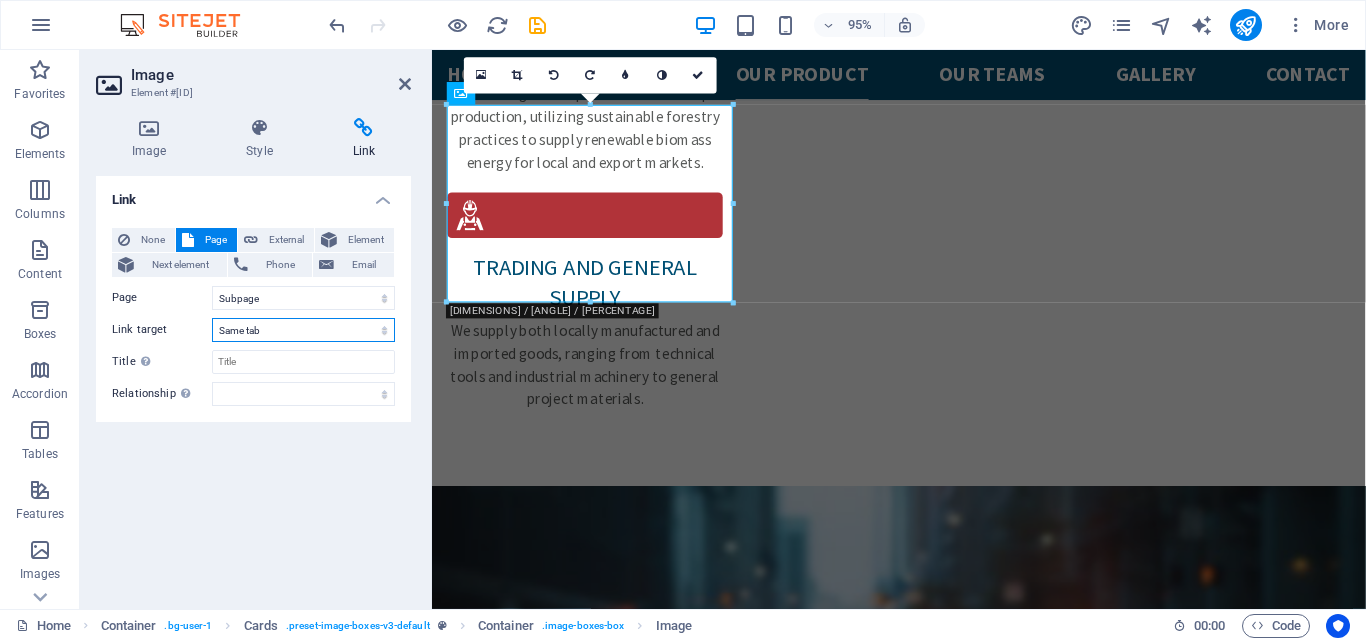 click on "New tab Same tab Overlay" at bounding box center (303, 330) 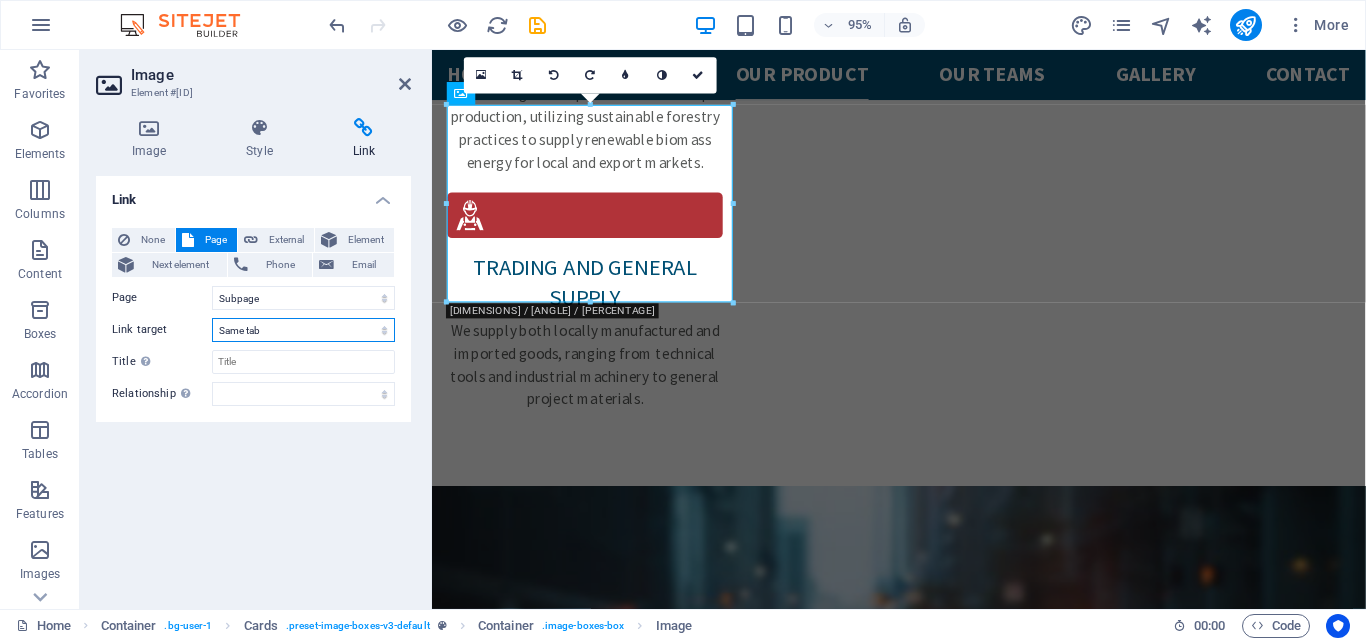select on "blank" 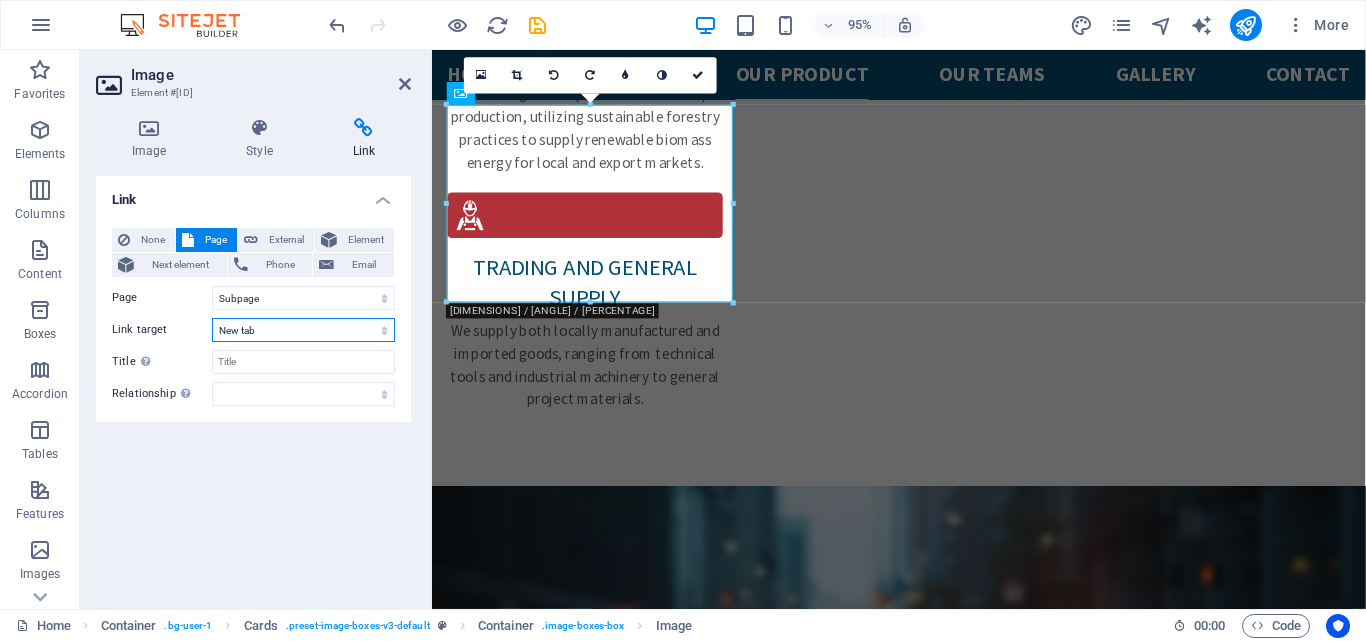 click on "New tab Same tab Overlay" at bounding box center [303, 330] 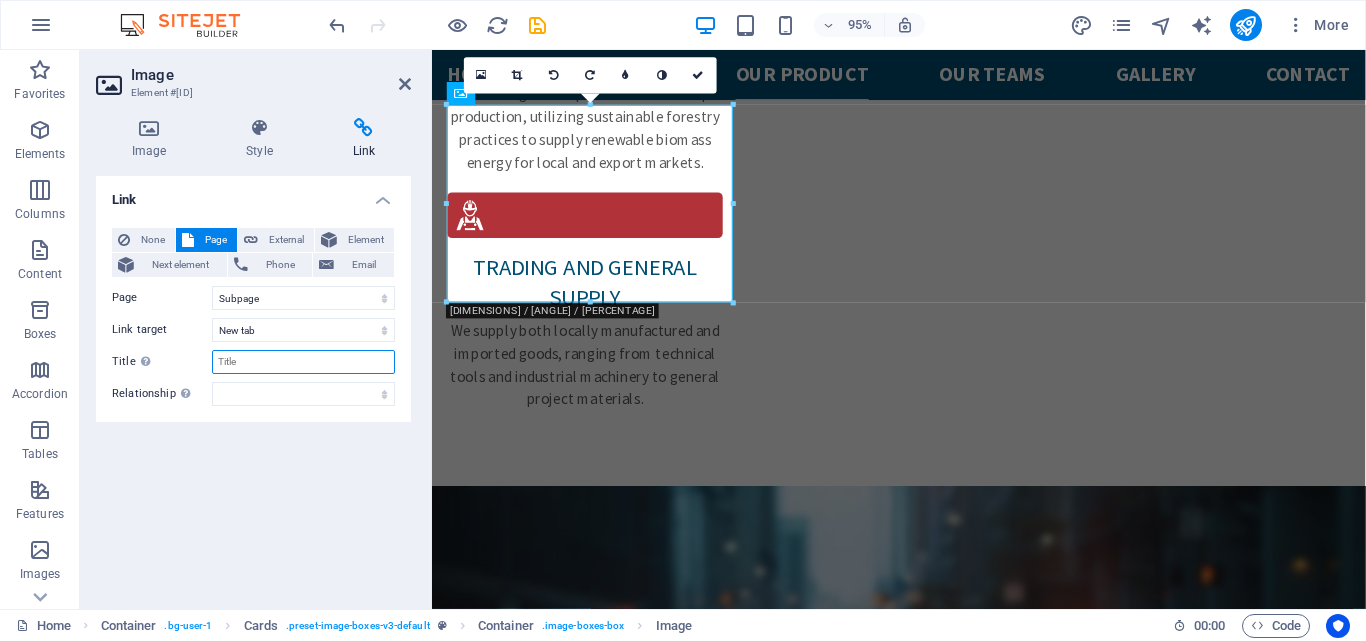 click on "Title Additional link description, should not be the same as the link text. The title is most often shown as a tooltip text when the mouse moves over the element. Leave empty if uncertain." at bounding box center [303, 362] 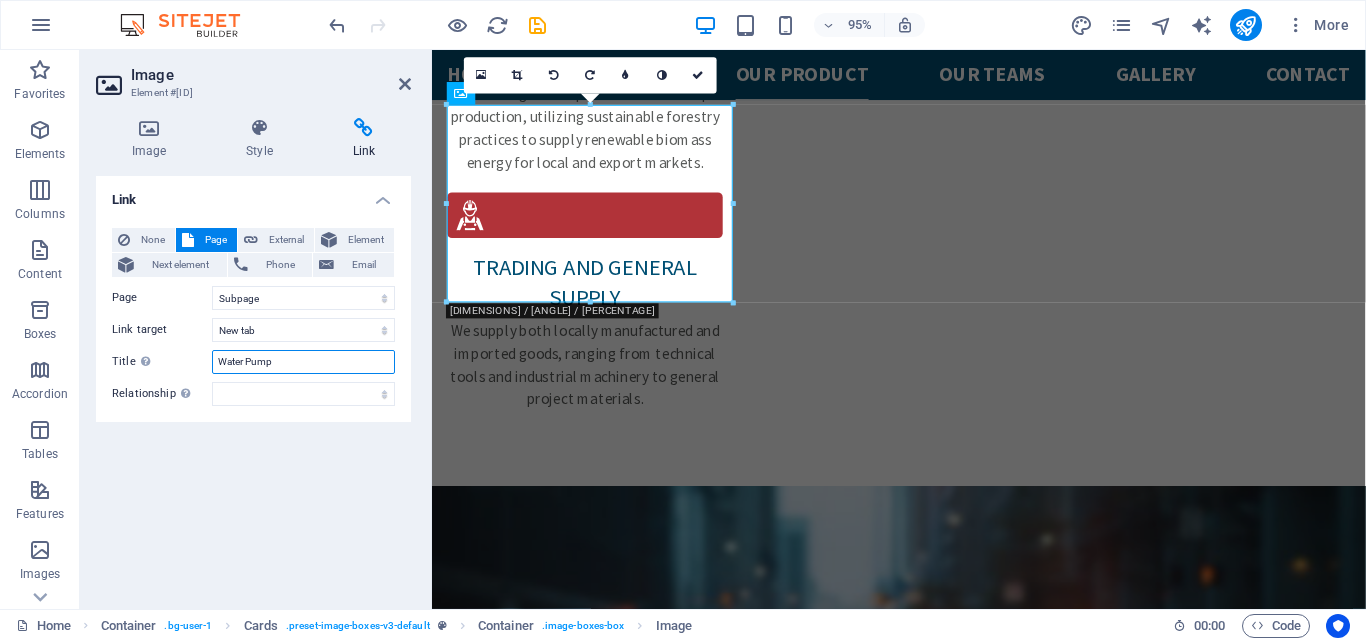type on "Water Pump" 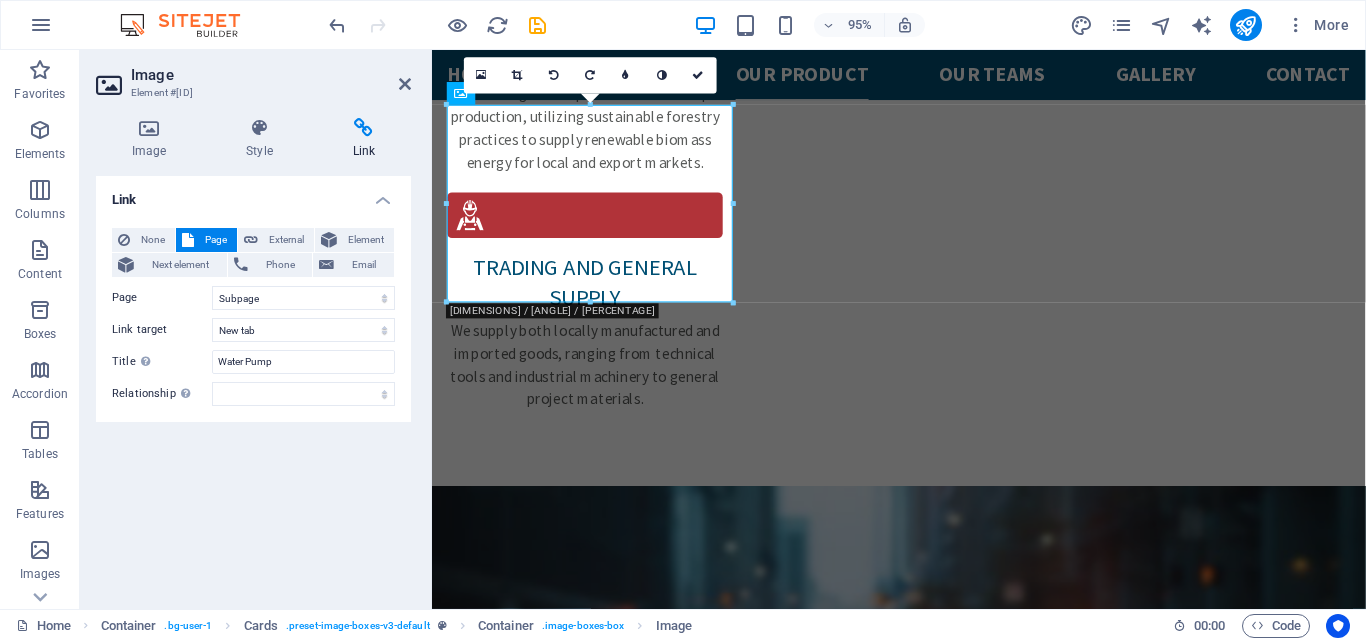 click on "Link None Page External Element Next element Phone Email Page Home Subpage Legal Notice Privacy Element
URL Phone Email Link target New tab Same tab Overlay Title Additional link description, should not be the same as the link text. The title is most often shown as a tooltip text when the mouse moves over the element. Leave empty if uncertain. Water Pump Relationship Sets the  relationship of this link to the link target . For example, the value "nofollow" instructs search engines not to follow the link. Can be left empty. alternate author bookmark external help license next nofollow noreferrer noopener prev search tag" at bounding box center (253, 384) 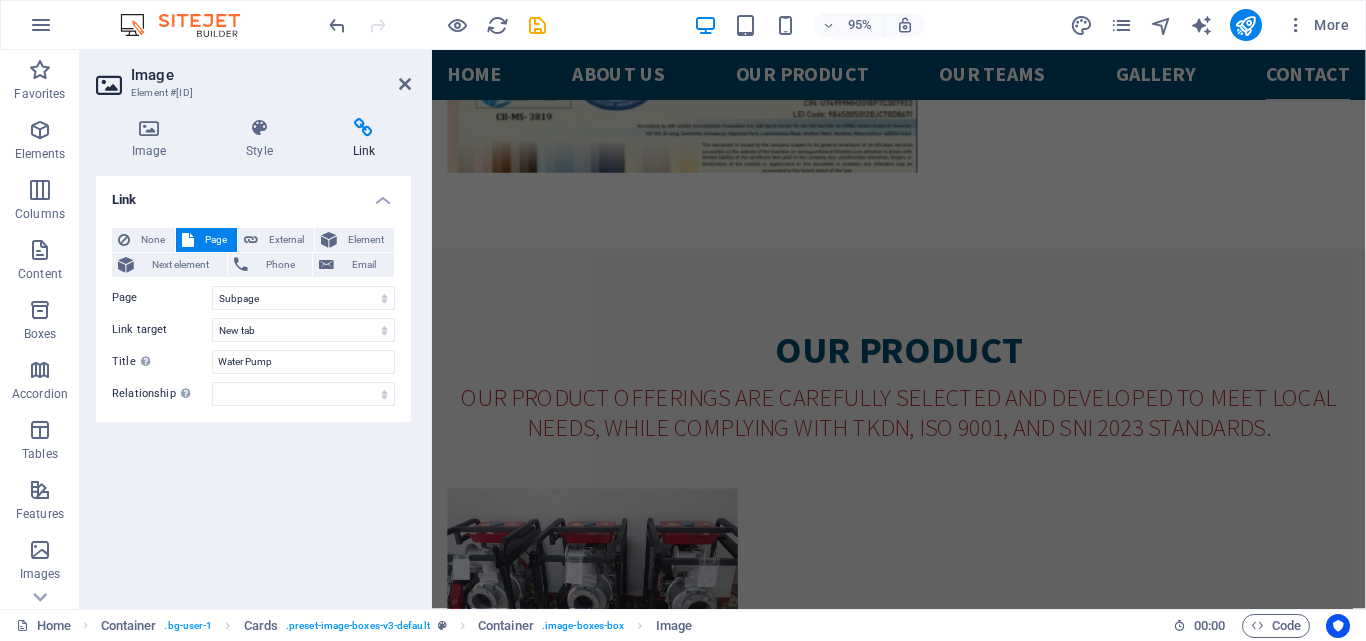 scroll, scrollTop: 6250, scrollLeft: 0, axis: vertical 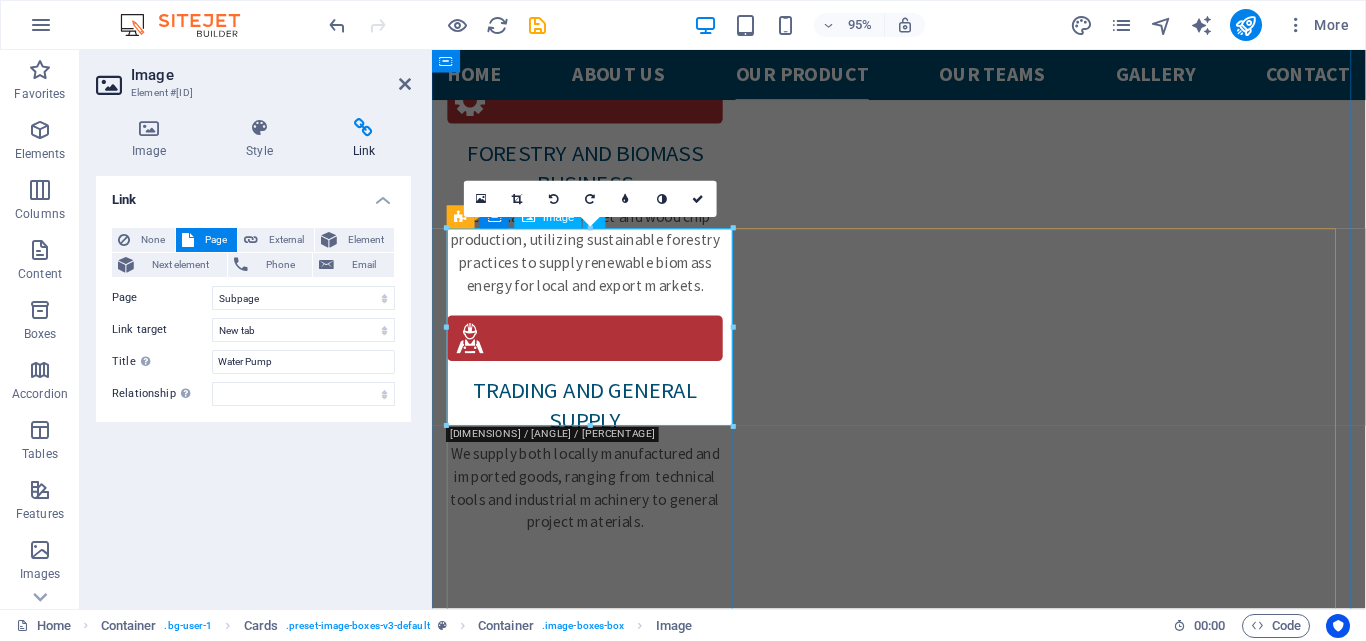 click at bounding box center (601, 3402) 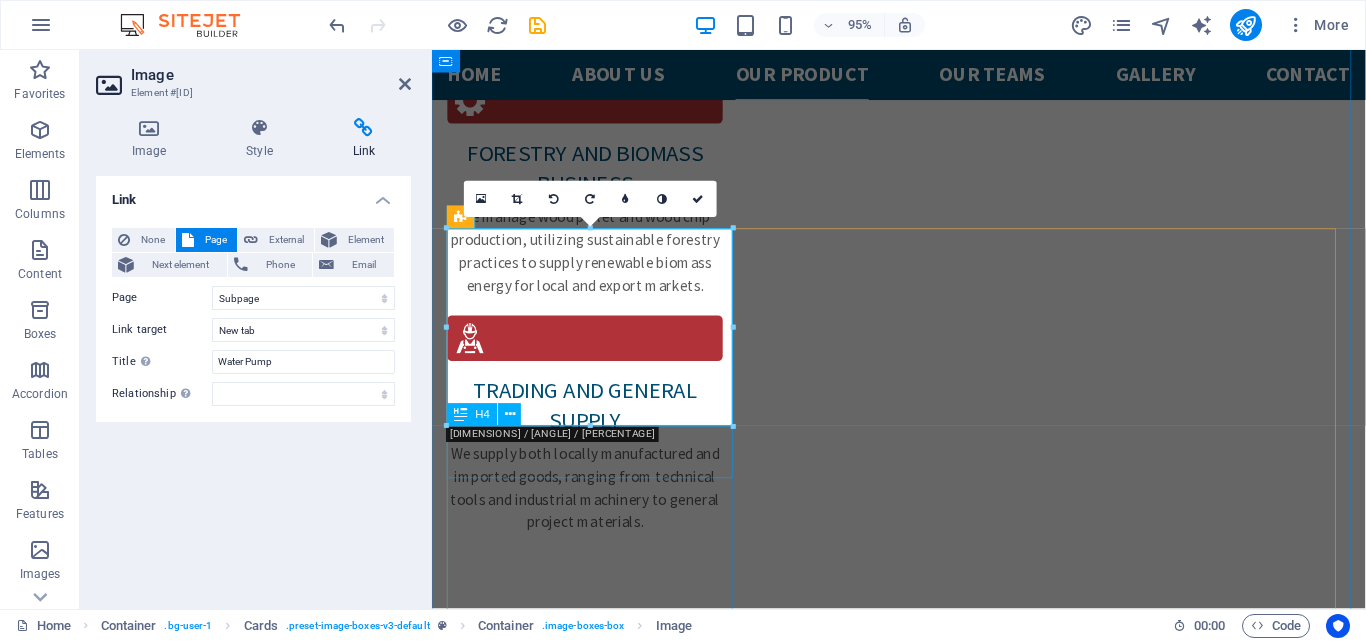 click on "water pump" at bounding box center (601, 3531) 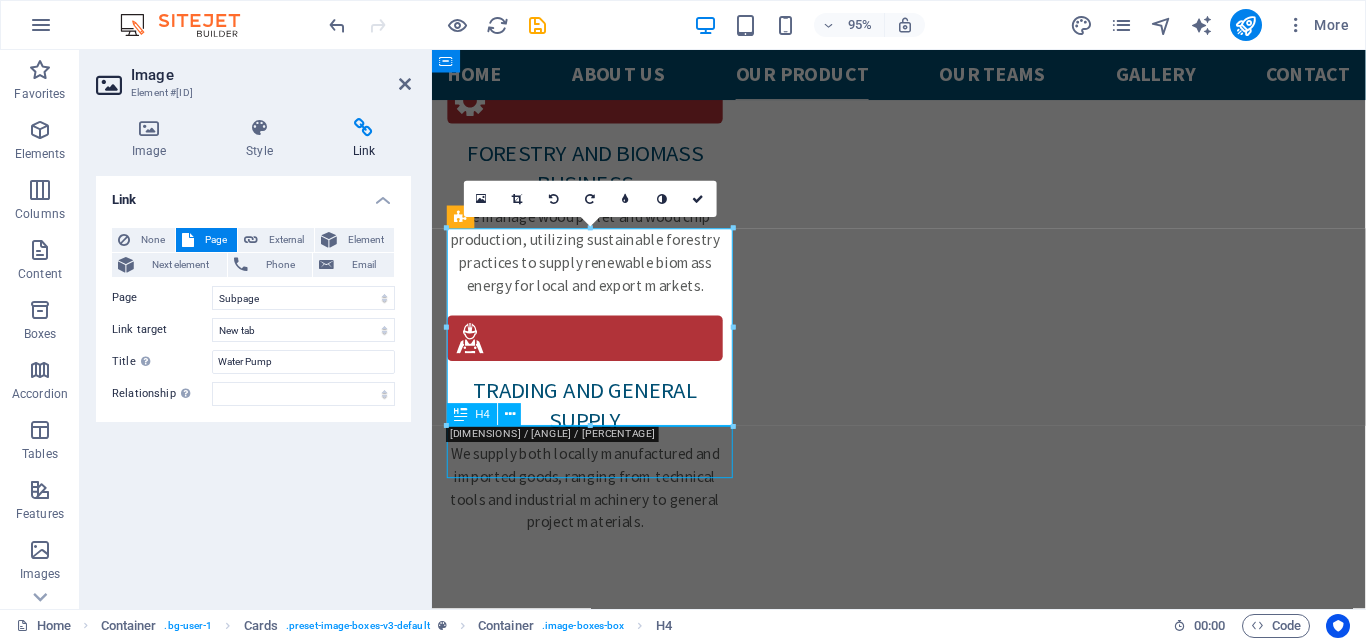 click on "water pump" at bounding box center [601, 3531] 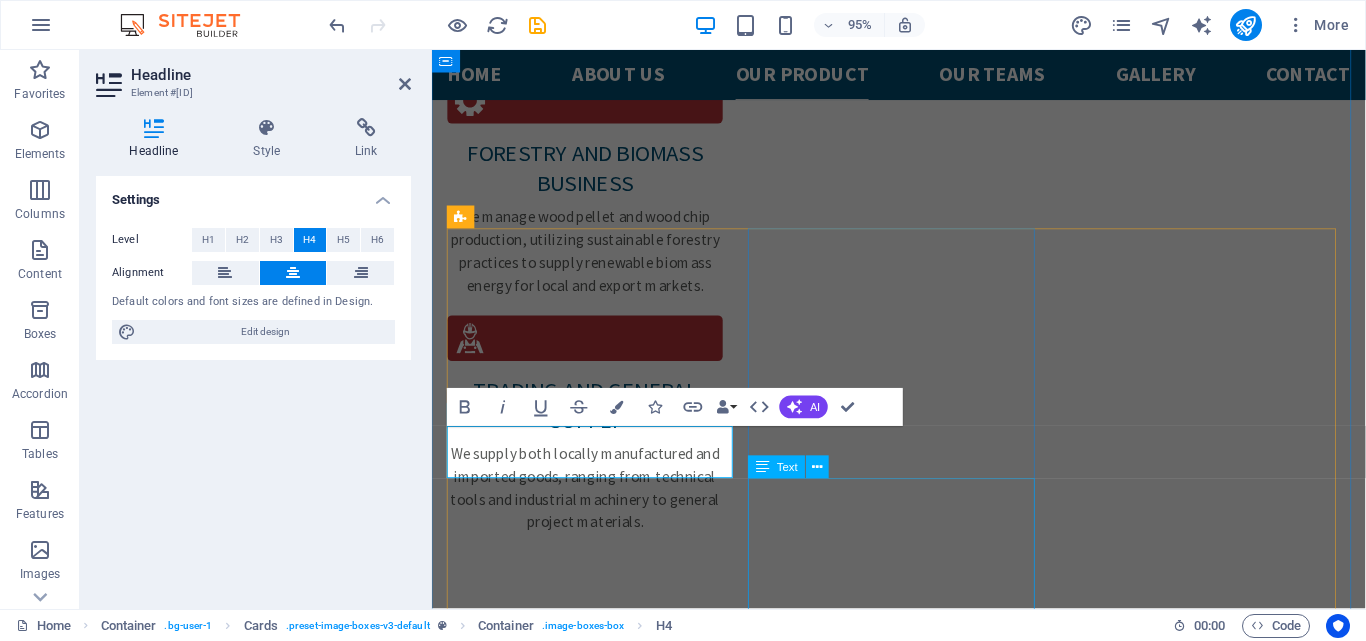 click on "We provide a comprehensive range of farm machinery designed to enhance productivity and efficiency: Two-Wheel and Four-Wheel Tractors  – ideal for land preparation in various terrains. Rotavators, Cultivators, and Tillers  – for soil management, plowing, and weed control." at bounding box center [601, 4357] 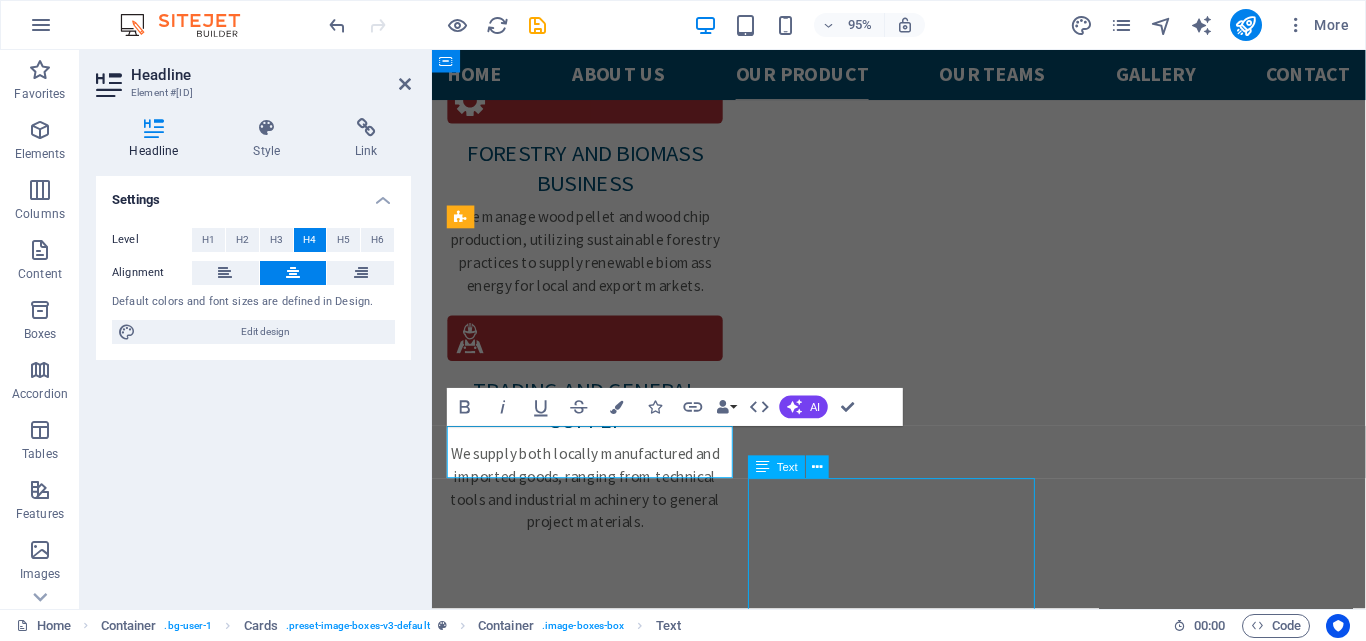 scroll, scrollTop: 3193, scrollLeft: 0, axis: vertical 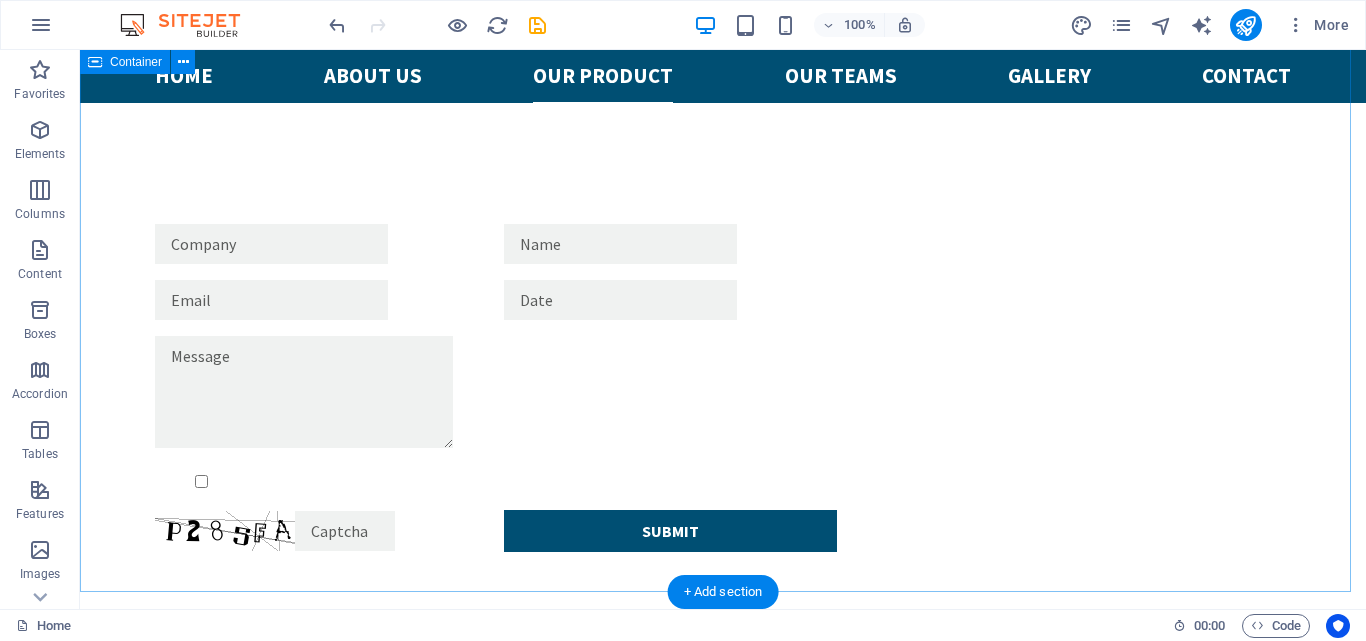 click on "Our product Our product offerings are carefully selected and developed to meet local needs, while complying with TKDN, ISO 9001, and SNI 2023 standards. water pump Durable and high-performance pumps for irrigation and water distribution: Diesel Engine Pumps  (3”, 4”, and 6”) – powerful and suitable for large-scale farming. Gasoline Engine Pumps  (3” and 4”) – compact and easy to operate in various locations. All pumps are produced under strict quality control, certified with  TKDN (Local Content) ,  ISO 9001 , and  SNI 2023  to ensure reliability and national compliance. alsintan We provide a comprehensive range of farm machinery designed to enhance productivity and efficiency: Two-Wheel and Four-Wheel Tractors  – ideal for land preparation in various terrains. Rotavators, Cultivators, and Tillers  – for soil management, plowing, and weed control. agridrone We offer advanced drone systems designed for modern agricultural operations: Aerial spraying and fertilizing Our drones enable" at bounding box center [723, 3851] 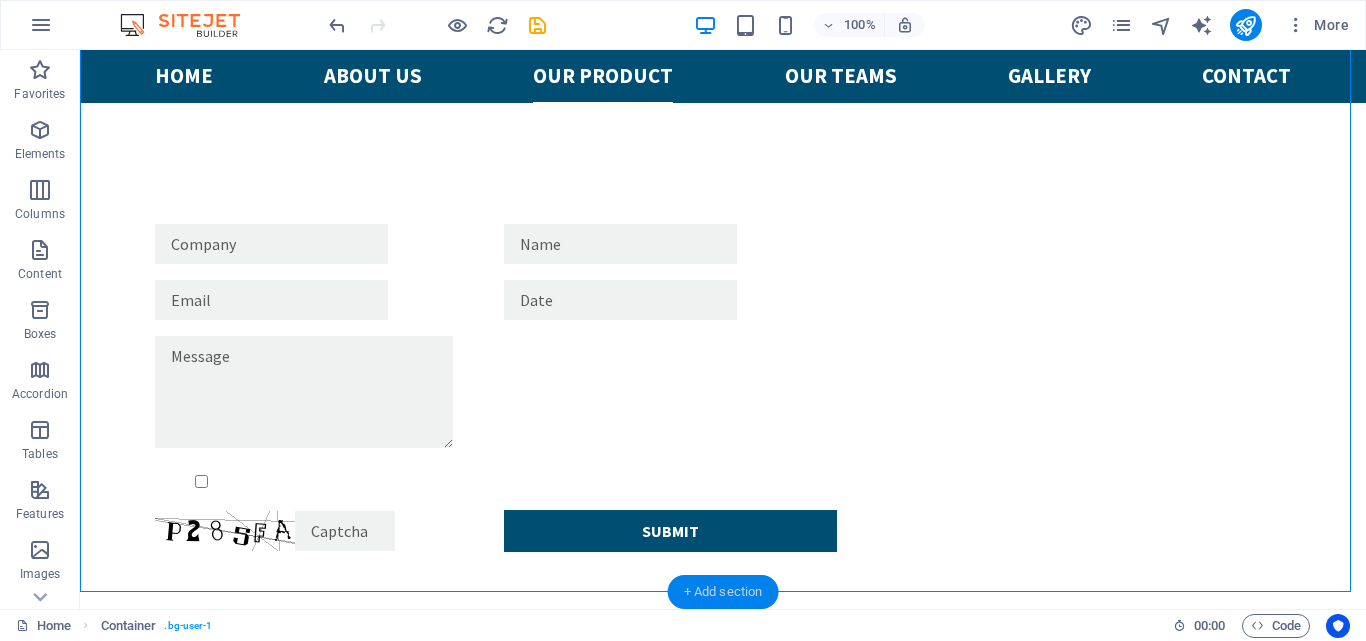 click on "+ Add section" at bounding box center [723, 592] 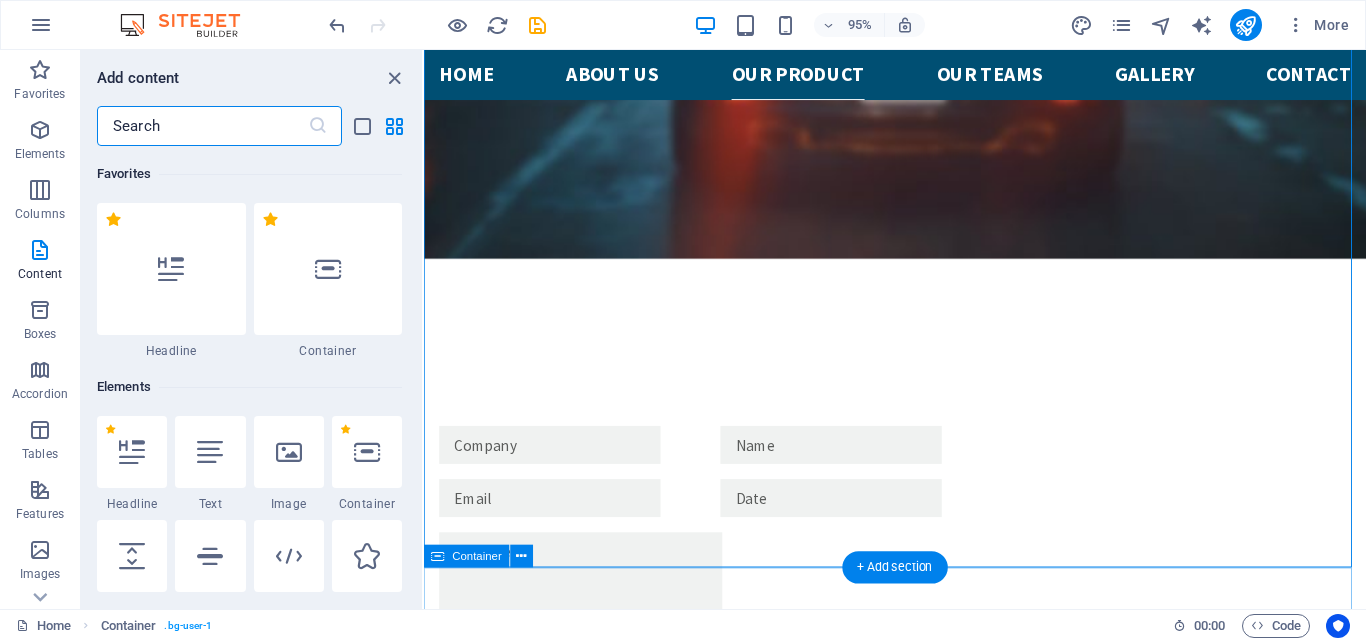 scroll, scrollTop: 4207, scrollLeft: 0, axis: vertical 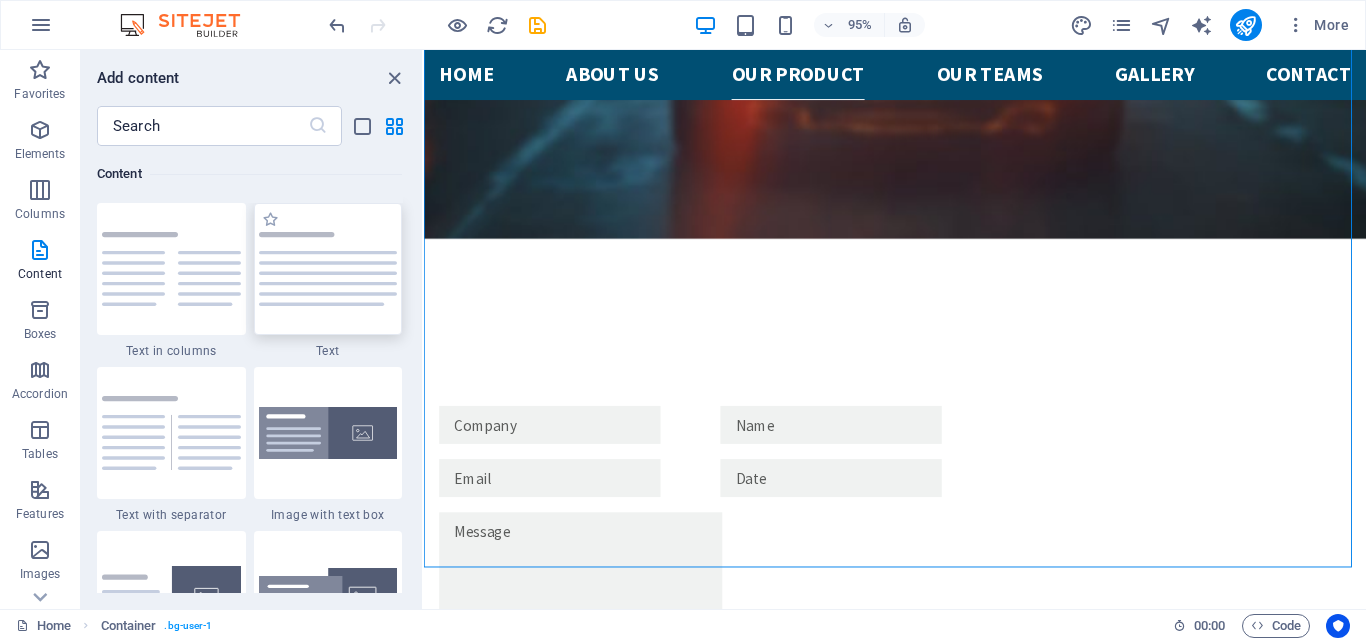 click at bounding box center (328, 269) 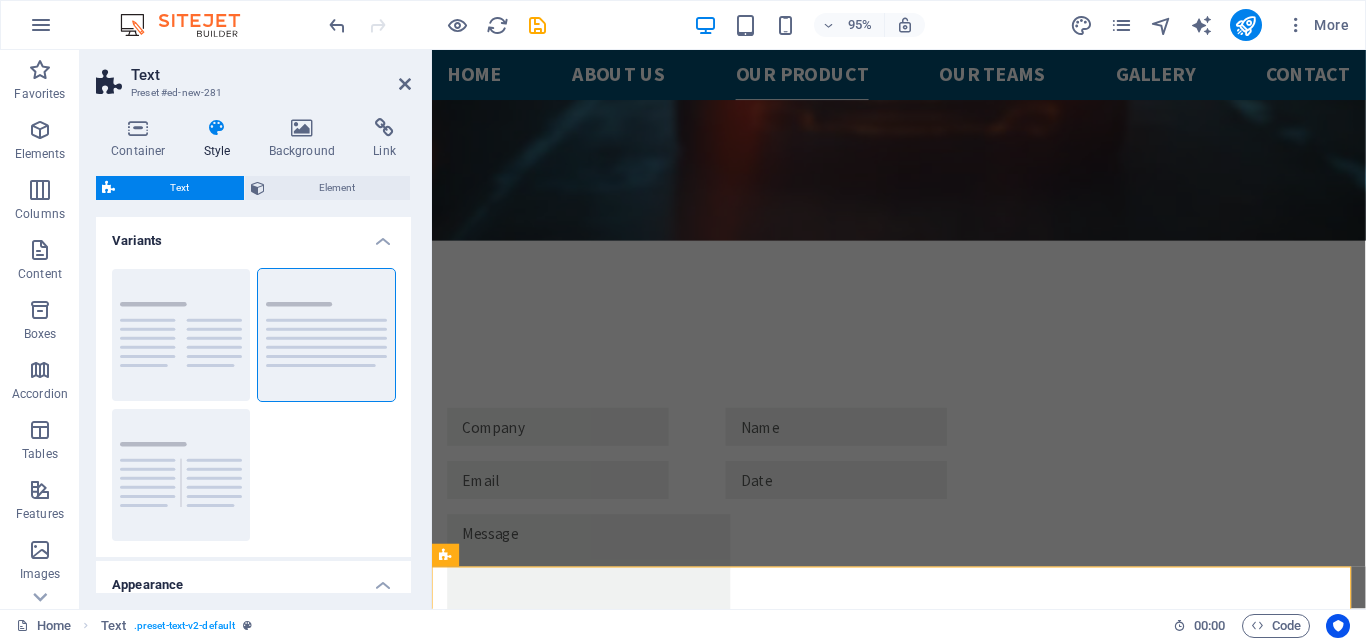 scroll, scrollTop: 4250, scrollLeft: 0, axis: vertical 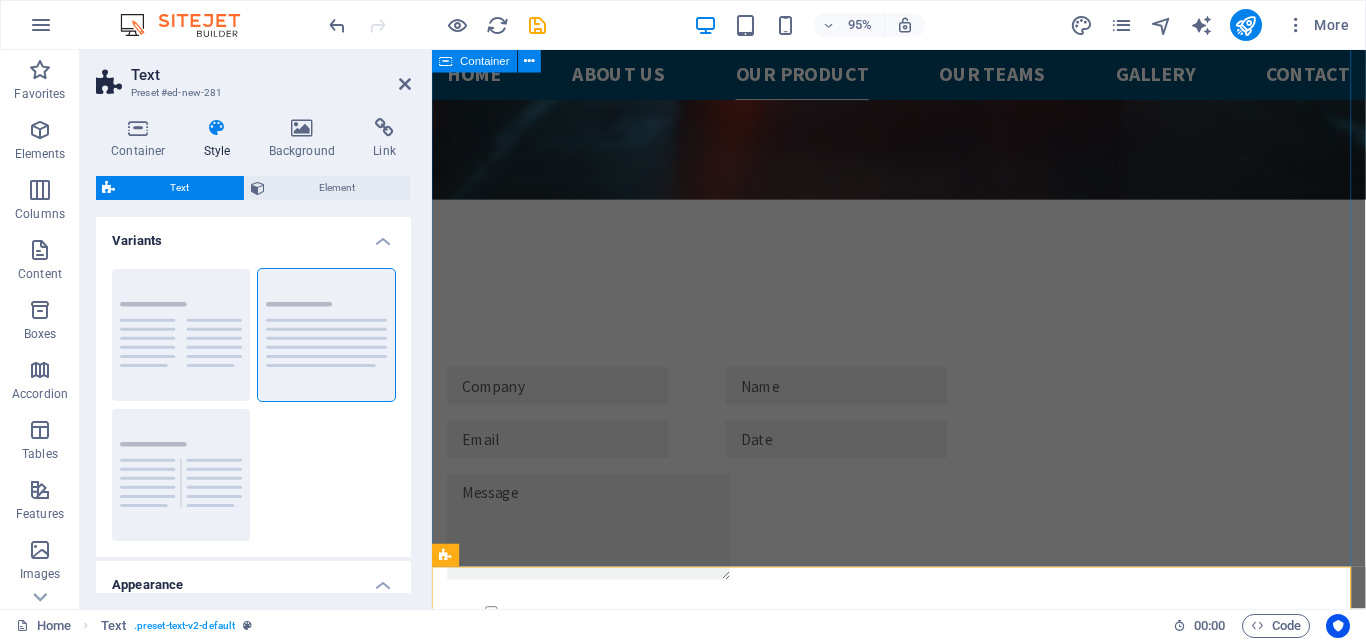 click on "Our product Our product offerings are carefully selected and developed to meet local needs, while complying with TKDN, ISO 9001, and SNI 2023 standards. water pump Durable and high-performance pumps for irrigation and water distribution: Diesel Engine Pumps  (3”, 4”, and 6”) – powerful and suitable for large-scale farming. Gasoline Engine Pumps  (3” and 4”) – compact and easy to operate in various locations. All pumps are produced under strict quality control, certified with  TKDN (Local Content) ,  ISO 9001 , and  SNI 2023  to ensure reliability and national compliance. alsintan We provide a comprehensive range of farm machinery designed to enhance productivity and efficiency: Two-Wheel and Four-Wheel Tractors  – ideal for land preparation in various terrains. Rotavators, Cultivators, and Tillers  – for soil management, plowing, and weed control. agridrone We offer advanced drone systems designed for modern agricultural operations: Aerial spraying and fertilizing Our drones enable" at bounding box center [923, 4051] 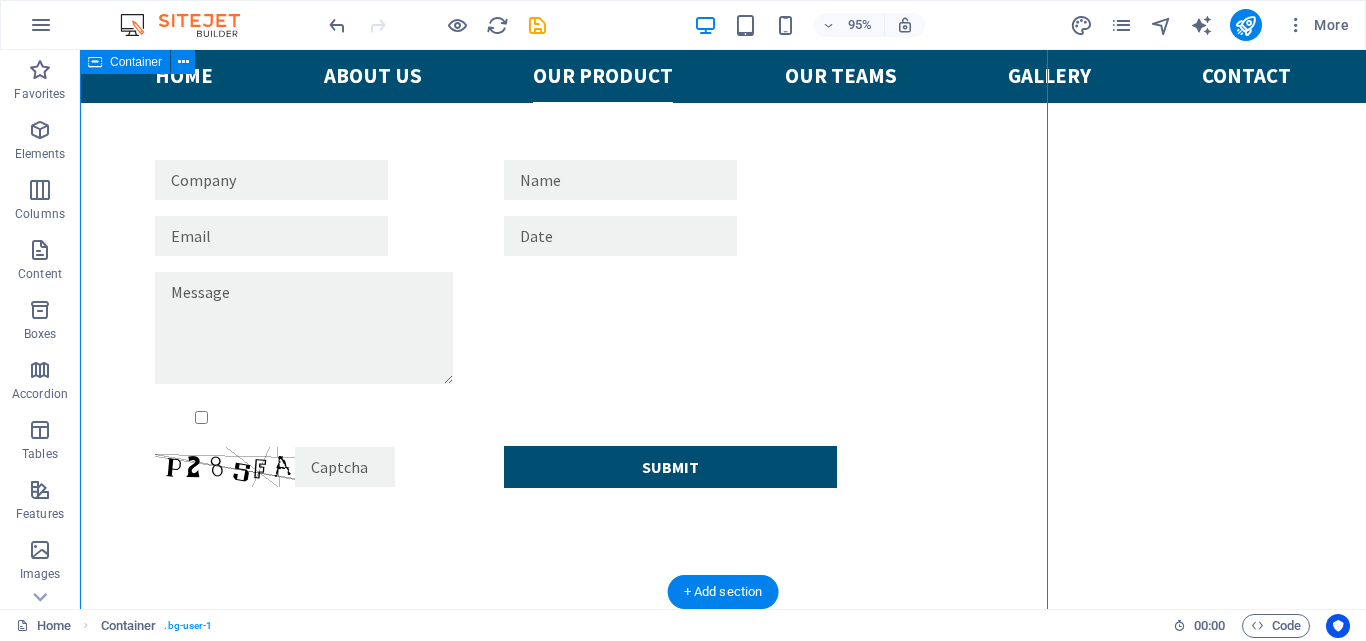 scroll, scrollTop: 4186, scrollLeft: 0, axis: vertical 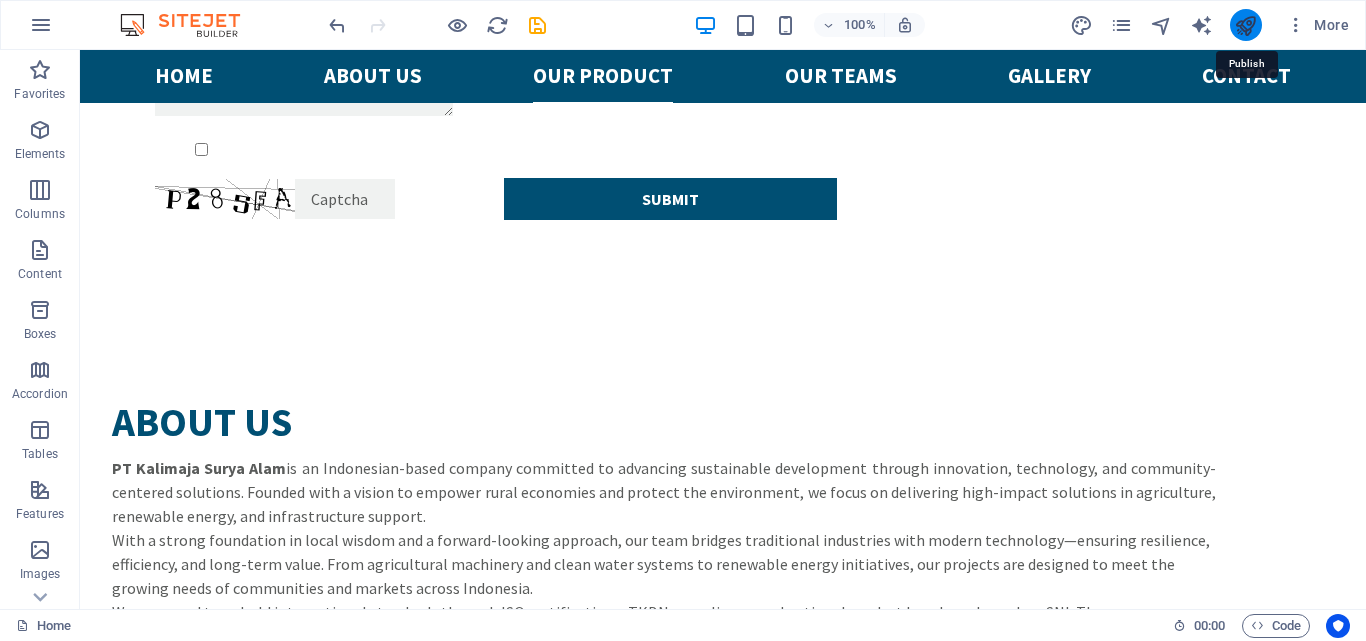 click at bounding box center (1245, 25) 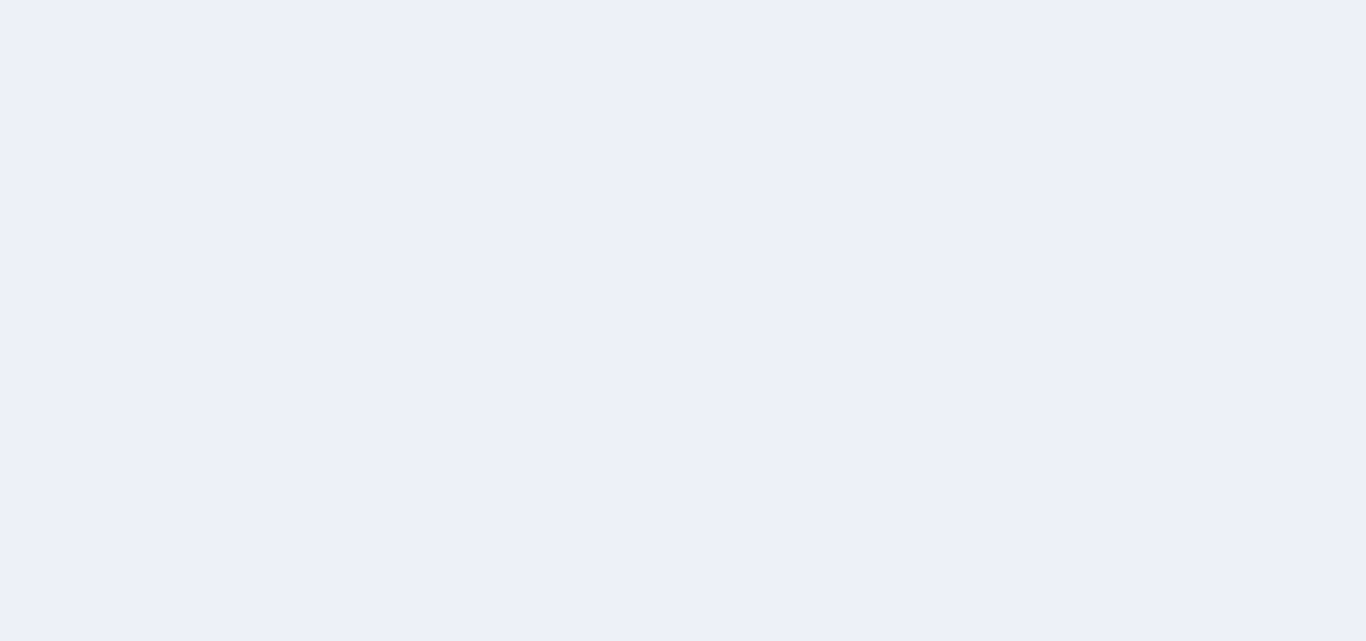 scroll, scrollTop: 0, scrollLeft: 0, axis: both 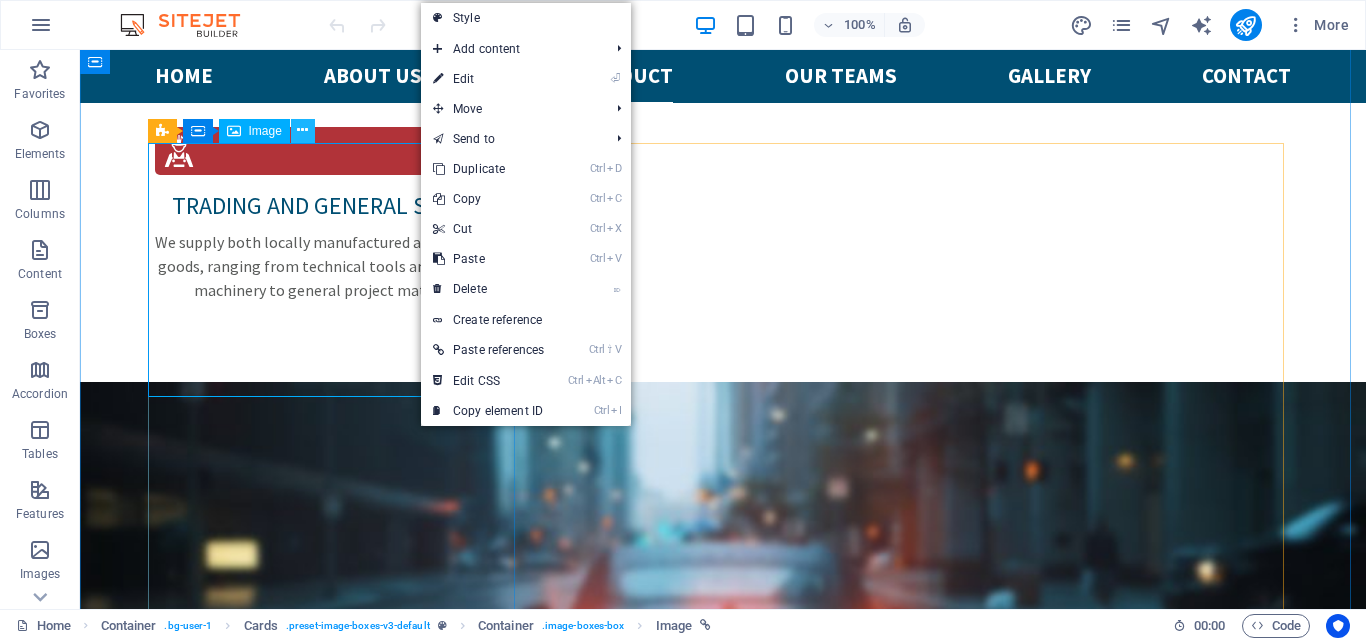 click at bounding box center (302, 130) 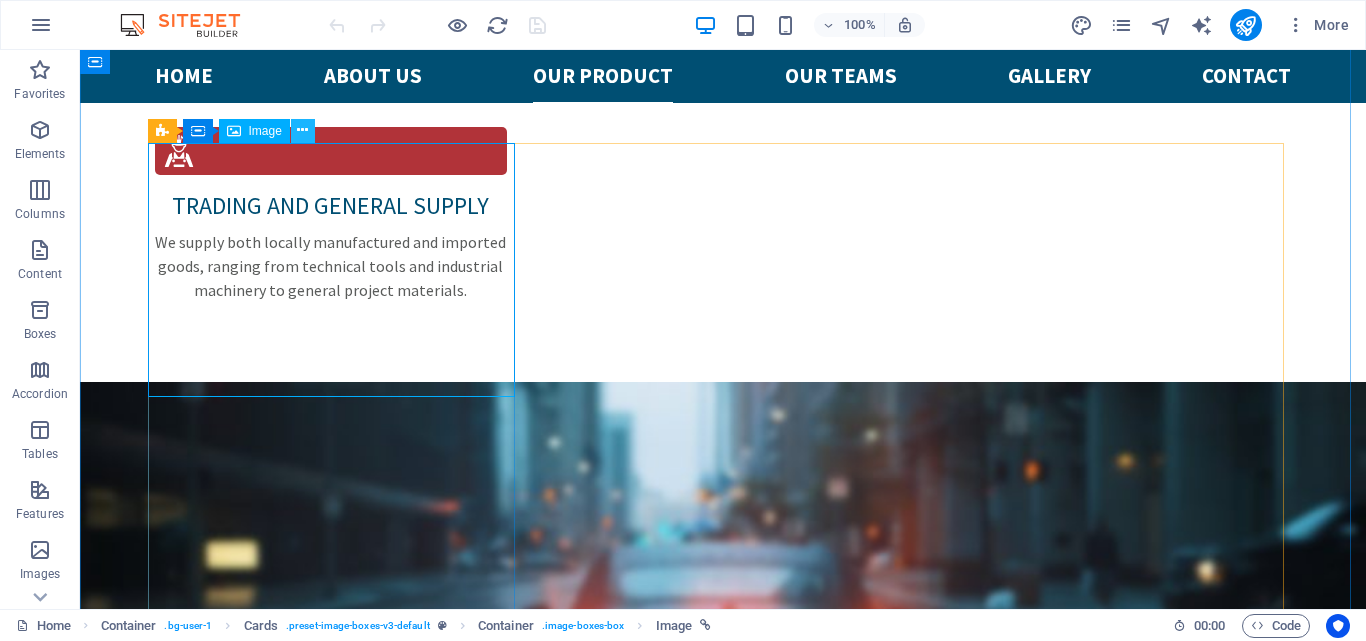 click at bounding box center (302, 130) 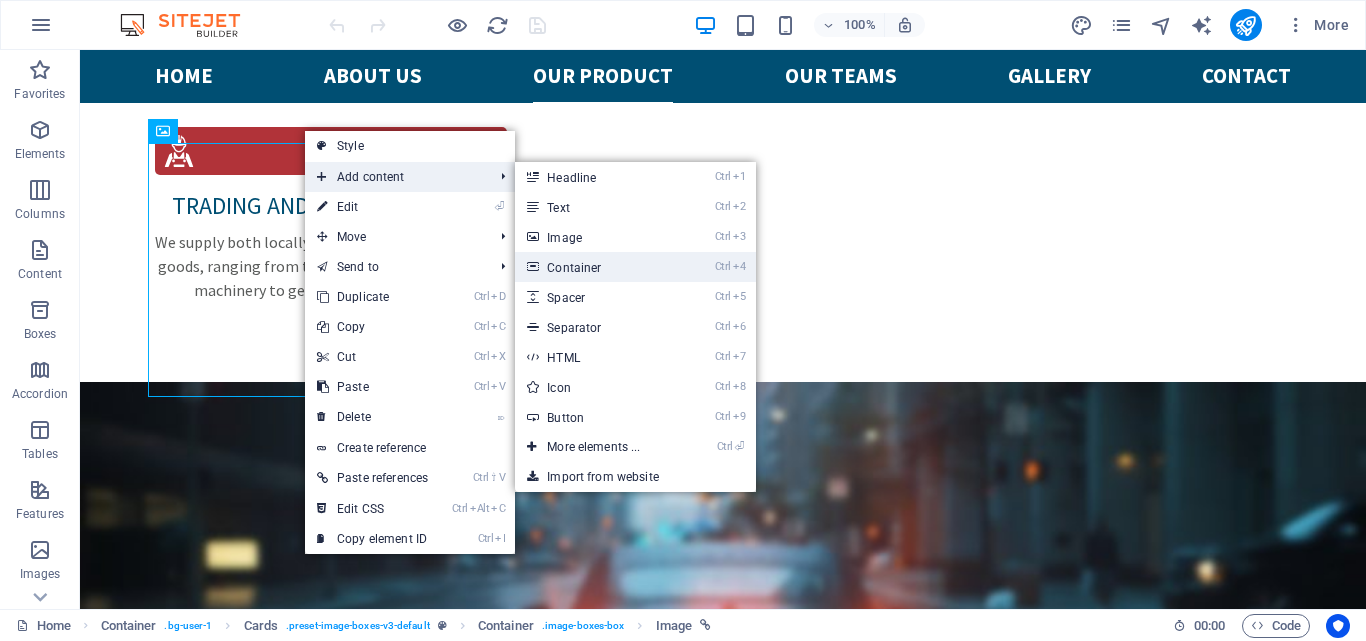 click on "Ctrl 4  Container" at bounding box center [597, 267] 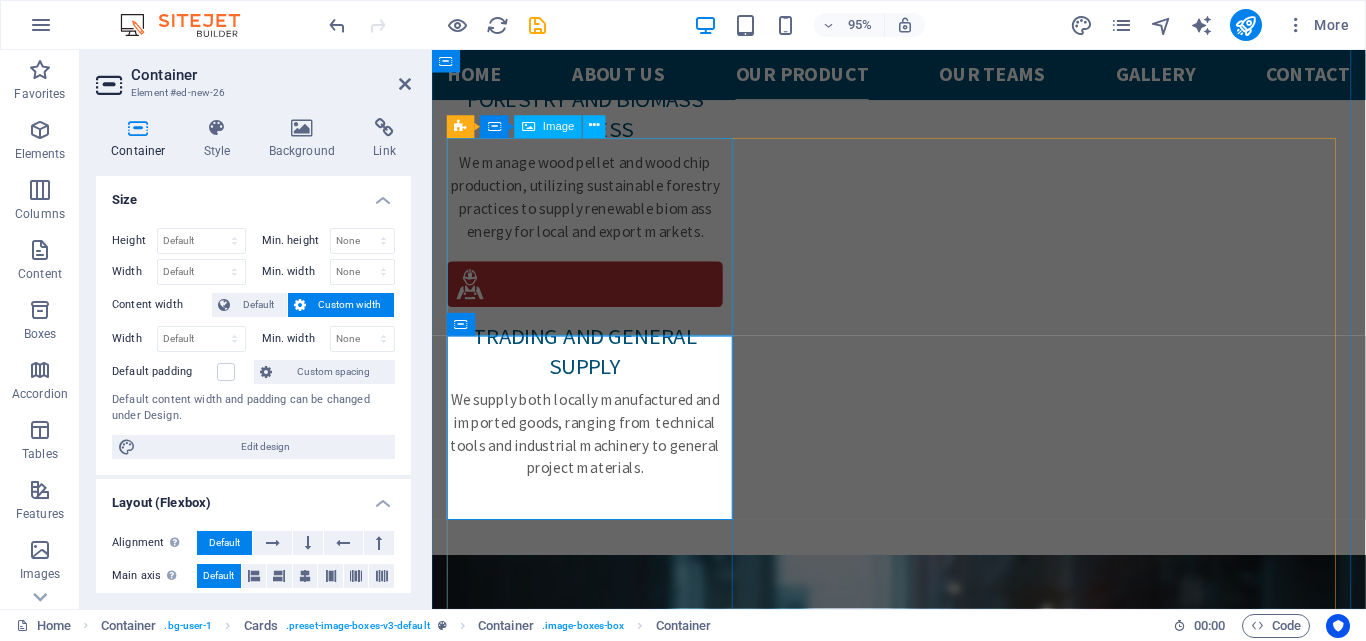 scroll, scrollTop: 3326, scrollLeft: 0, axis: vertical 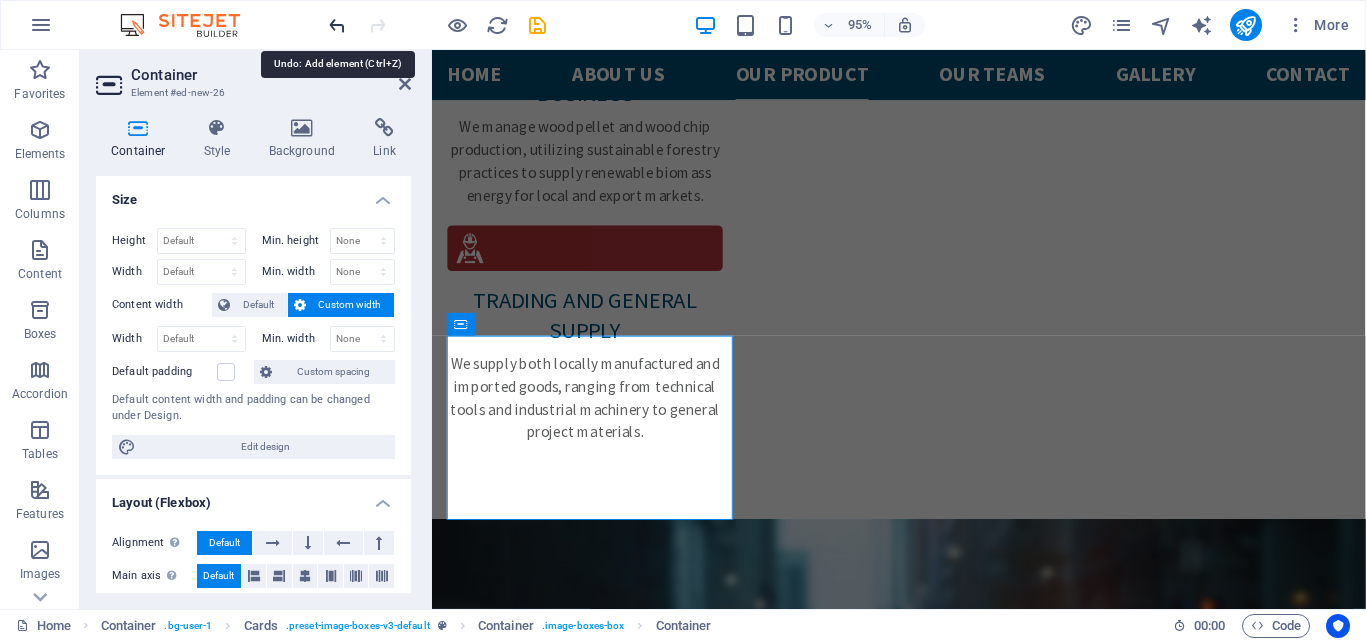 click at bounding box center (337, 25) 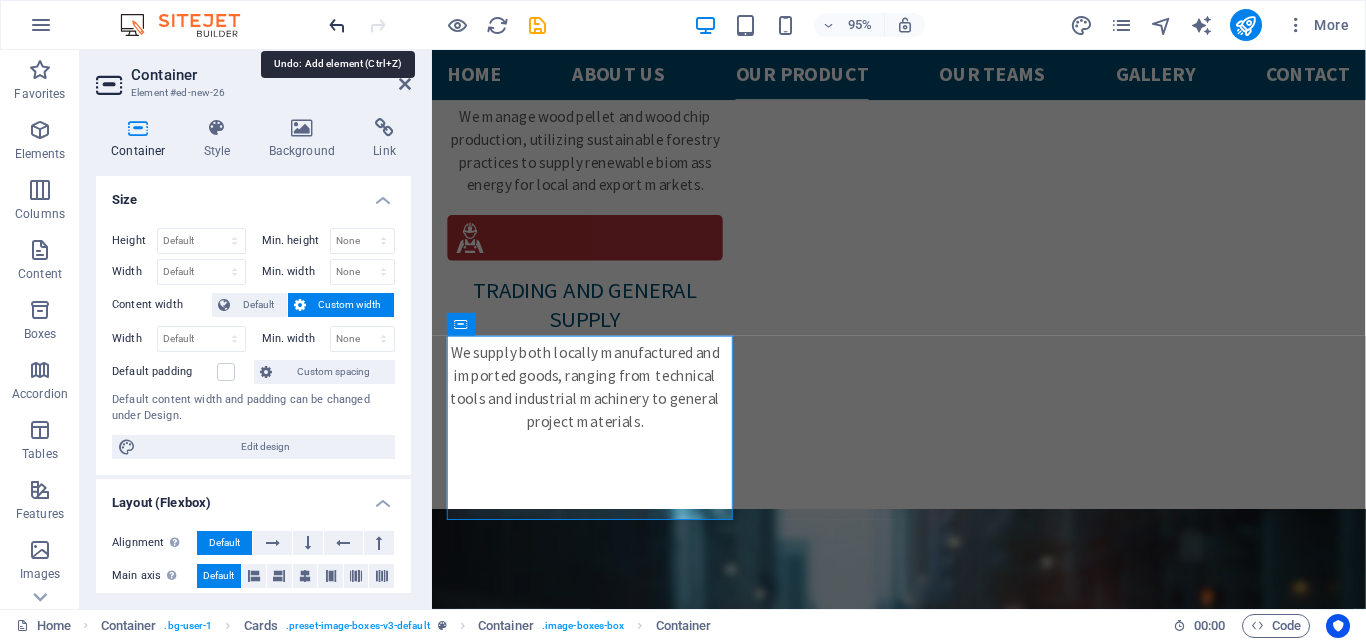 scroll, scrollTop: 3288, scrollLeft: 0, axis: vertical 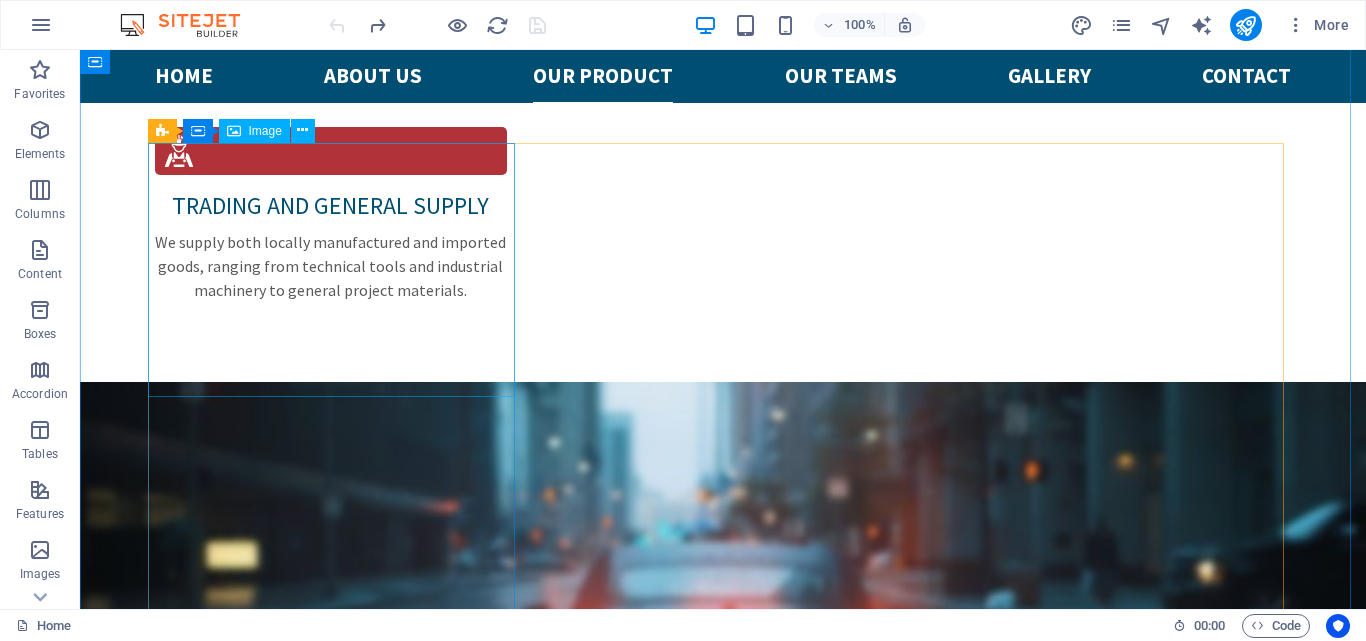 click at bounding box center [339, 3142] 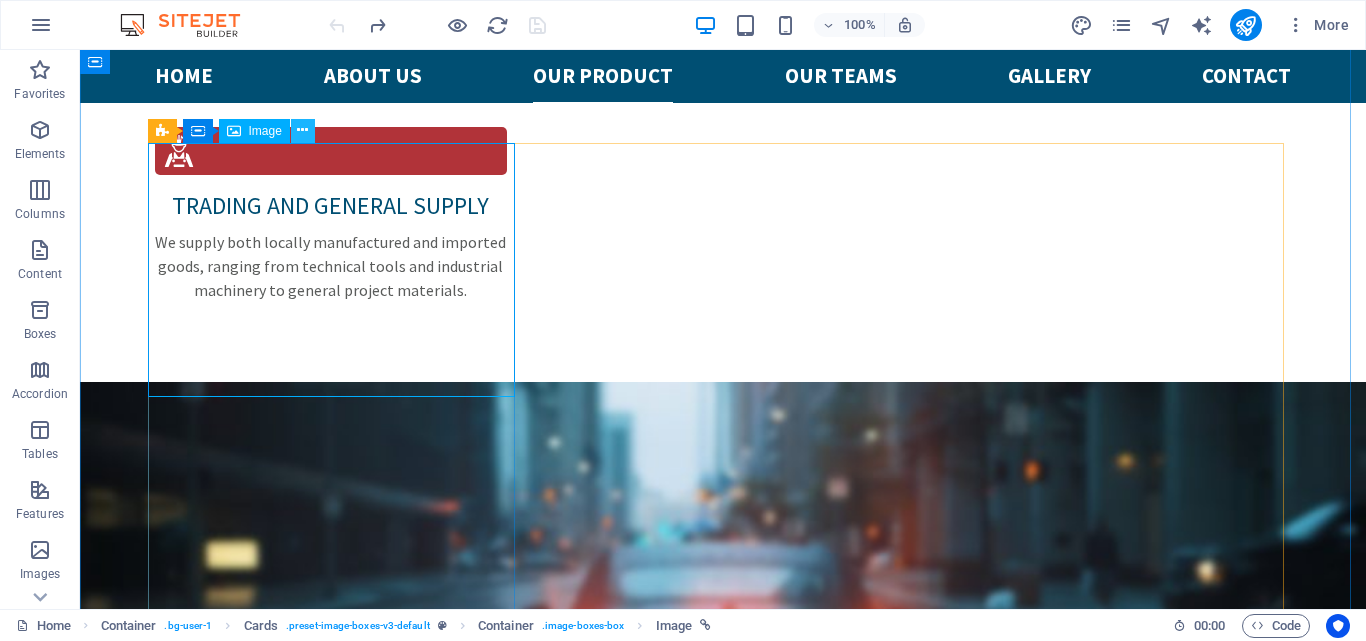 click at bounding box center (302, 130) 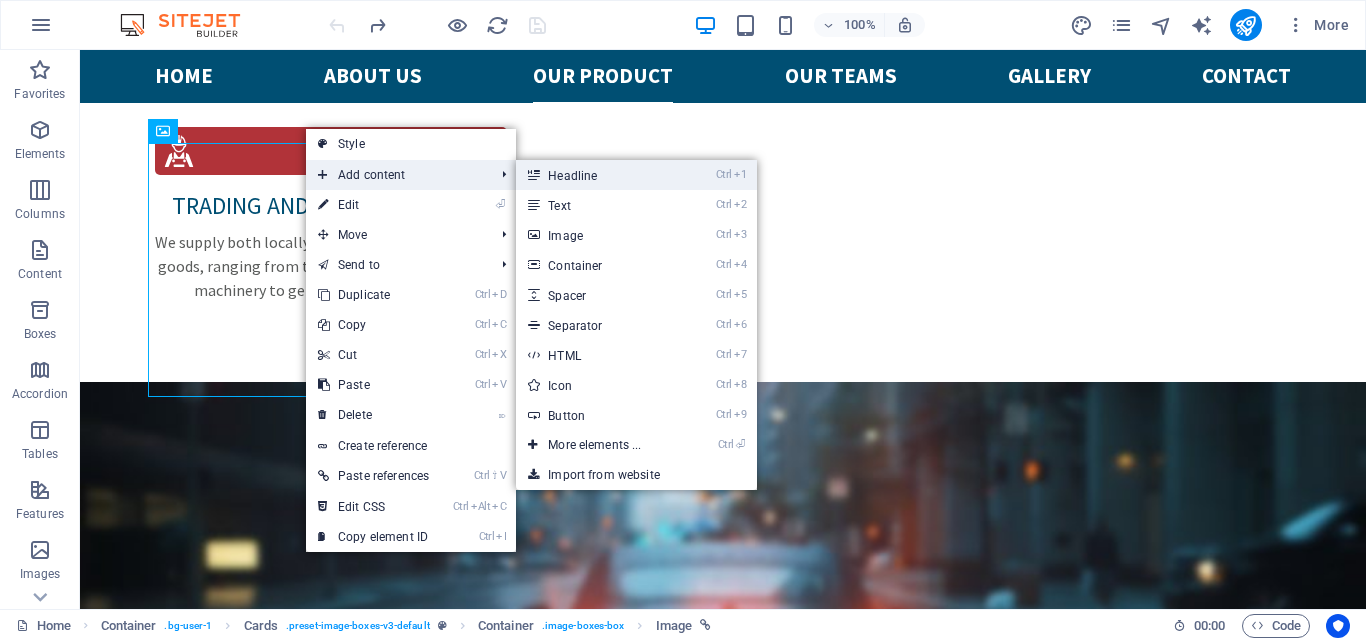 click on "Ctrl 1  Headline" at bounding box center (598, 175) 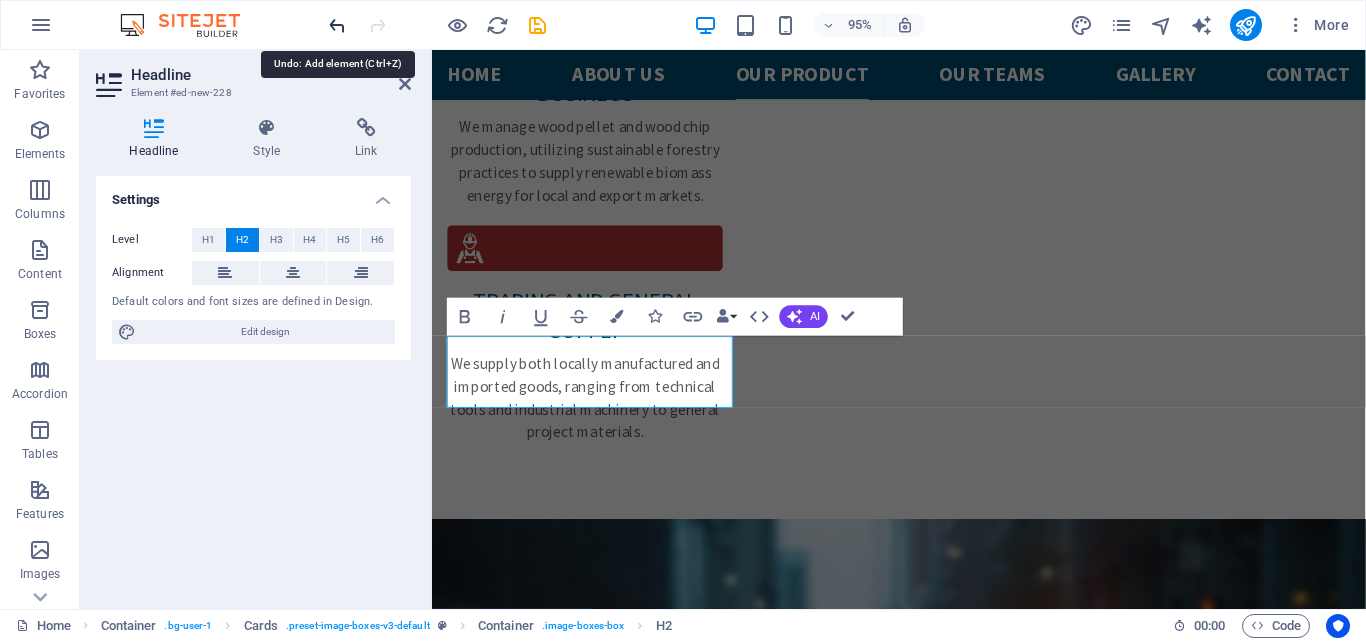 click at bounding box center [337, 25] 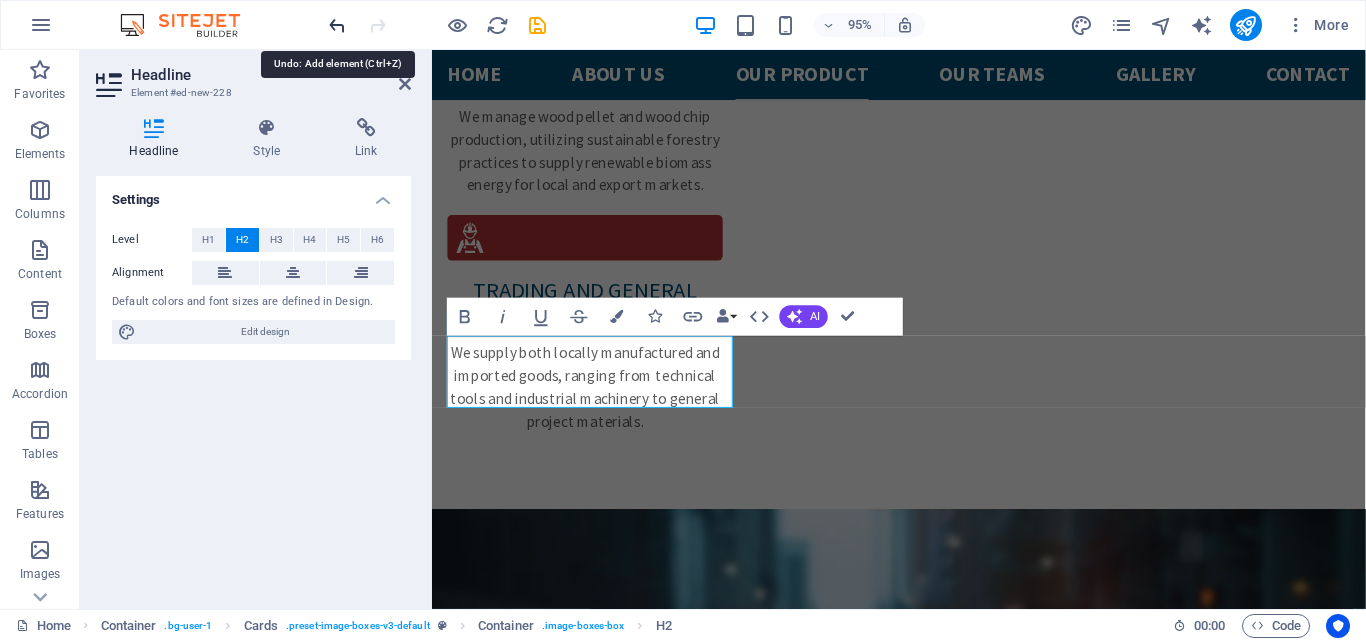 scroll, scrollTop: 3288, scrollLeft: 0, axis: vertical 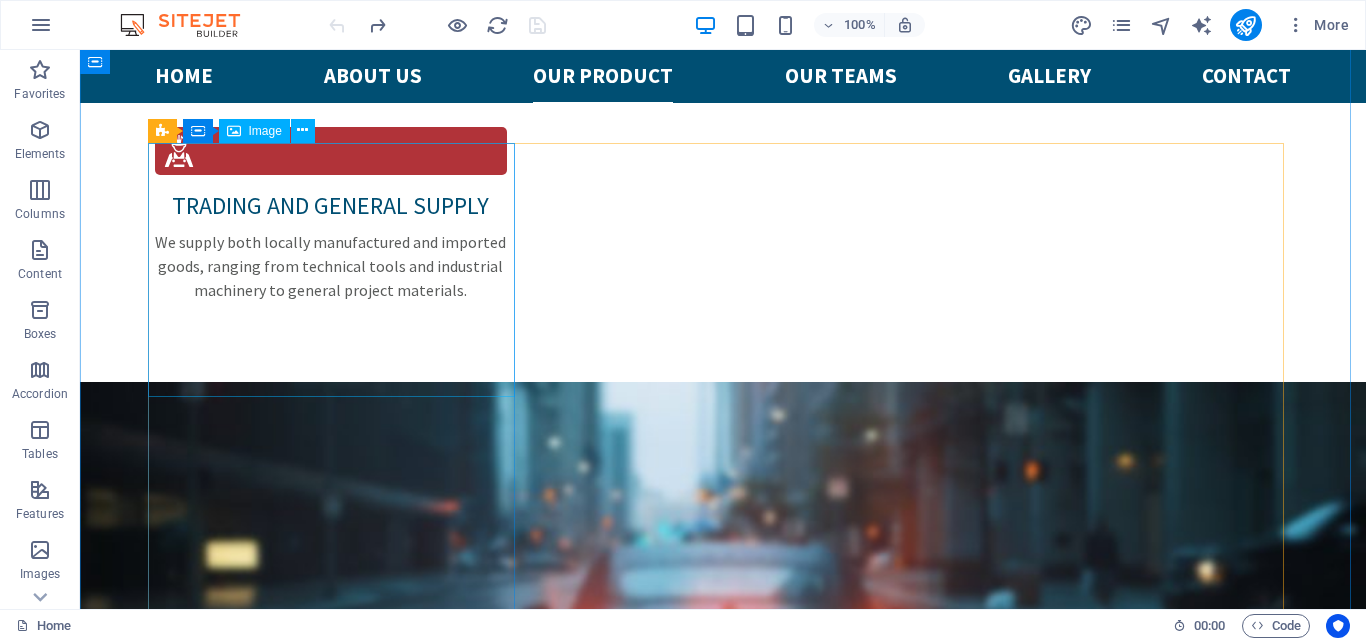 click at bounding box center (339, 3142) 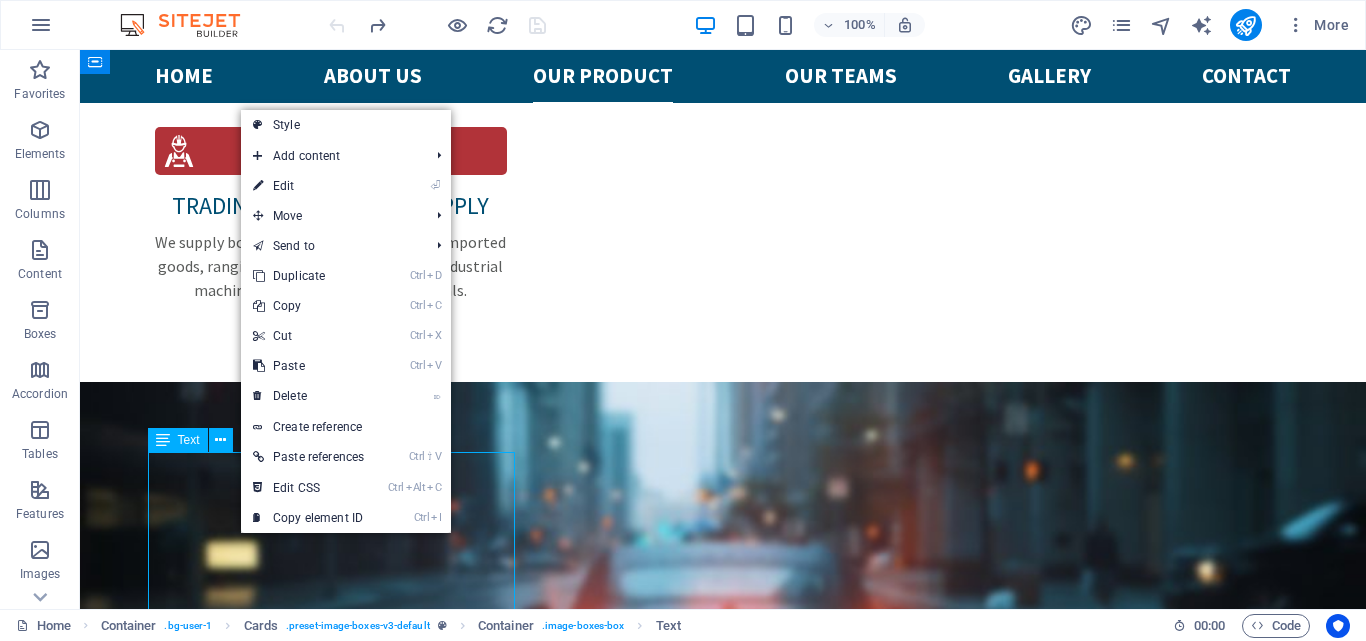 click on "Durable and high-performance pumps for irrigation and water distribution: Diesel Engine Pumps  (3”, 4”, and 6”) – powerful and suitable for large-scale farming. Gasoline Engine Pumps  (3” and 4”) – compact and easy to operate in various locations. All pumps are produced under strict quality control, certified with  TKDN (Local Content) ,  ISO 9001 , and  SNI 2023  to ensure reliability and national compliance." at bounding box center [339, 3477] 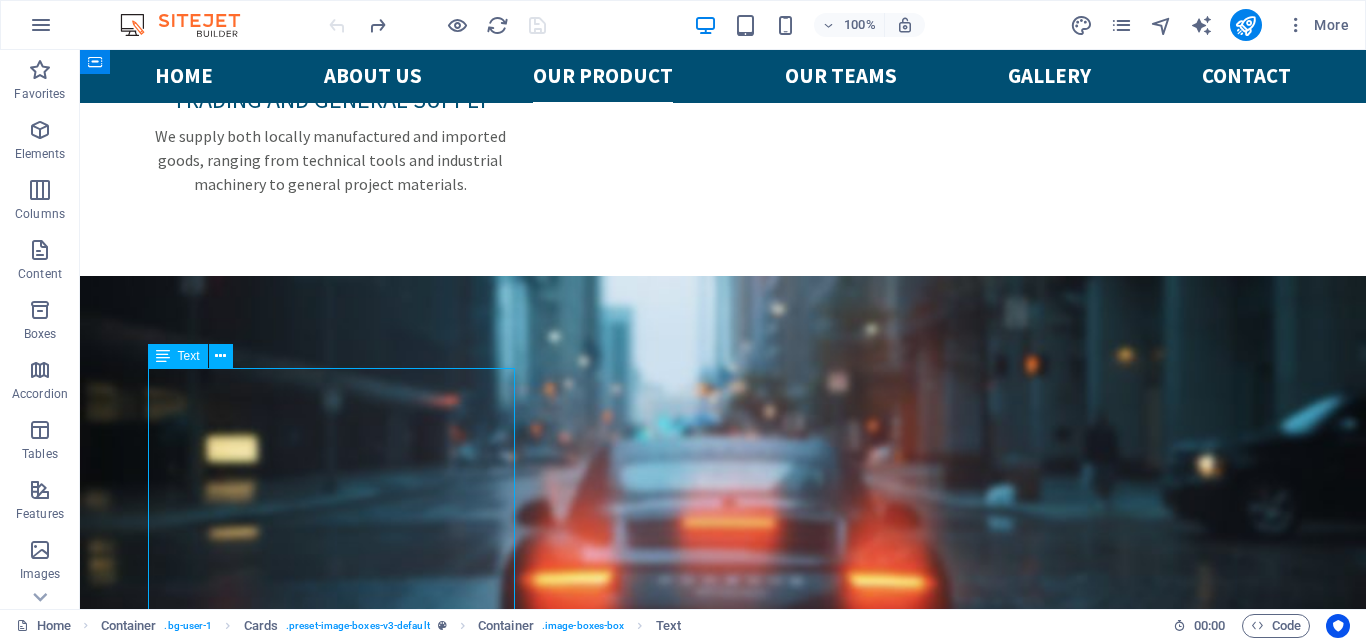 scroll, scrollTop: 3424, scrollLeft: 0, axis: vertical 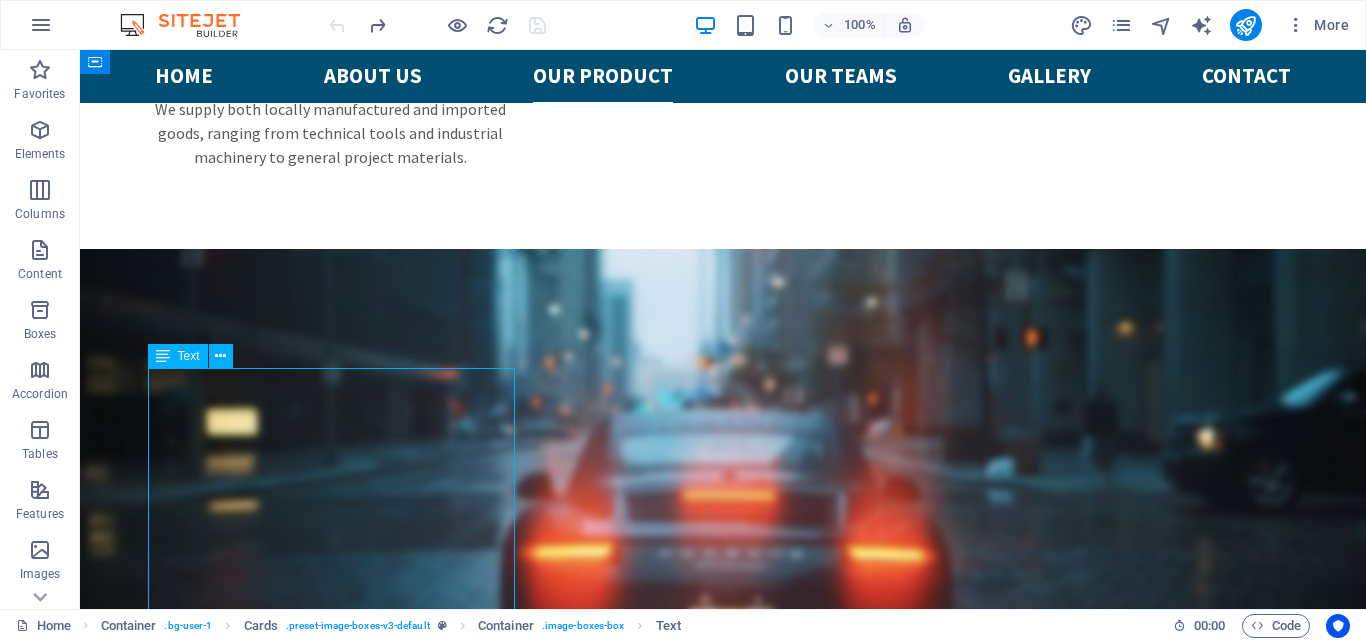 click on "Durable and high-performance pumps for irrigation and water distribution: Diesel Engine Pumps  (3”, 4”, and 6”) – powerful and suitable for large-scale farming. Gasoline Engine Pumps  (3” and 4”) – compact and easy to operate in various locations. All pumps are produced under strict quality control, certified with  TKDN (Local Content) ,  ISO 9001 , and  SNI 2023  to ensure reliability and national compliance." at bounding box center (339, 3344) 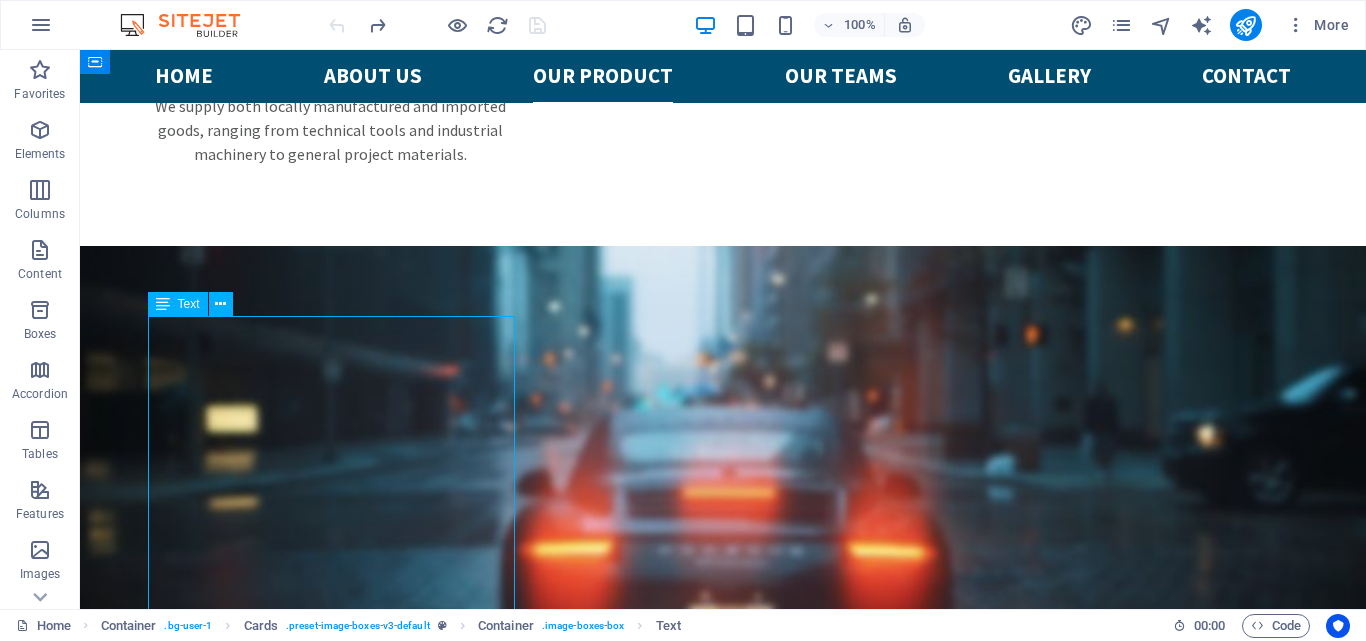 click on "Durable and high-performance pumps for irrigation and water distribution: Diesel Engine Pumps  (3”, 4”, and 6”) – powerful and suitable for large-scale farming. Gasoline Engine Pumps  (3” and 4”) – compact and easy to operate in various locations. All pumps are produced under strict quality control, certified with  TKDN (Local Content) ,  ISO 9001 , and  SNI 2023  to ensure reliability and national compliance." at bounding box center [339, 3341] 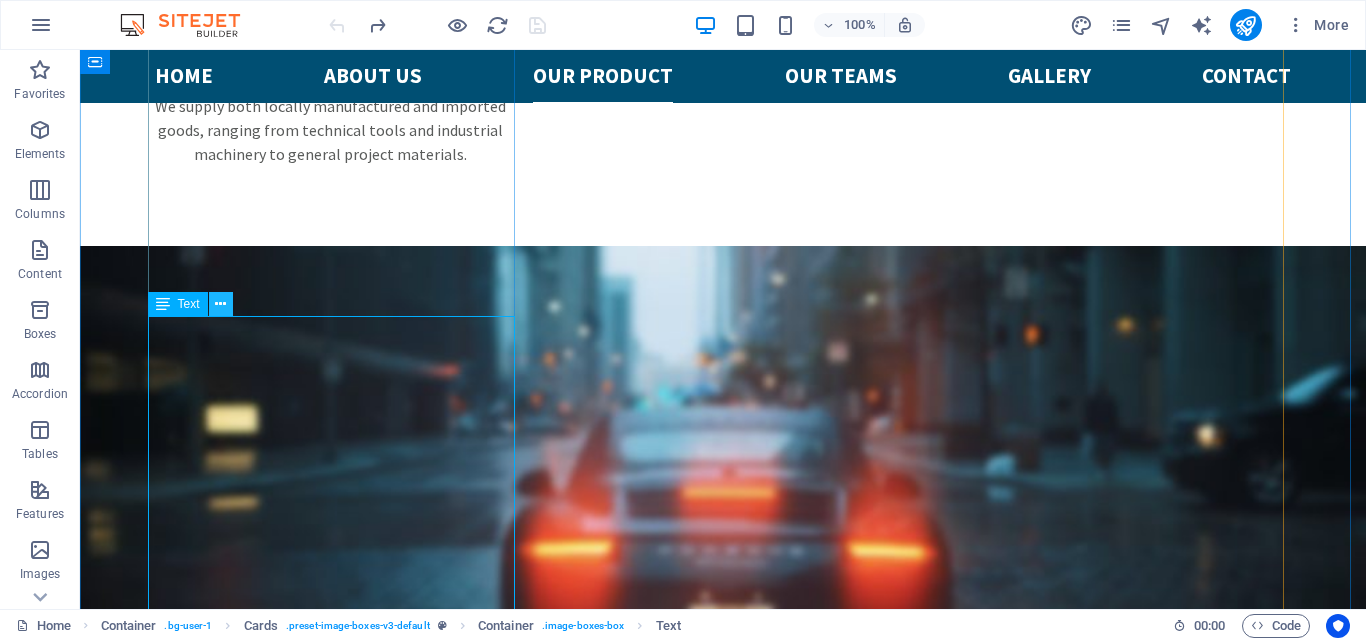 click at bounding box center [220, 304] 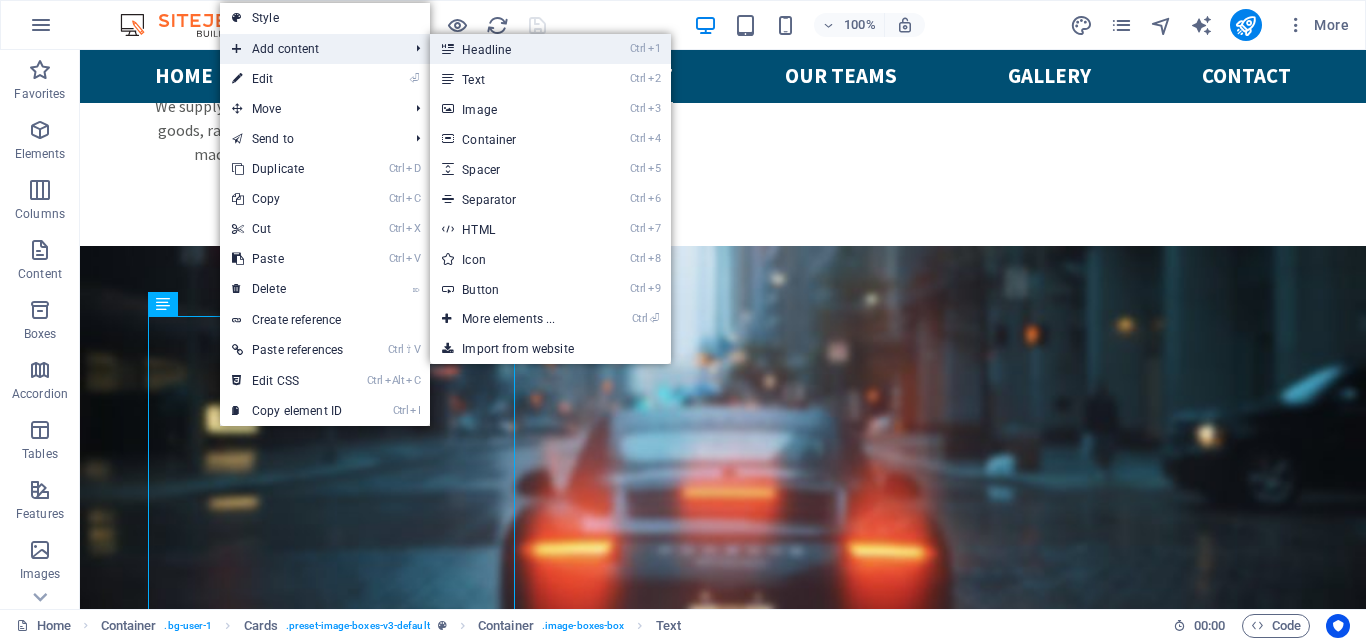 click at bounding box center [447, 49] 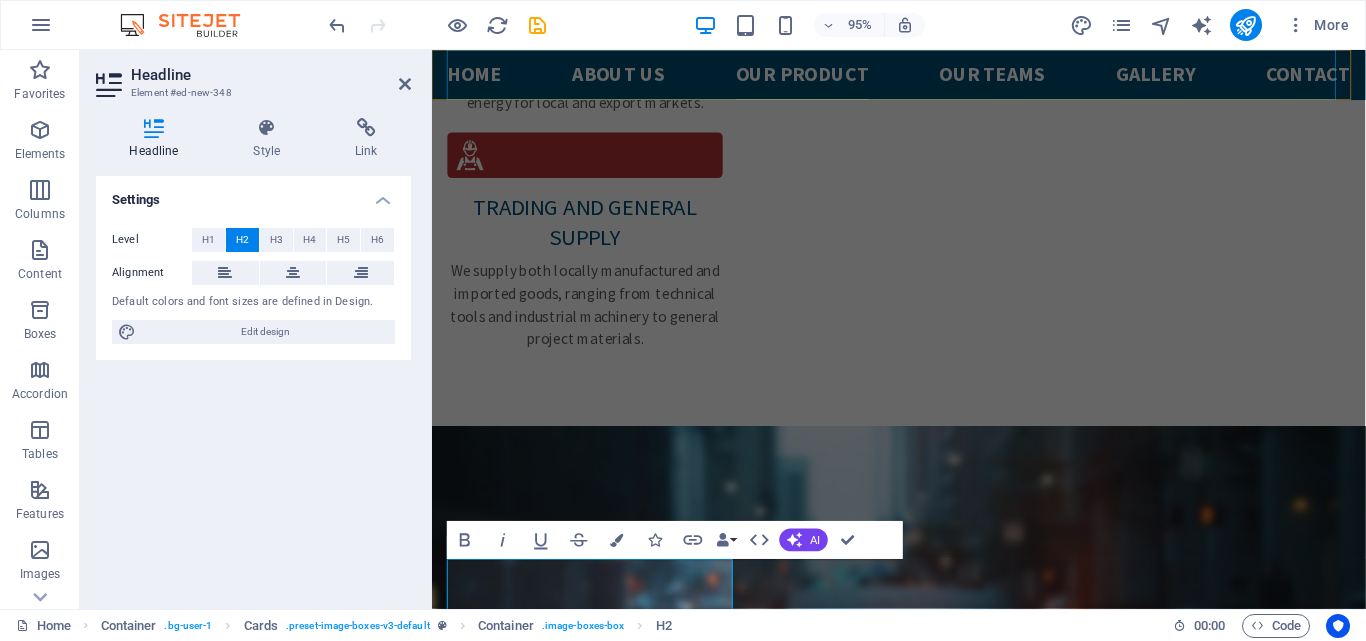 scroll, scrollTop: 3506, scrollLeft: 0, axis: vertical 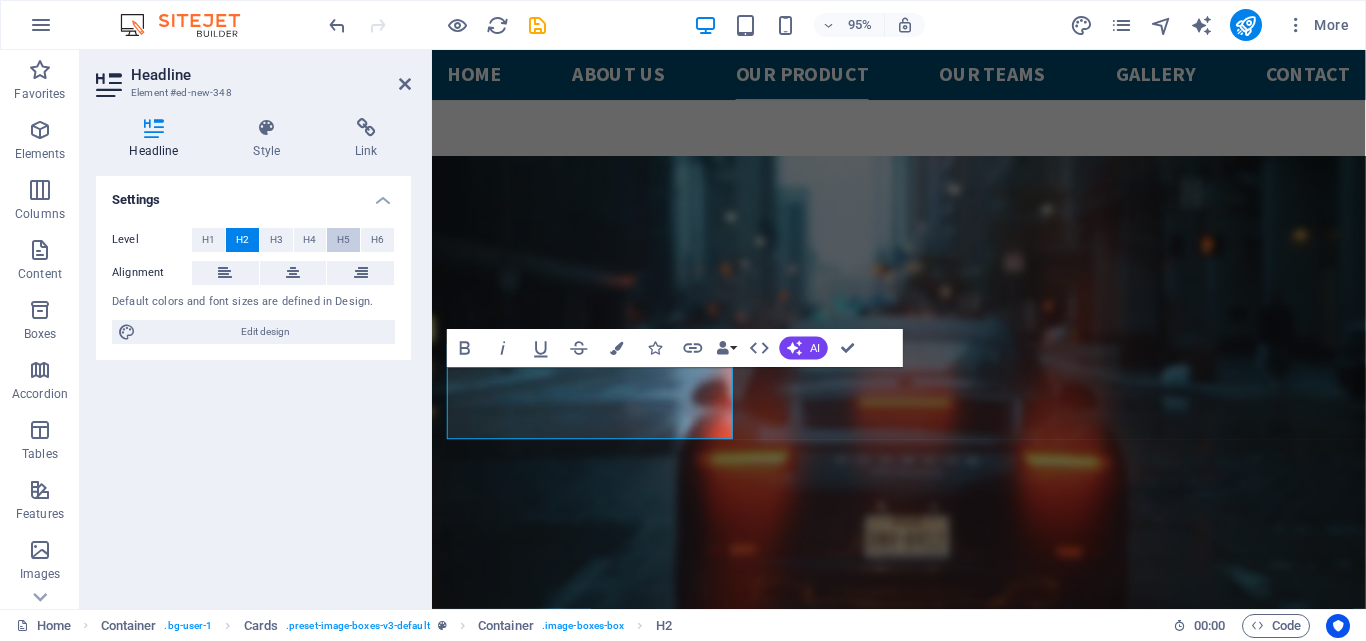 click on "H5" at bounding box center (343, 240) 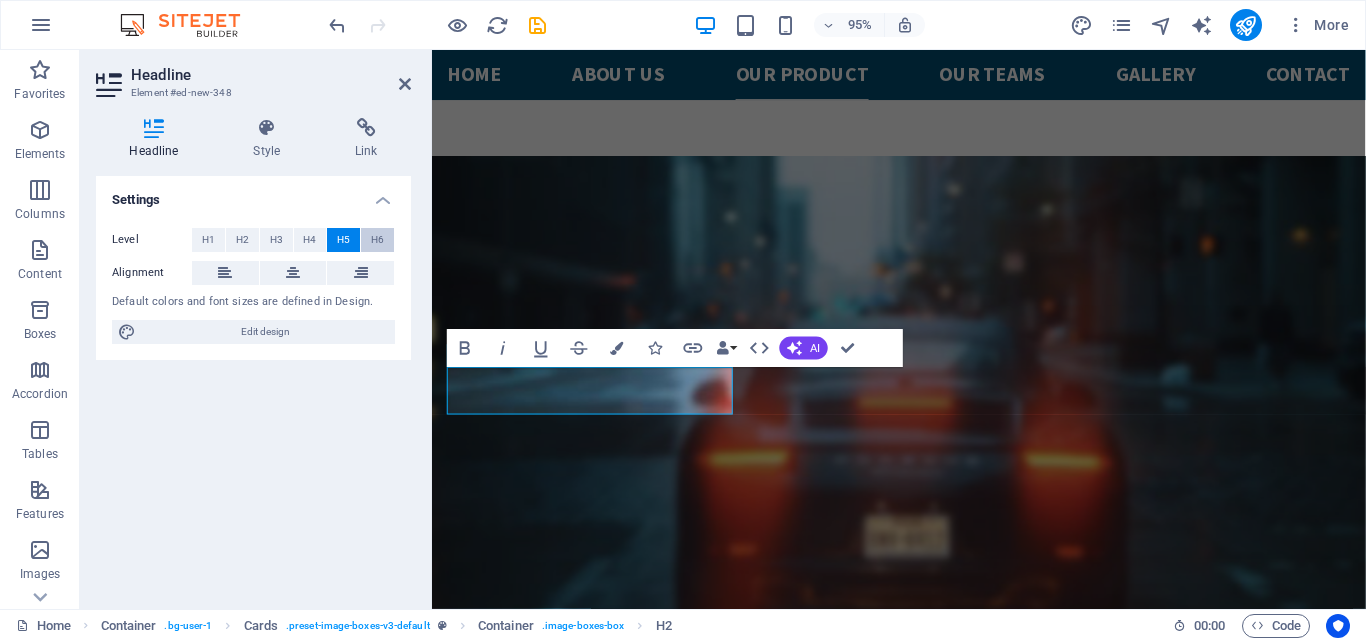 click on "H6" at bounding box center [377, 240] 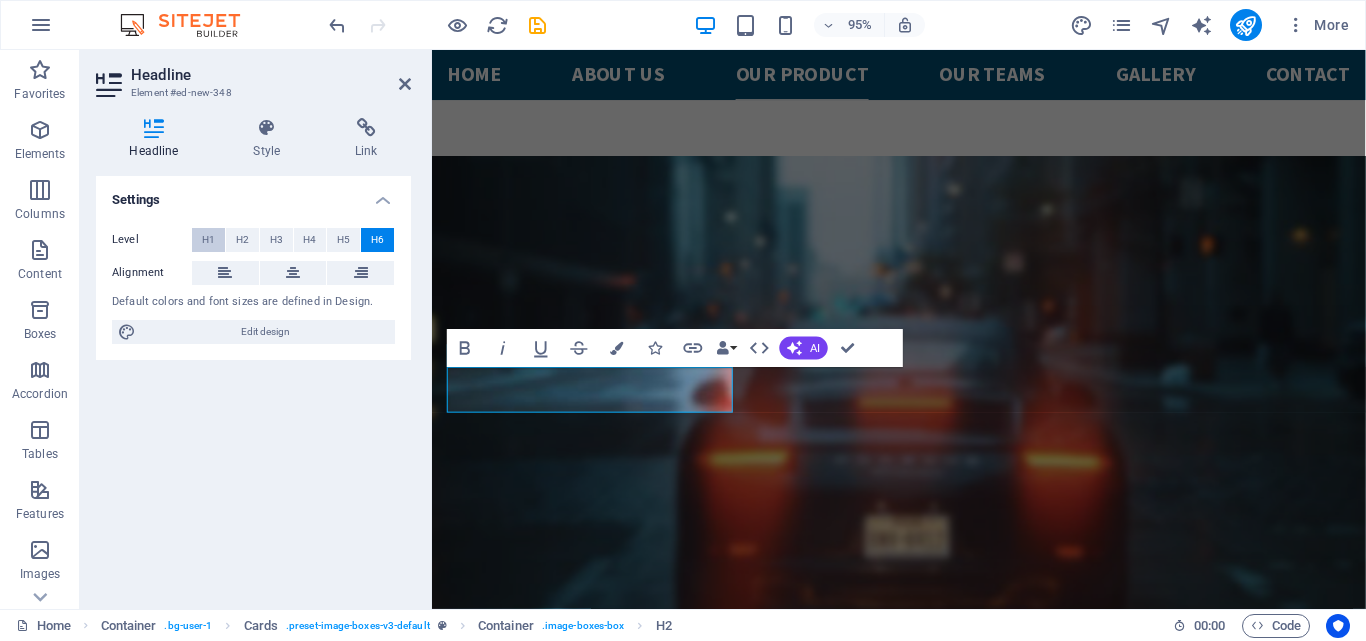 click on "H1" at bounding box center [208, 240] 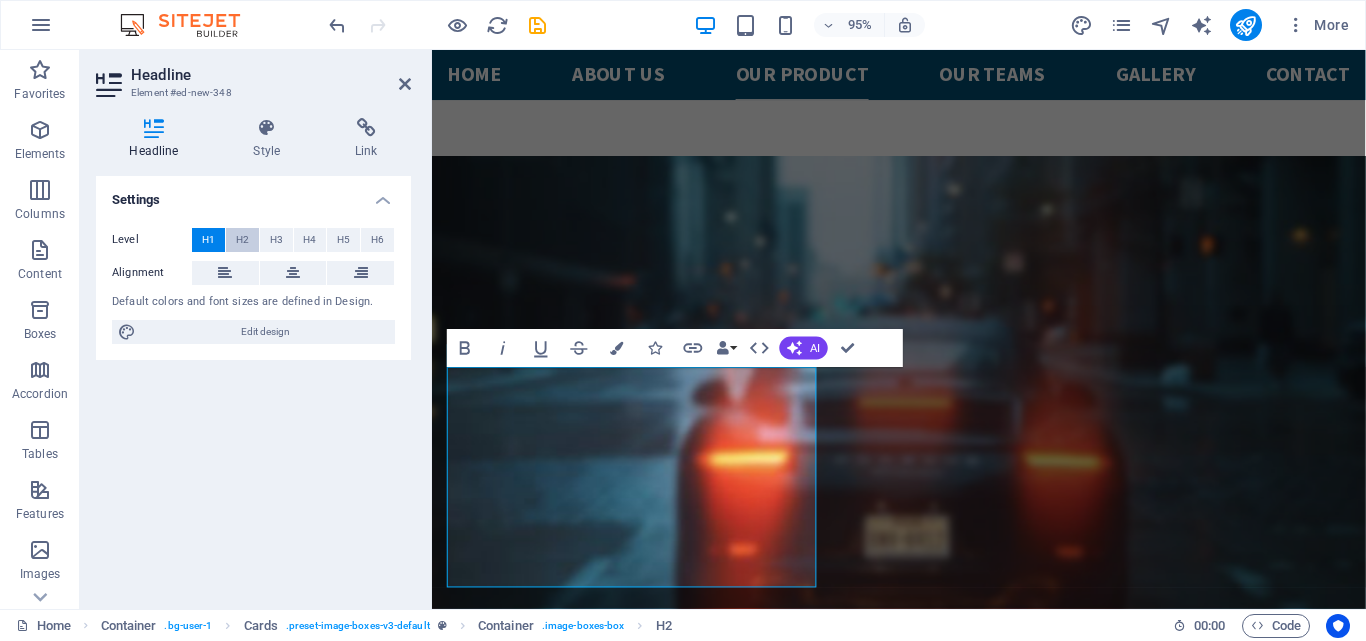 click on "H2" at bounding box center [242, 240] 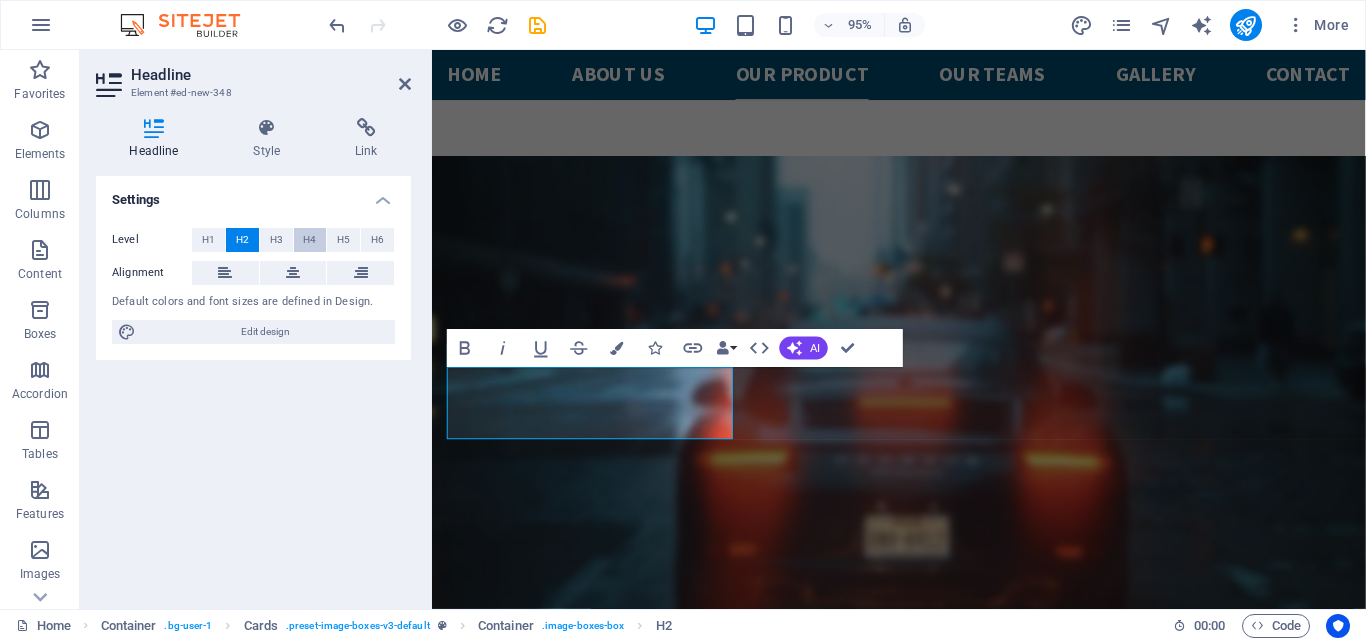 click on "H4" at bounding box center [309, 240] 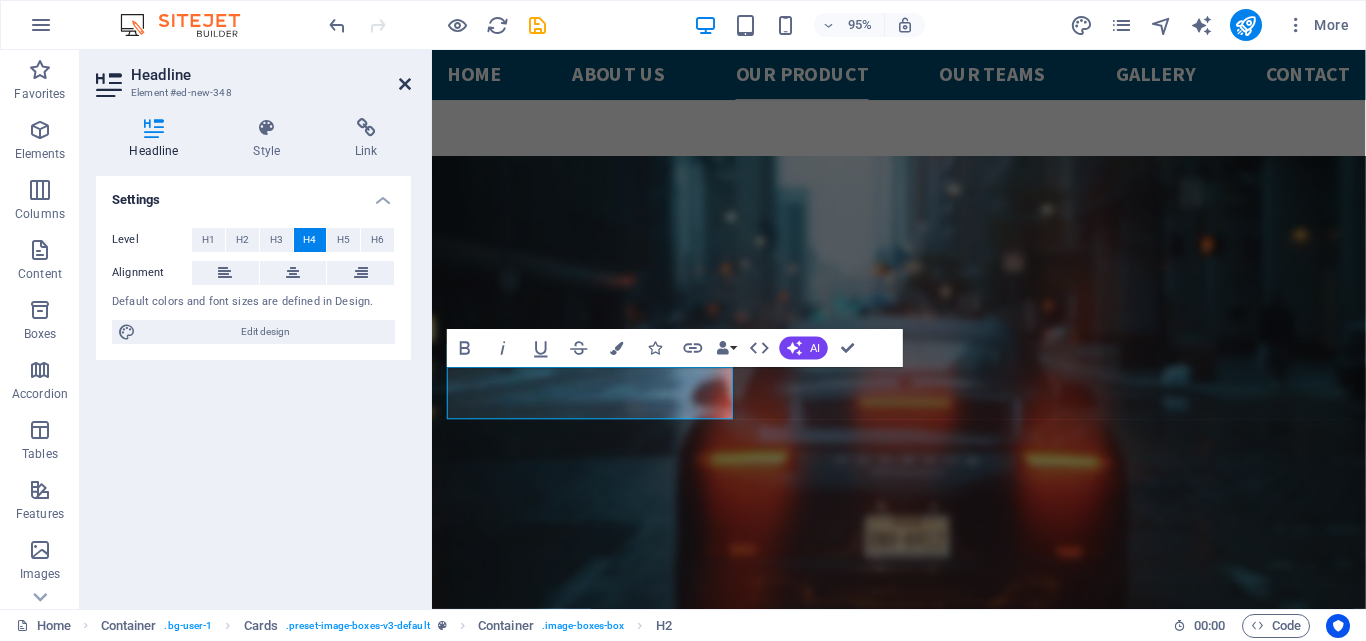 click at bounding box center (405, 84) 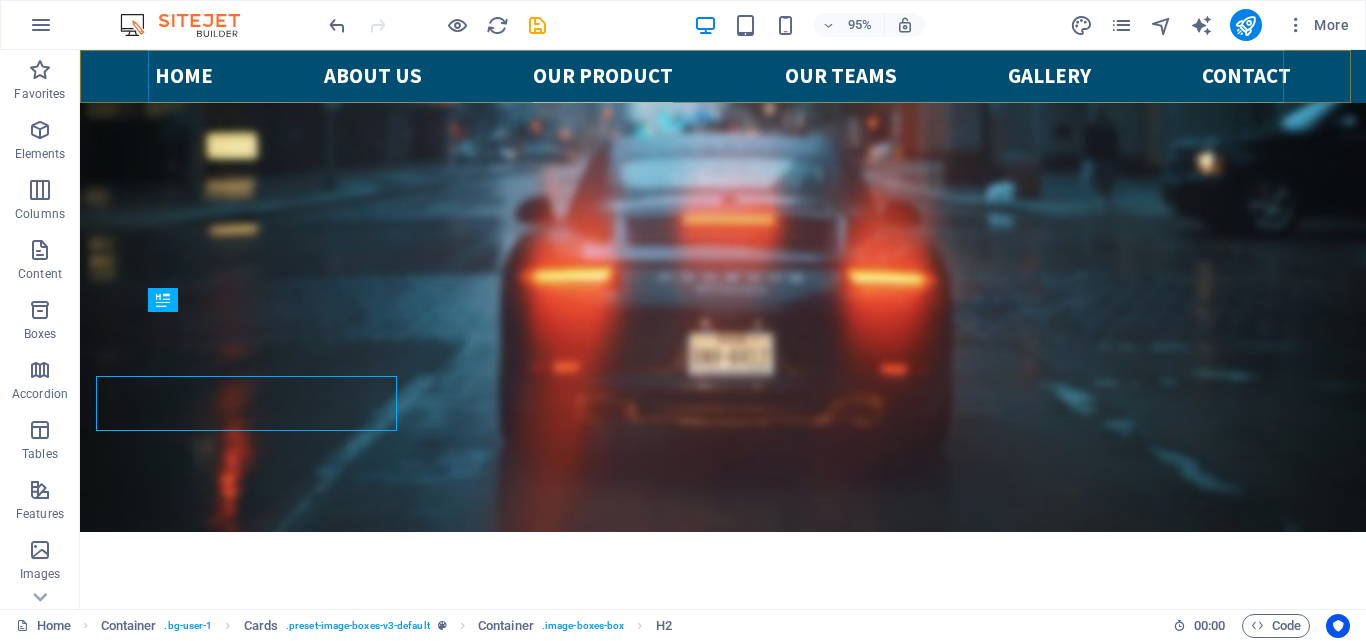 scroll, scrollTop: 3716, scrollLeft: 0, axis: vertical 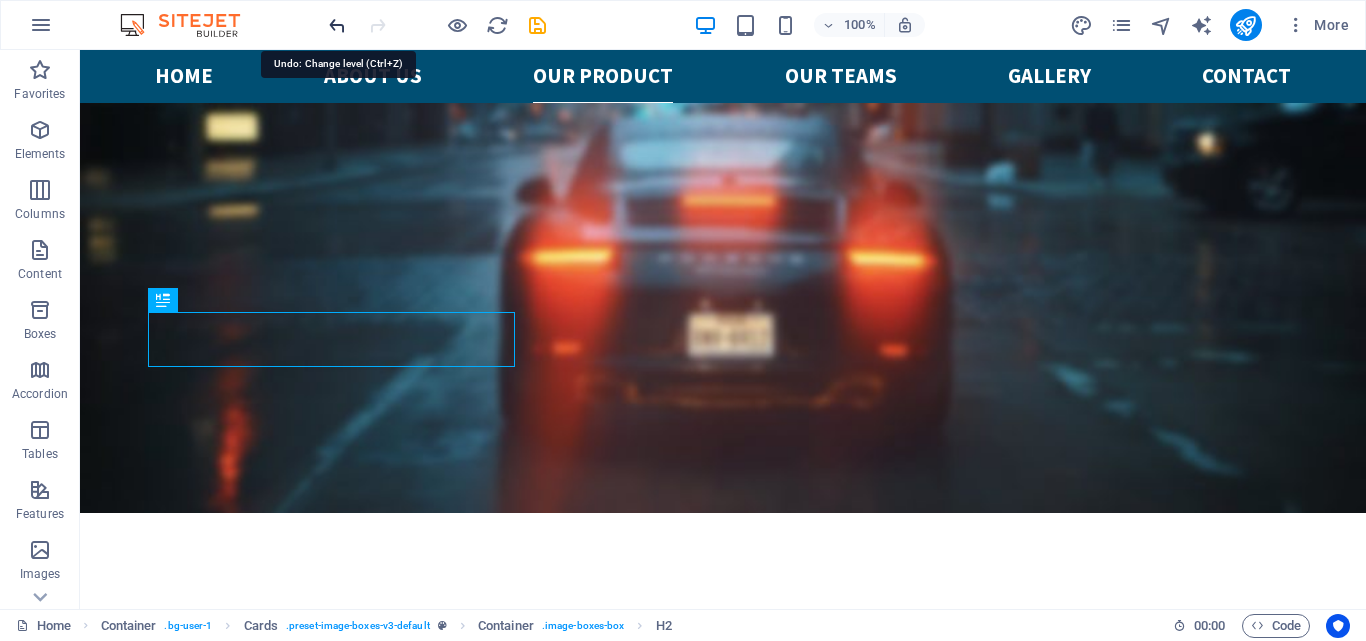 click at bounding box center (337, 25) 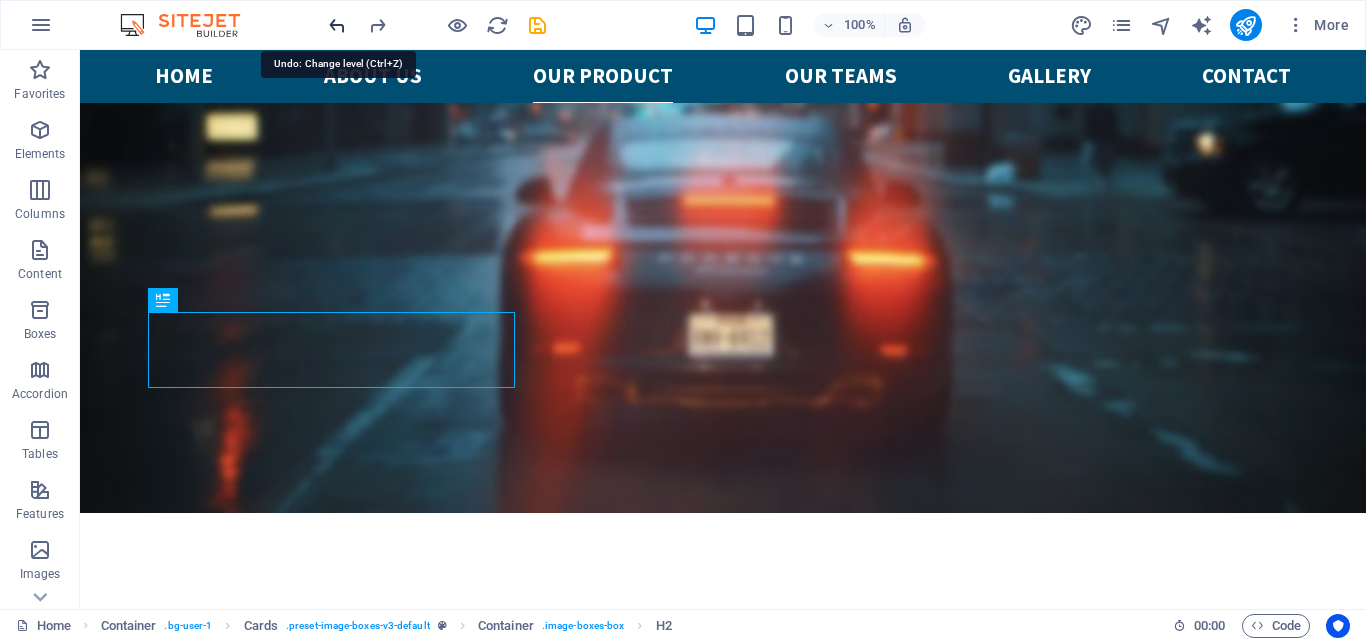 click at bounding box center (337, 25) 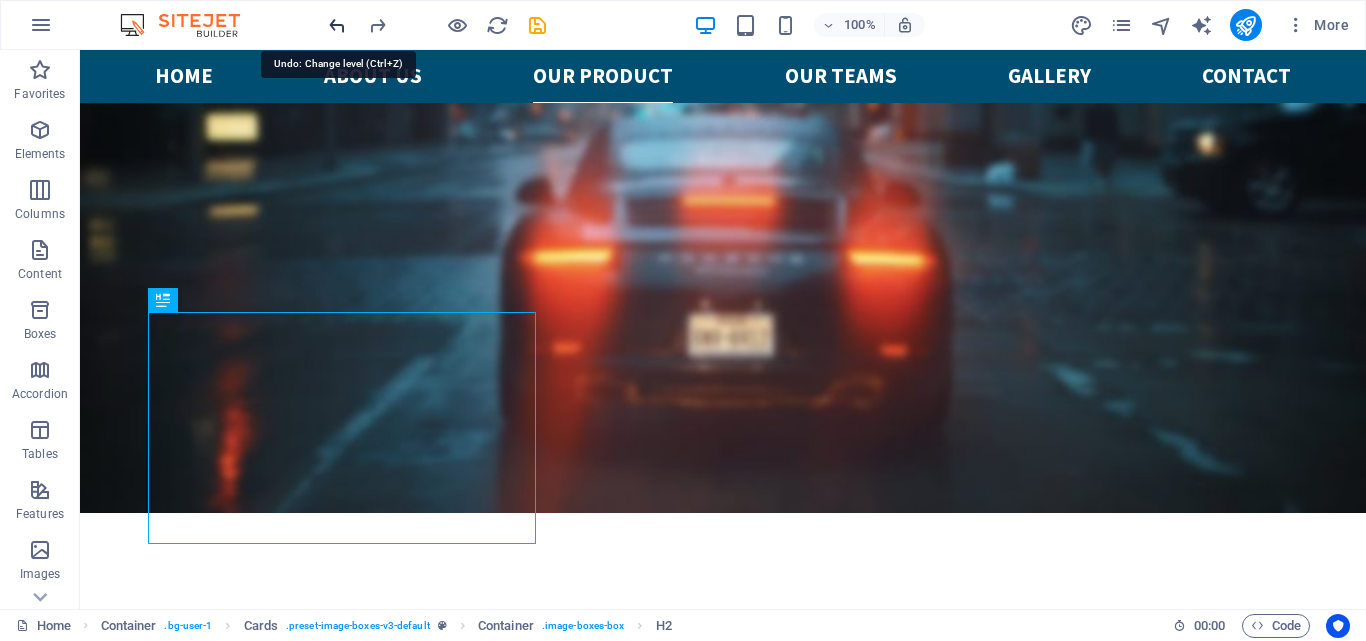 click at bounding box center [337, 25] 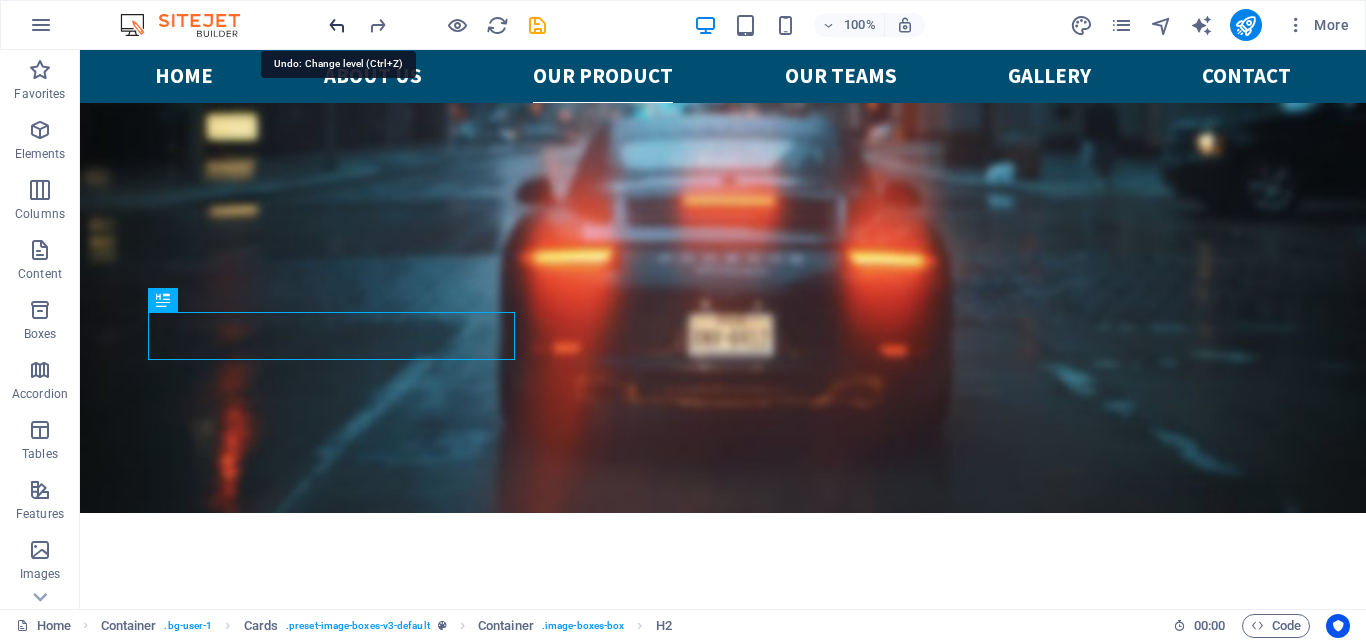 click at bounding box center [337, 25] 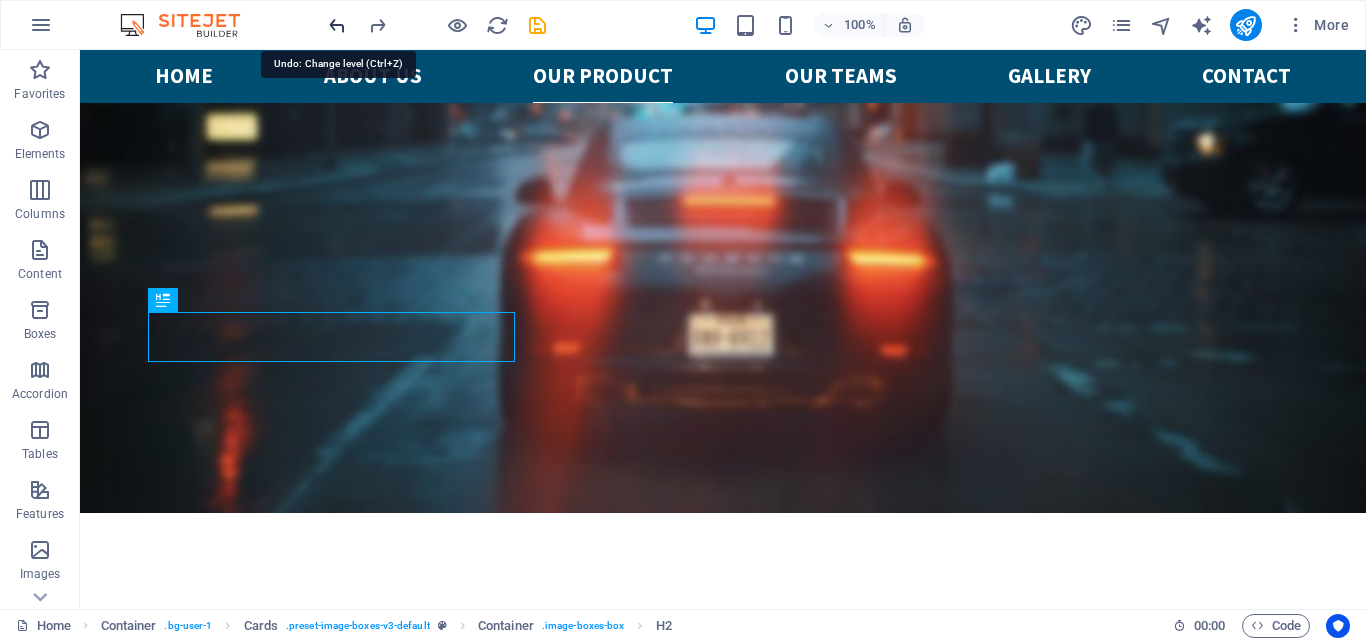 click at bounding box center (337, 25) 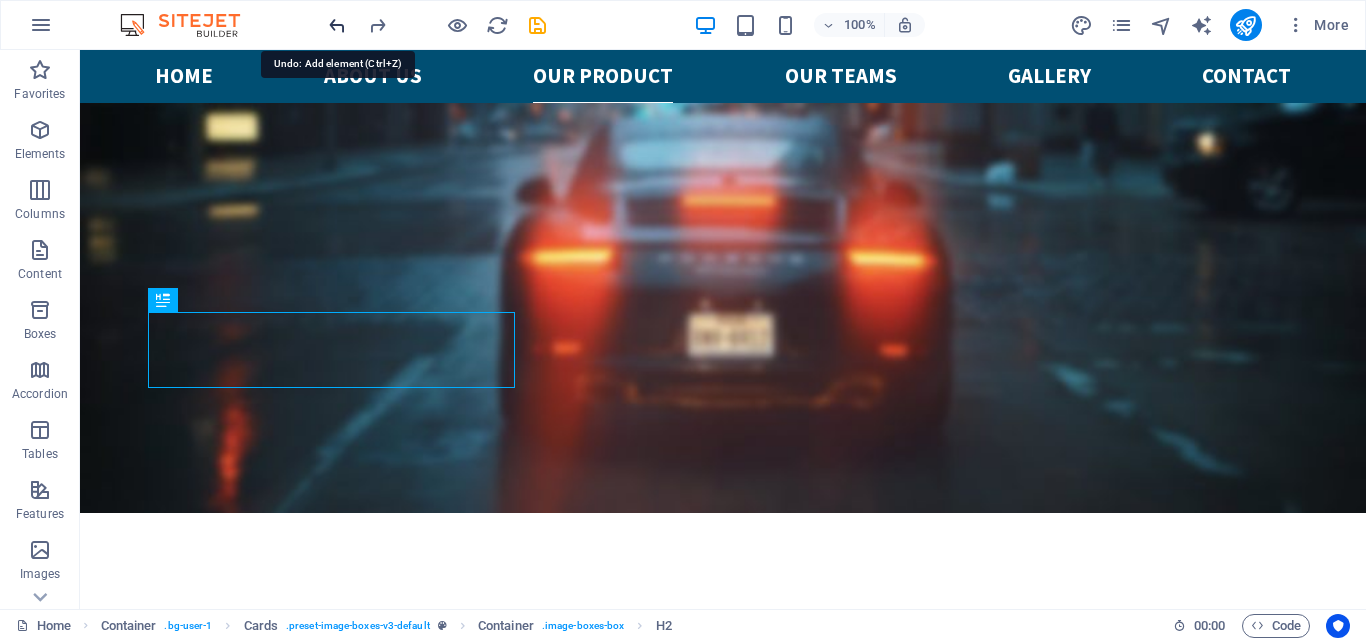 click at bounding box center (337, 25) 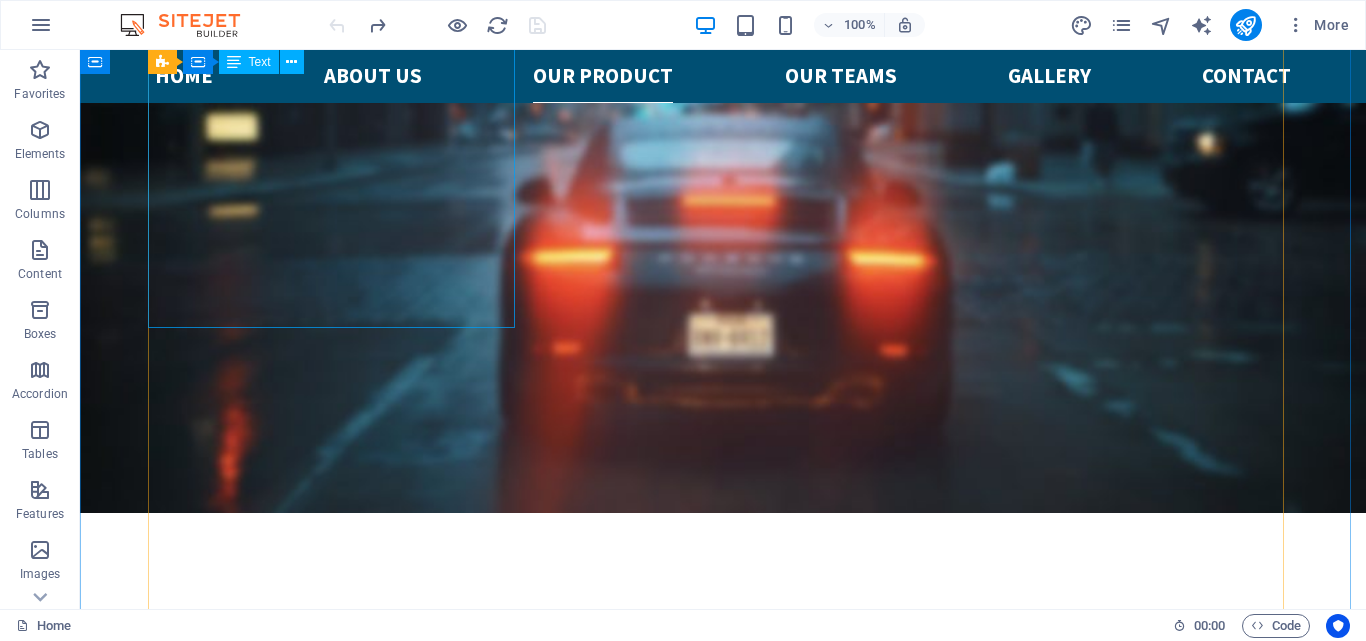 click on "Durable and high-performance pumps for irrigation and water distribution: Diesel Engine Pumps  (3”, 4”, and 6”) – powerful and suitable for large-scale farming. Gasoline Engine Pumps  (3” and 4”) – compact and easy to operate in various locations. All pumps are produced under strict quality control, certified with  TKDN (Local Content) ,  ISO 9001 , and  SNI 2023  to ensure reliability and national compliance." at bounding box center [339, 3049] 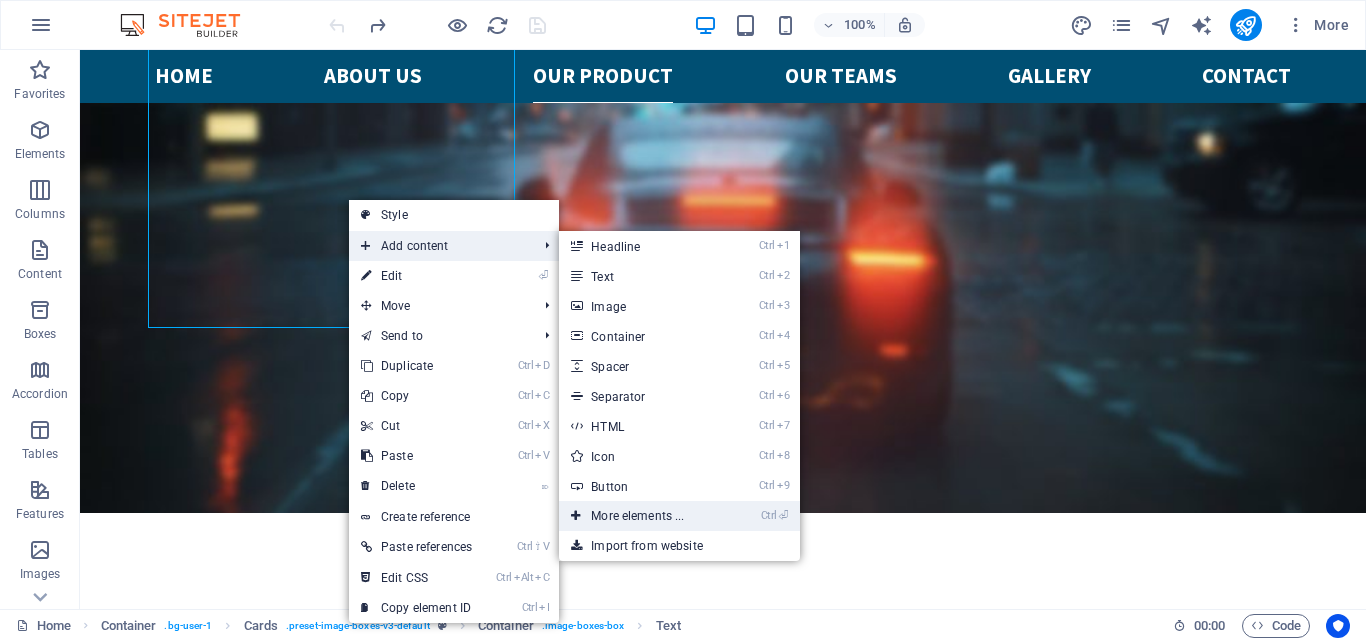 click on "Ctrl ⏎  More elements ..." at bounding box center [641, 516] 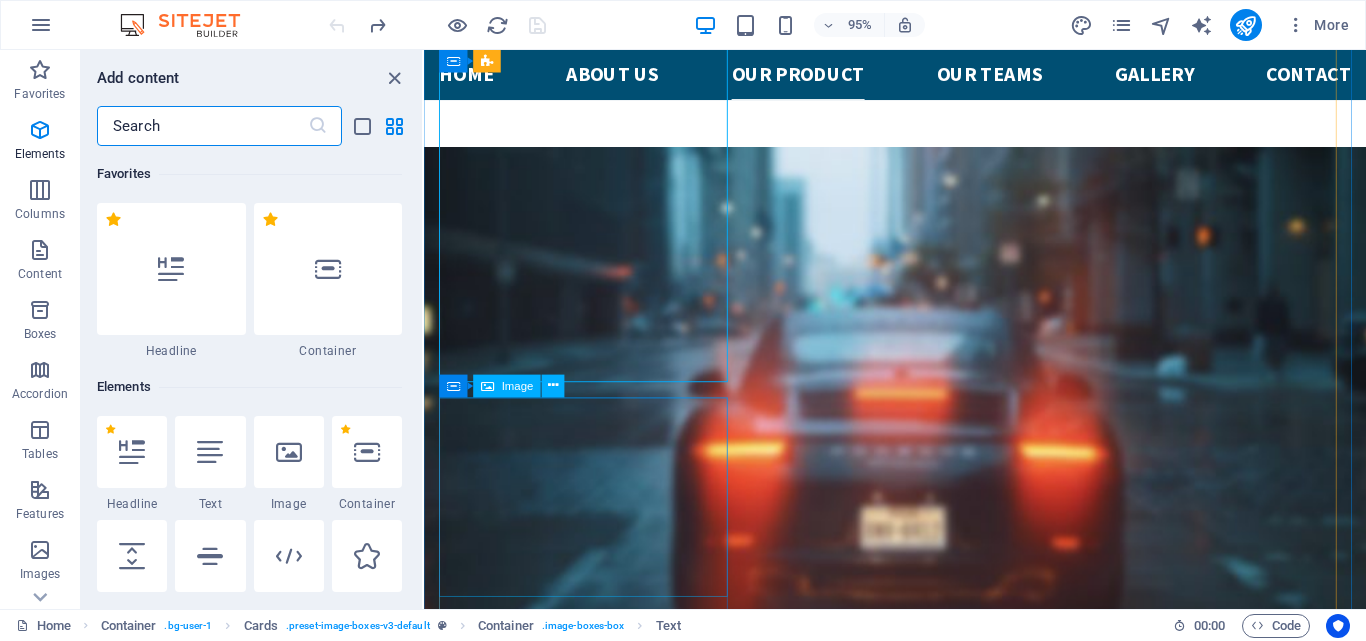 scroll, scrollTop: 3665, scrollLeft: 0, axis: vertical 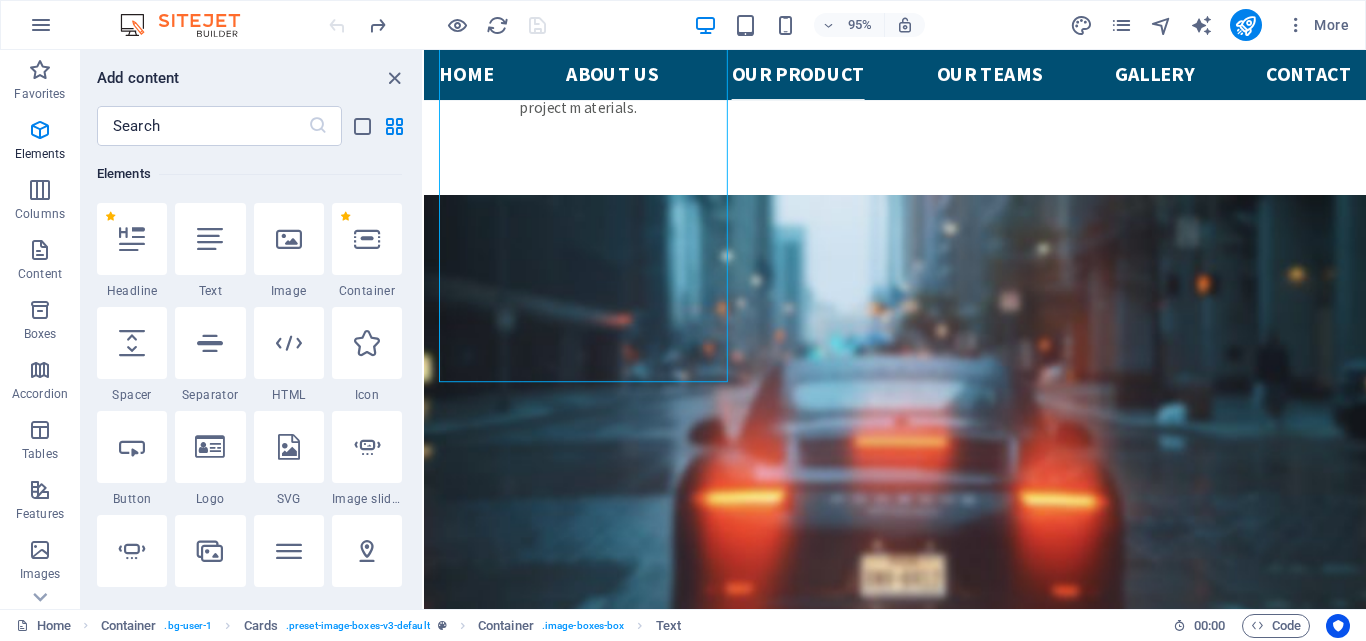 click on "Favorites 1 Star Headline 1 Star Container Elements 1 Star Headline 1 Star Text 1 Star Image 1 Star Container 1 Star Spacer 1 Star Separator 1 Star HTML 1 Star Icon 1 Star Button 1 Star Logo 1 Star SVG 1 Star Image slider 1 Star Slider 1 Star Gallery 1 Star Menu 1 Star Map 1 Star Facebook 1 Star Video 1 Star YouTube 1 Star Vimeo 1 Star Document 1 Star Audio 1 Star Iframe 1 Star Privacy 1 Star Languages Columns 1 Star Container 1 Star 2 columns 1 Star 3 columns 1 Star 4 columns 1 Star 5 columns 1 Star 6 columns 1 Star 40-60 1 Star 20-80 1 Star 80-20 1 Star 30-70 1 Star 70-30 1 Star Unequal Columns 1 Star 25-25-50 1 Star 25-50-25 1 Star 50-25-25 1 Star 20-60-20 1 Star 50-16-16-16 1 Star 16-16-16-50 1 Star Grid 2-1 1 Star Grid 1-2 1 Star Grid 3-1 1 Star Grid 1-3 1 Star Grid 4-1 1 Star Grid 1-4 1 Star Grid 1-2-1 1 Star Grid 1-1-2 1 Star Grid 2h-2v 1 Star Grid 2v-2h 1 Star Grid 2-1-2 1 Star Grid 3-4 Content 1 Star Text in columns 1 Star Text 1 Star Text with separator 1 Star Image with text box 1 Star 1 Star Boxes" at bounding box center (251, 369) 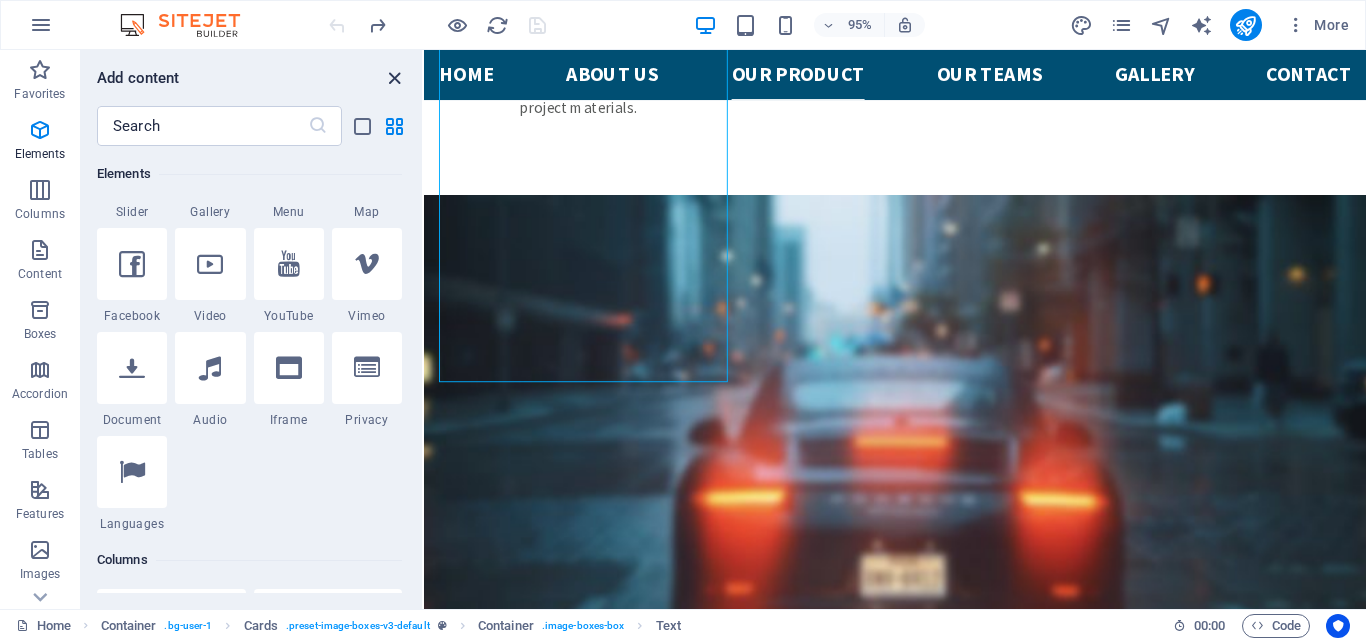 click at bounding box center [394, 78] 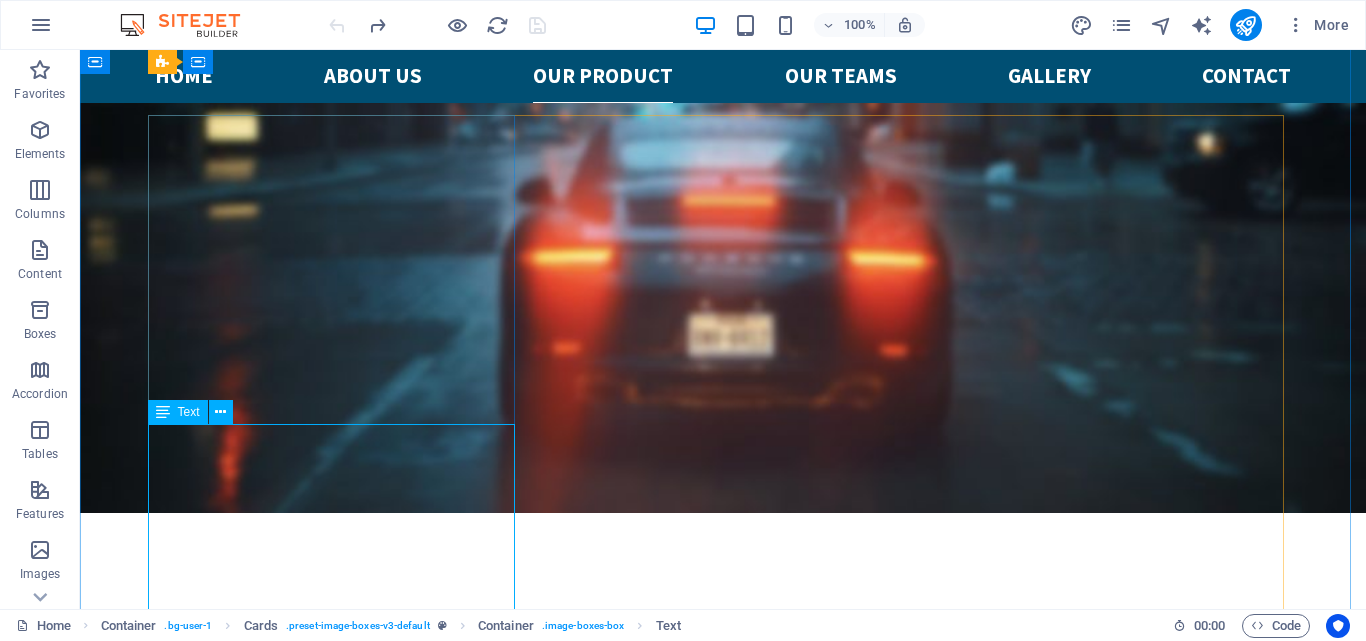 scroll, scrollTop: 3316, scrollLeft: 0, axis: vertical 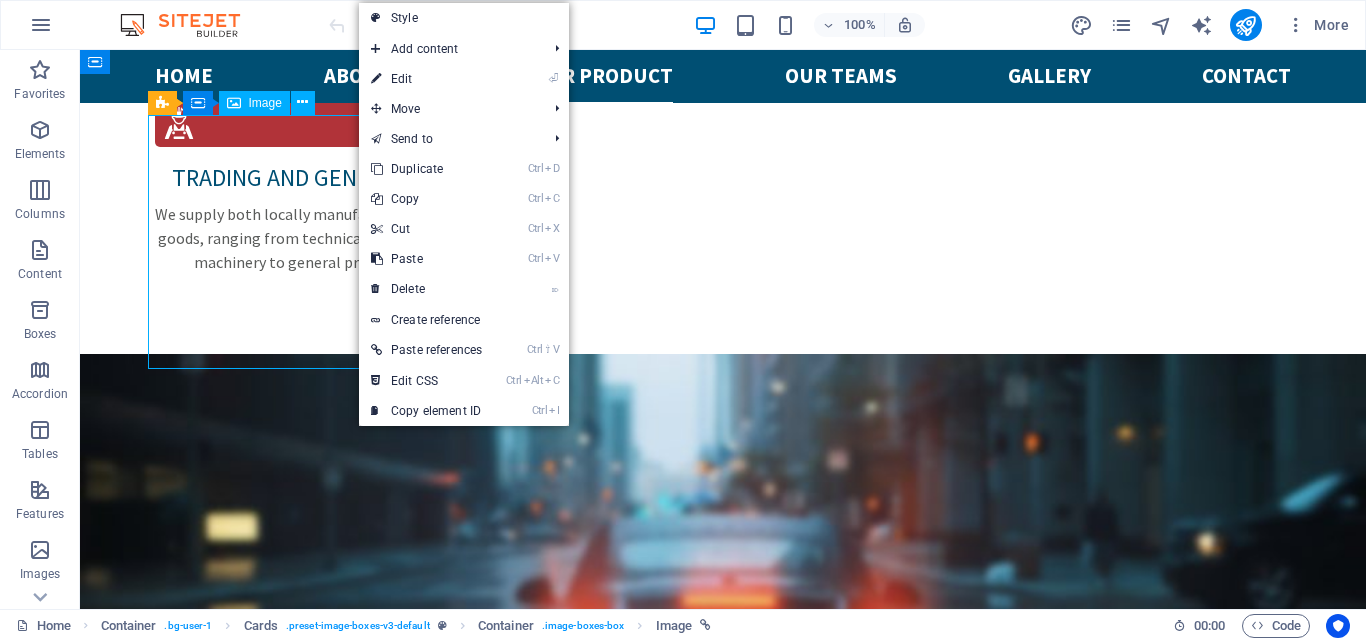 click at bounding box center [339, 3114] 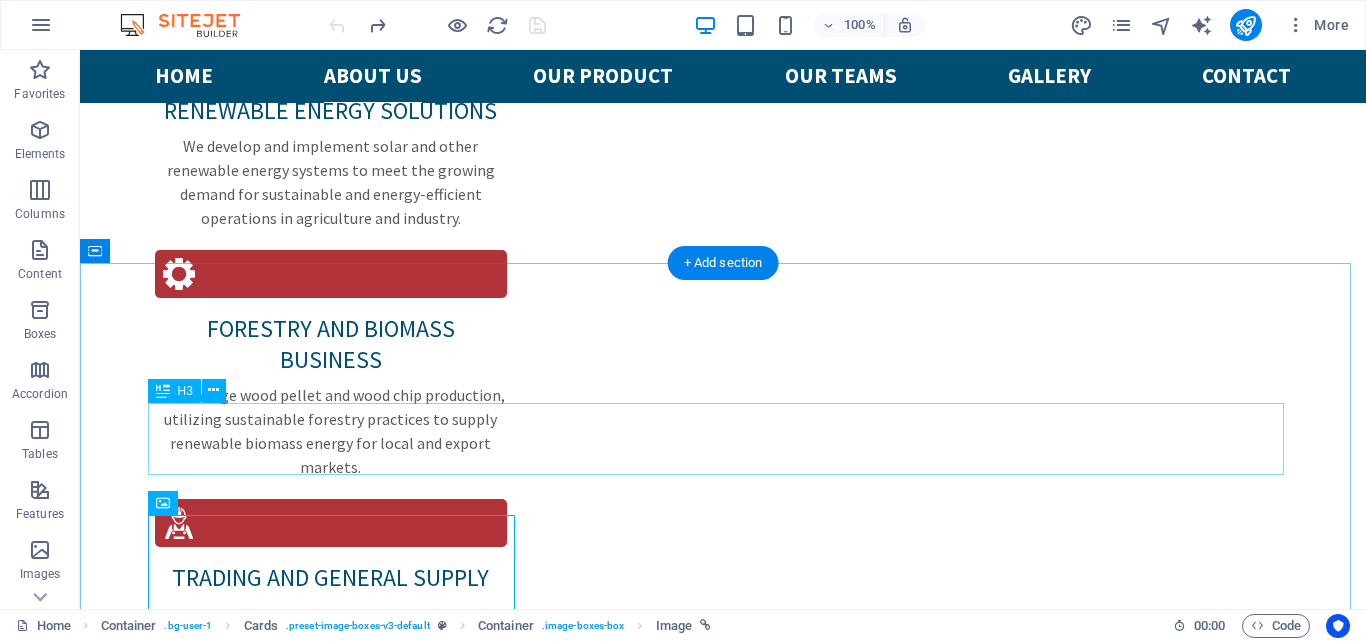 scroll, scrollTop: 3016, scrollLeft: 0, axis: vertical 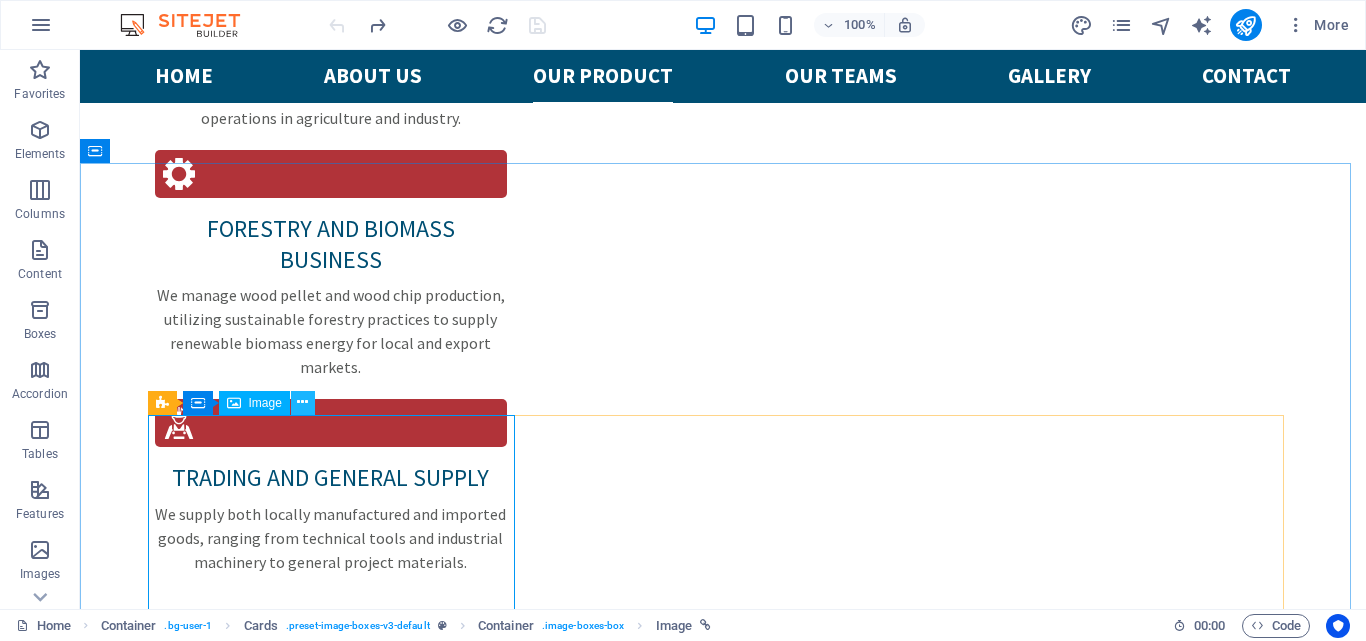 click at bounding box center [303, 403] 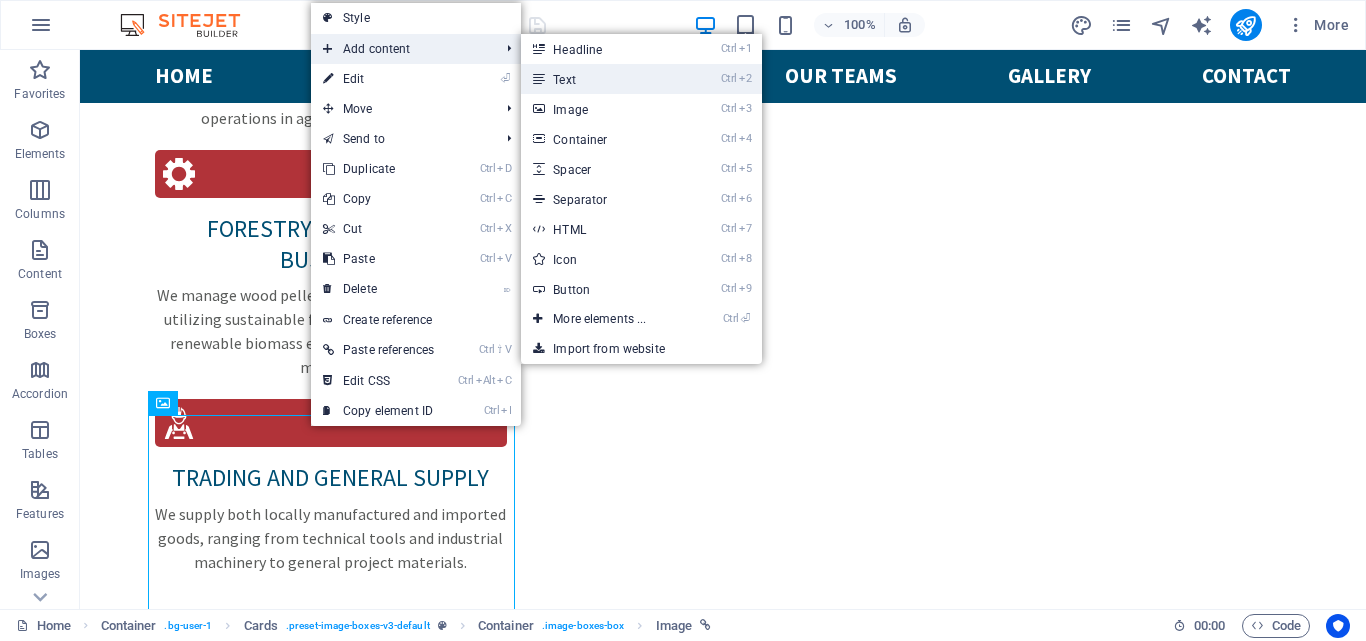 click on "Ctrl 2  Text" at bounding box center (603, 79) 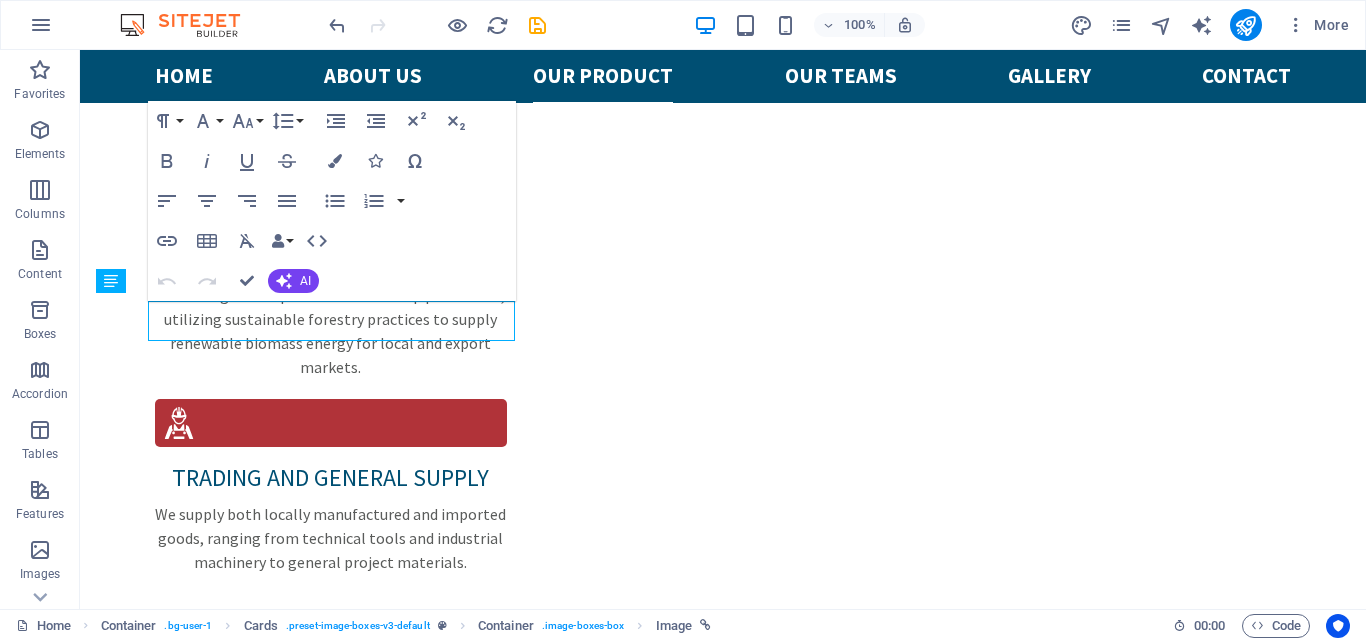 scroll, scrollTop: 3384, scrollLeft: 0, axis: vertical 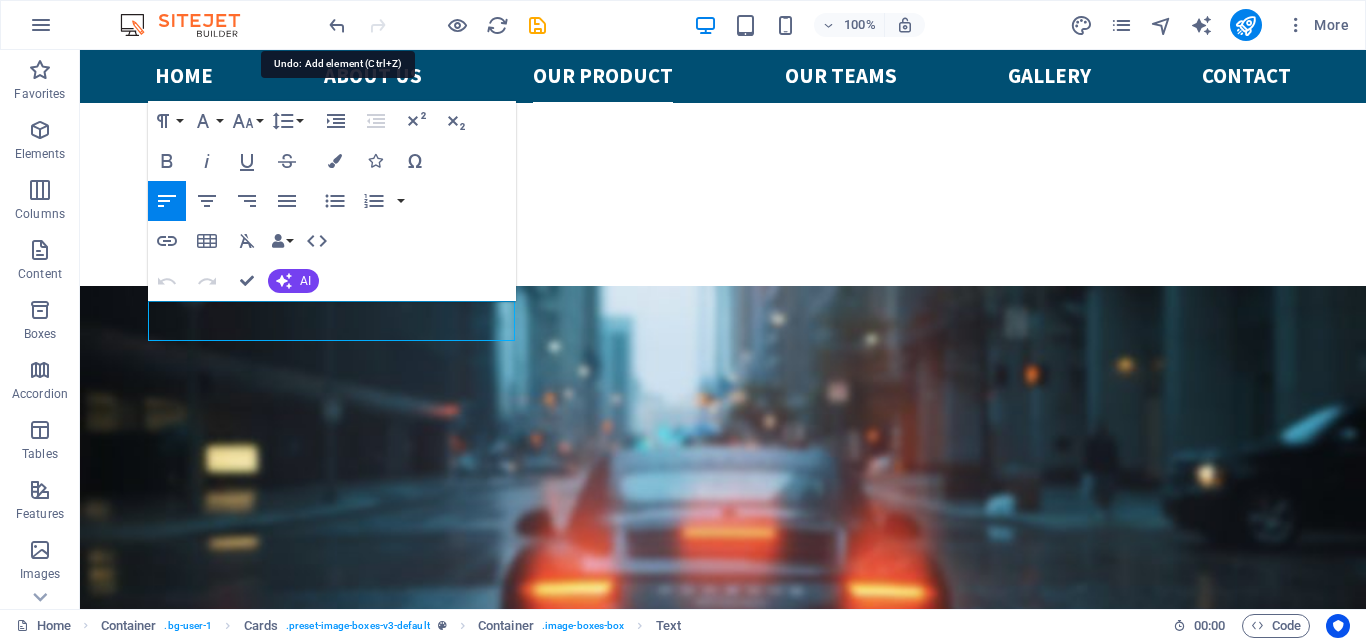 click at bounding box center (337, 25) 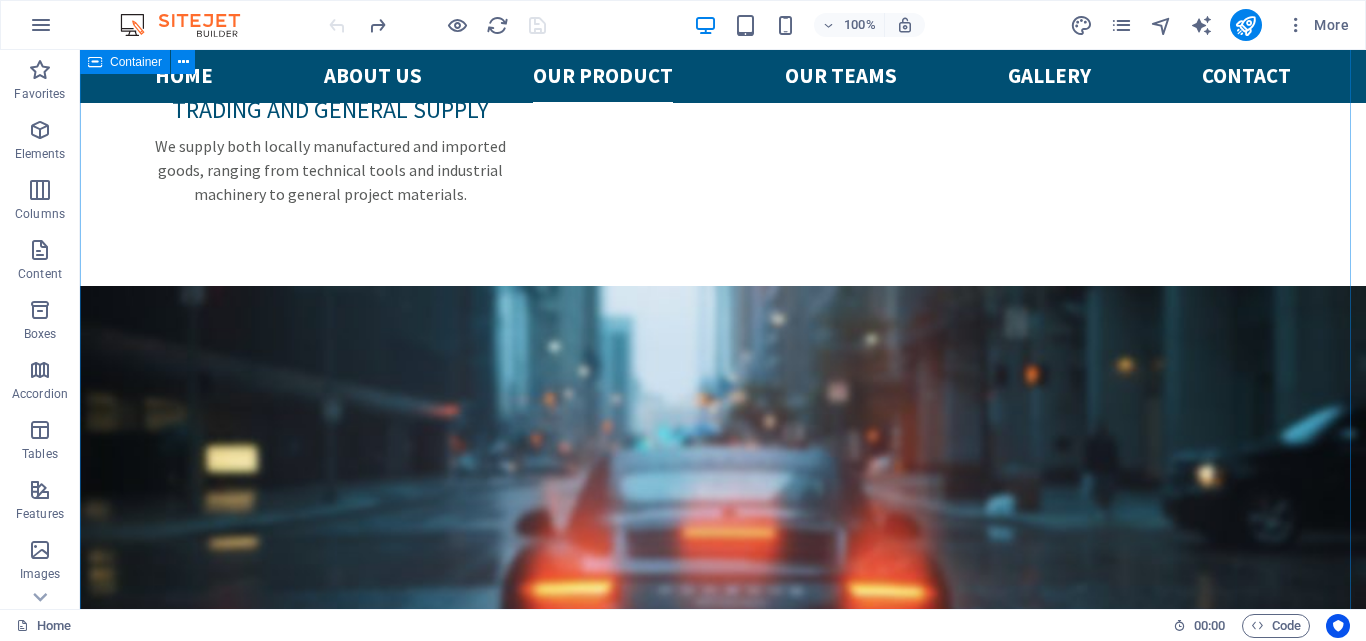 click on "Our product Our product offerings are carefully selected and developed to meet local needs, while complying with TKDN, ISO 9001, and SNI 2023 standards. water pump Durable and high-performance pumps for irrigation and water distribution: Diesel Engine Pumps  (3”, 4”, and 6”) – powerful and suitable for large-scale farming. Gasoline Engine Pumps  (3” and 4”) – compact and easy to operate in various locations. All pumps are produced under strict quality control, certified with  TKDN (Local Content) ,  ISO 9001 , and  SNI 2023  to ensure reliability and national compliance. alsintan We provide a comprehensive range of farm machinery designed to enhance productivity and efficiency: Two-Wheel and Four-Wheel Tractors  – ideal for land preparation in various terrains. Rotavators, Cultivators, and Tillers  – for soil management, plowing, and weed control. agridrone We offer advanced drone systems designed for modern agricultural operations: Aerial spraying and fertilizing Our drones enable" at bounding box center [723, 4641] 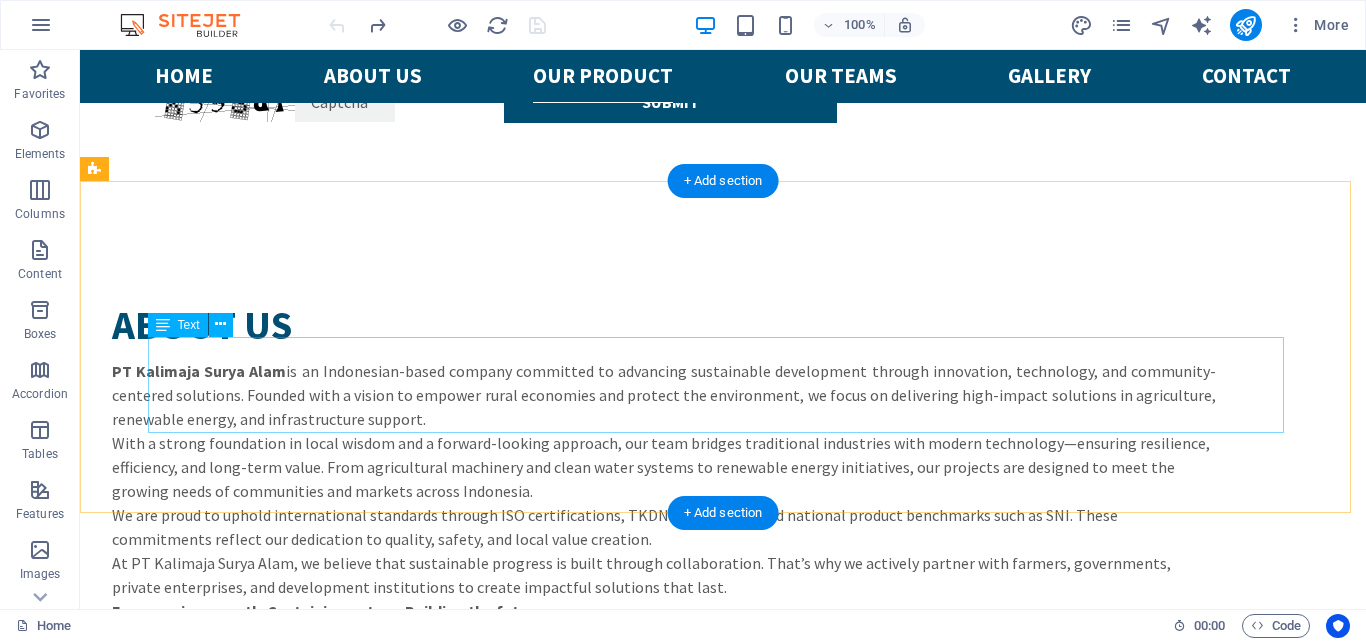 scroll, scrollTop: 4584, scrollLeft: 0, axis: vertical 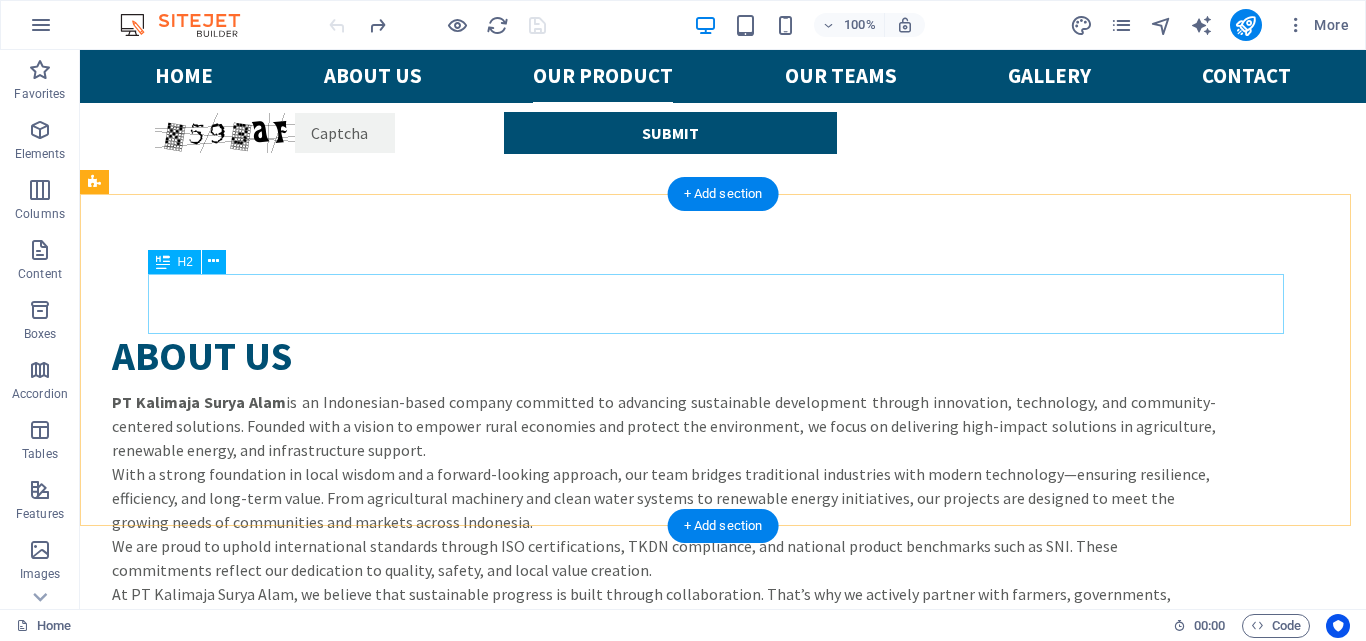 click on "Headline" at bounding box center (723, 5520) 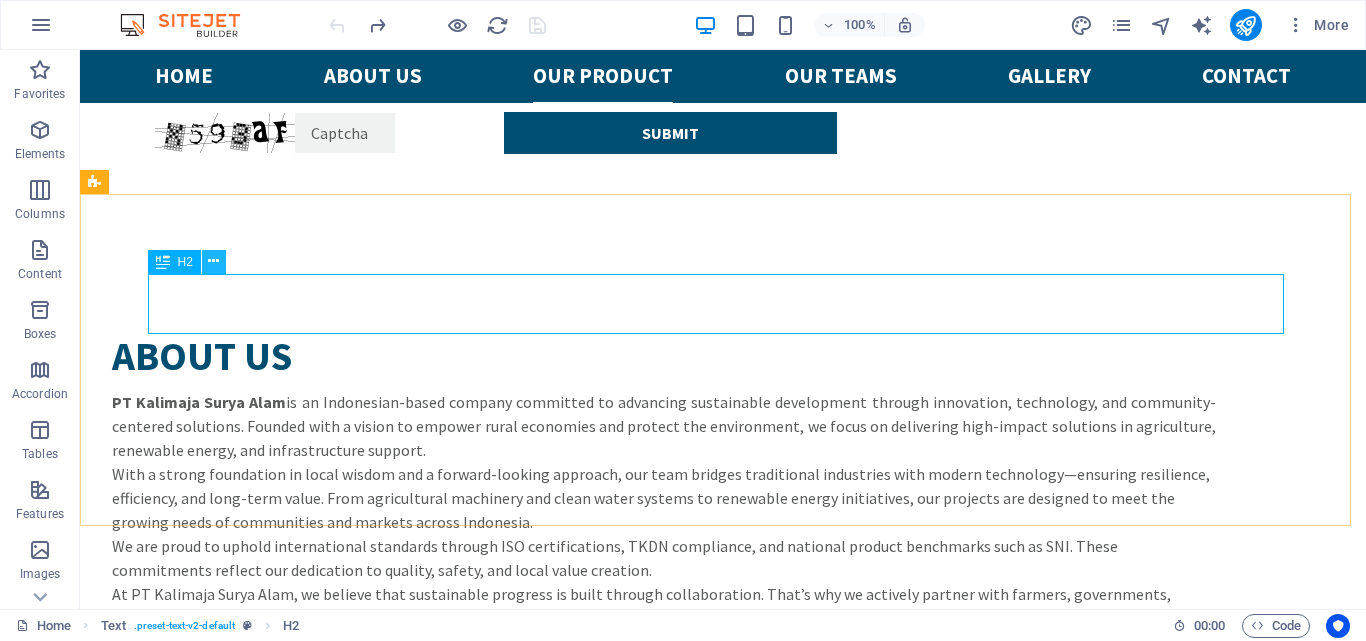 click at bounding box center (213, 261) 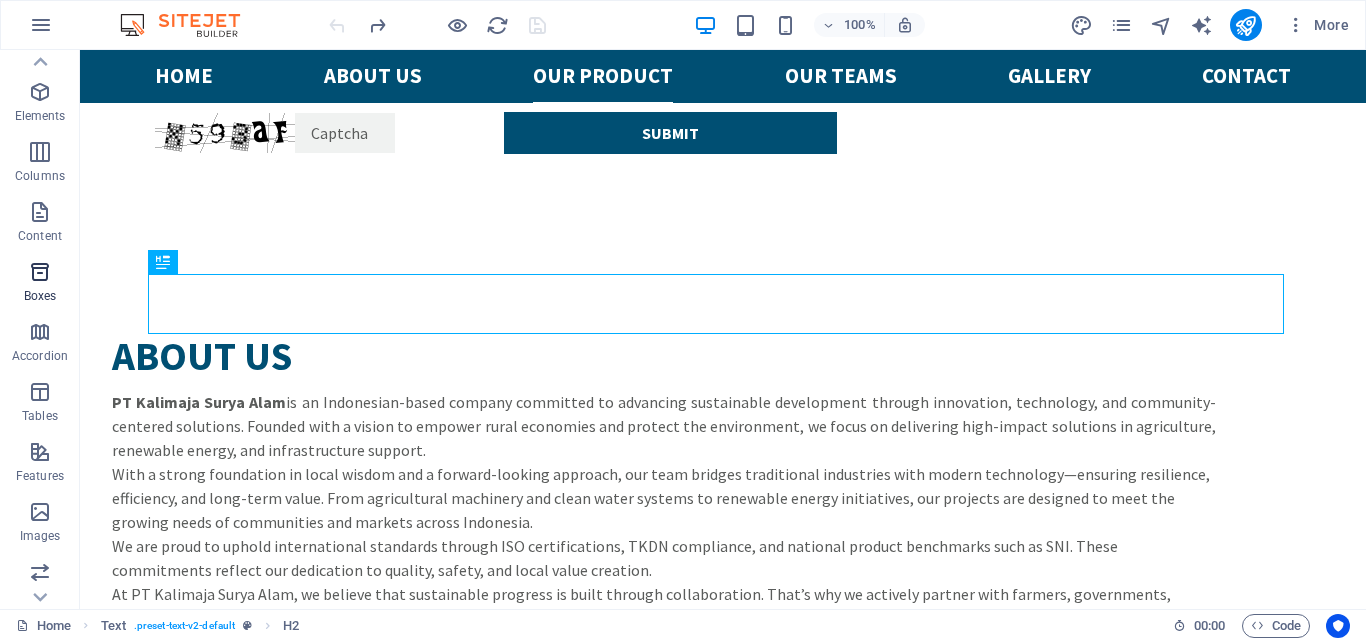 scroll, scrollTop: 0, scrollLeft: 0, axis: both 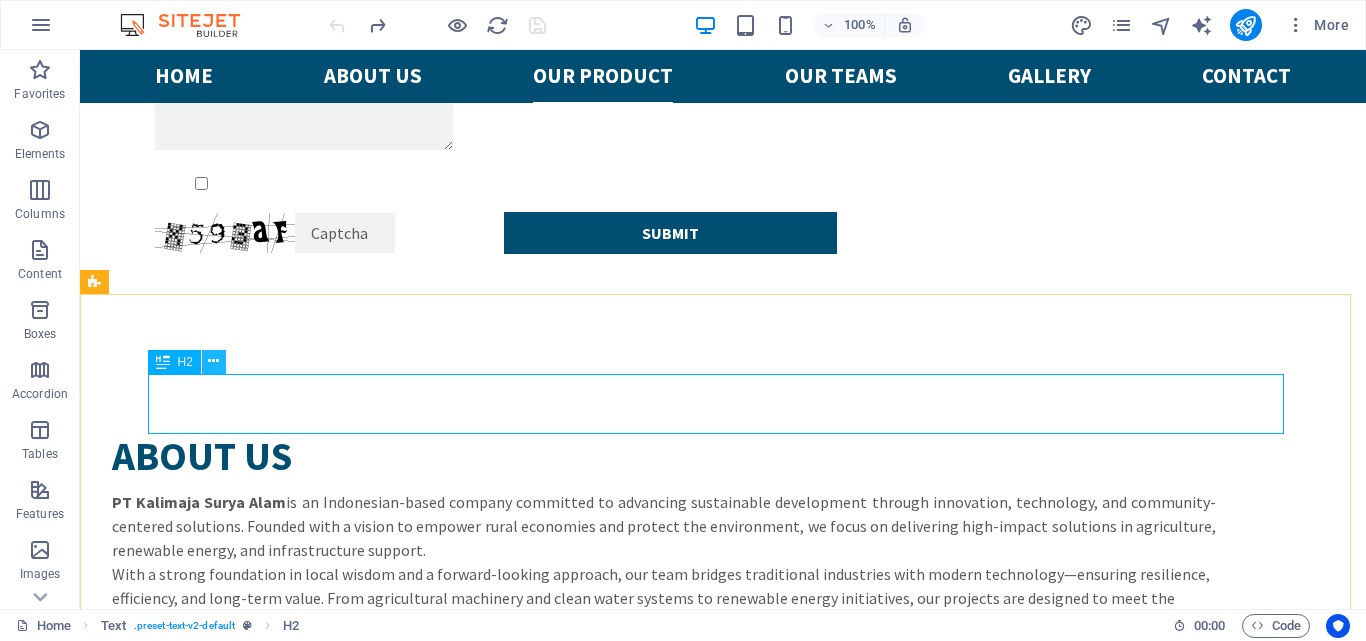 click at bounding box center (213, 361) 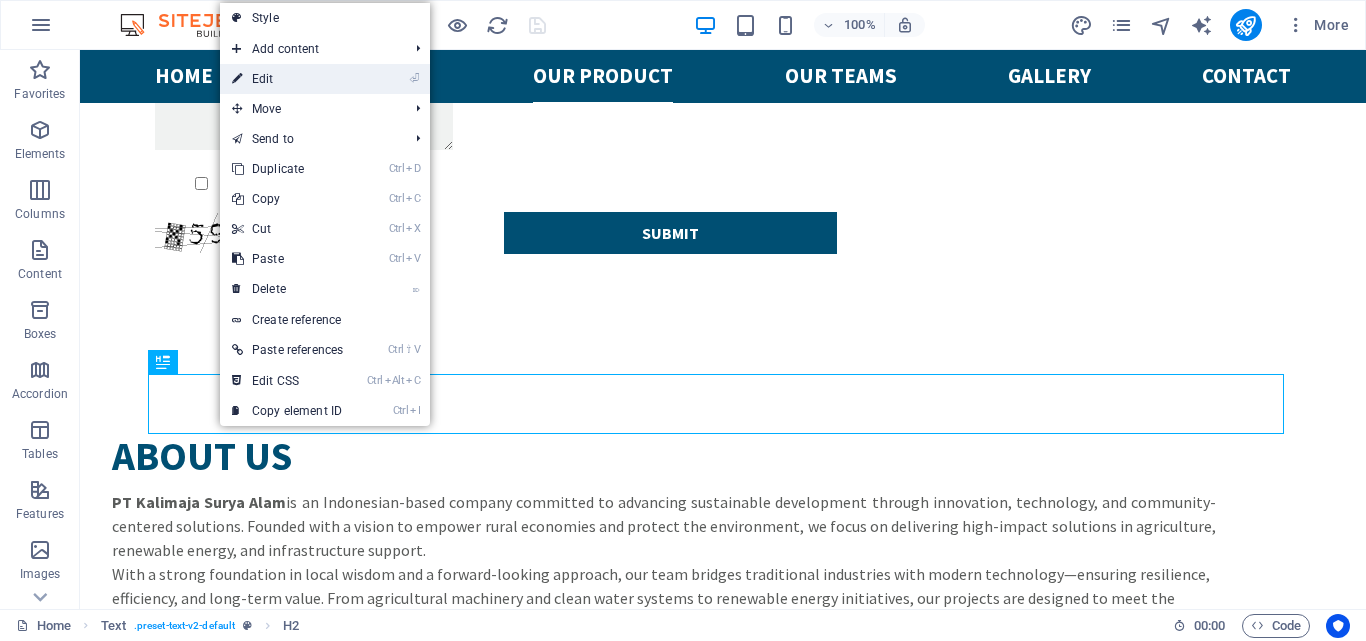 click on "⏎  Edit" at bounding box center (287, 79) 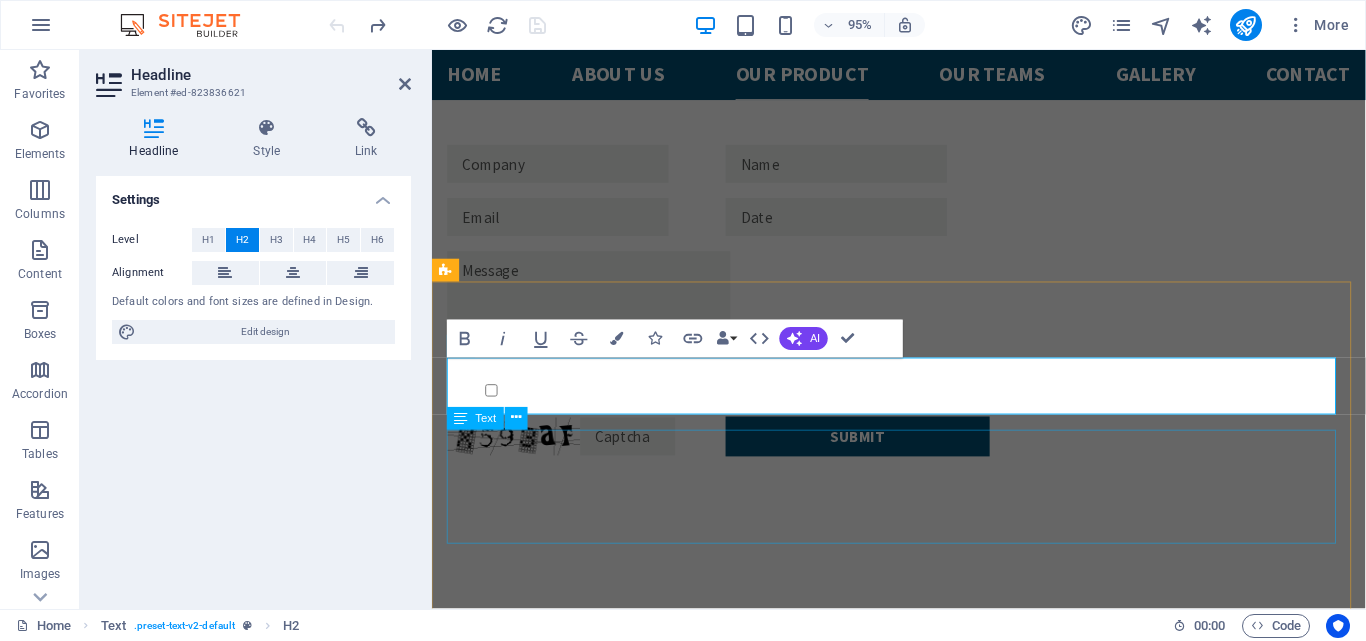 scroll, scrollTop: 4550, scrollLeft: 0, axis: vertical 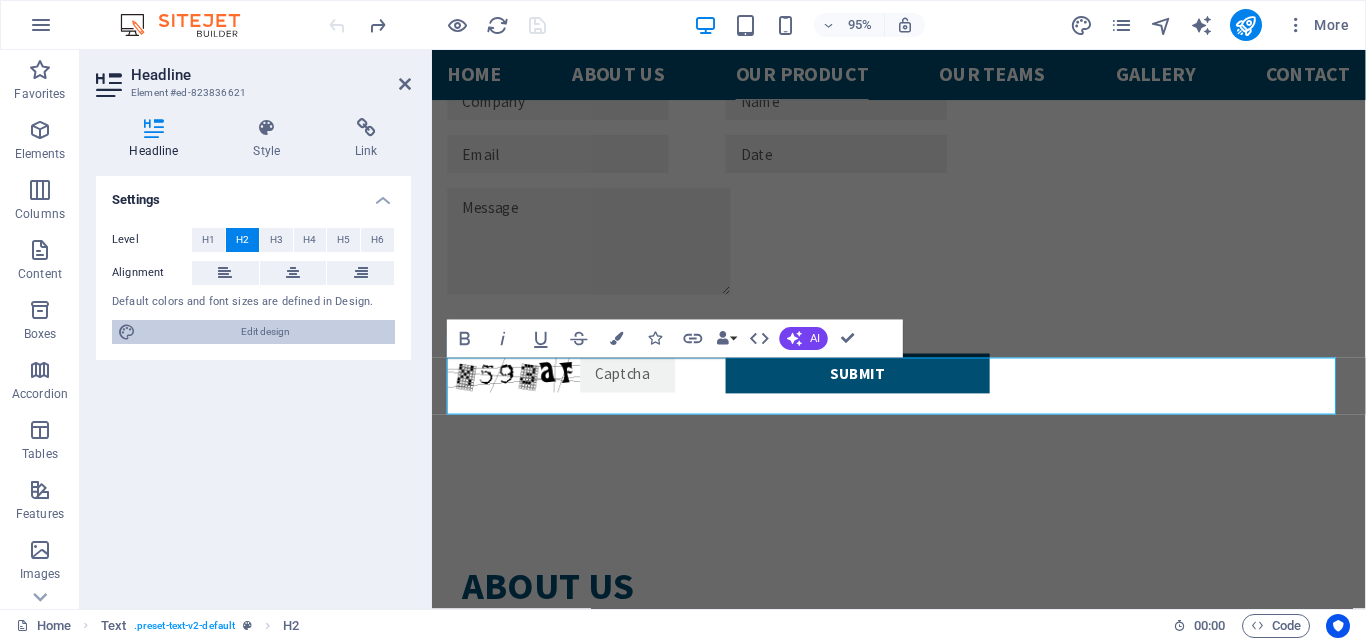 click on "Edit design" at bounding box center (265, 332) 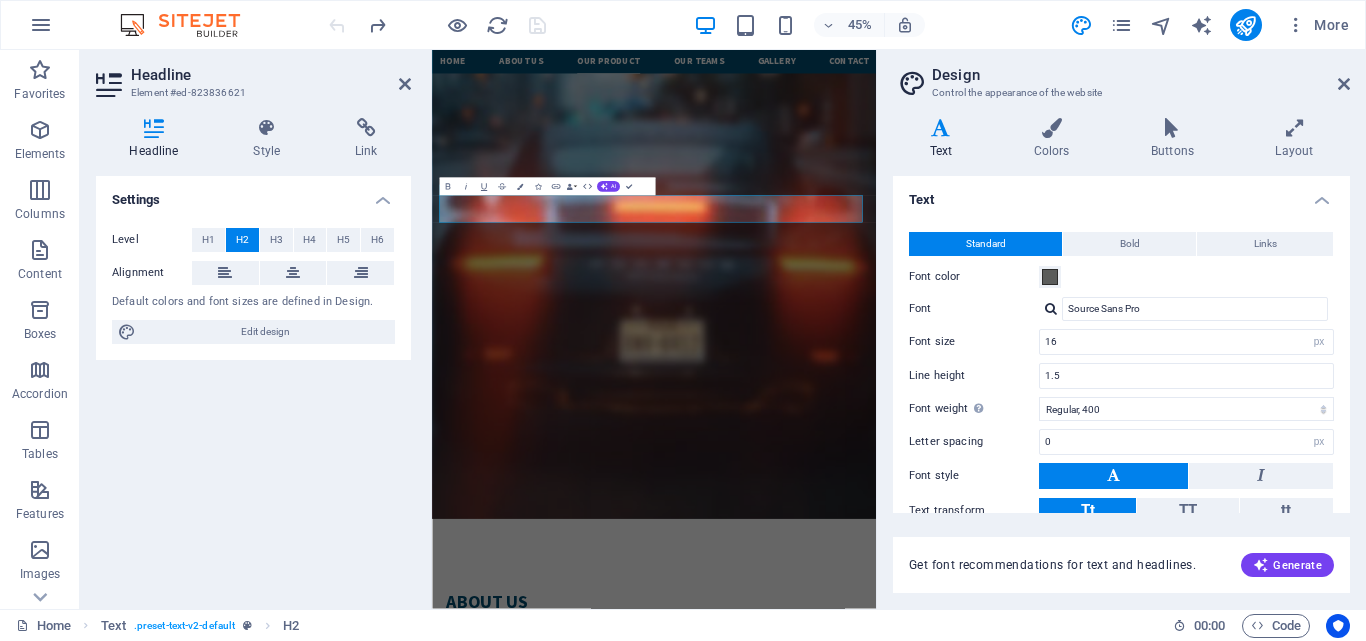 scroll, scrollTop: 4976, scrollLeft: 0, axis: vertical 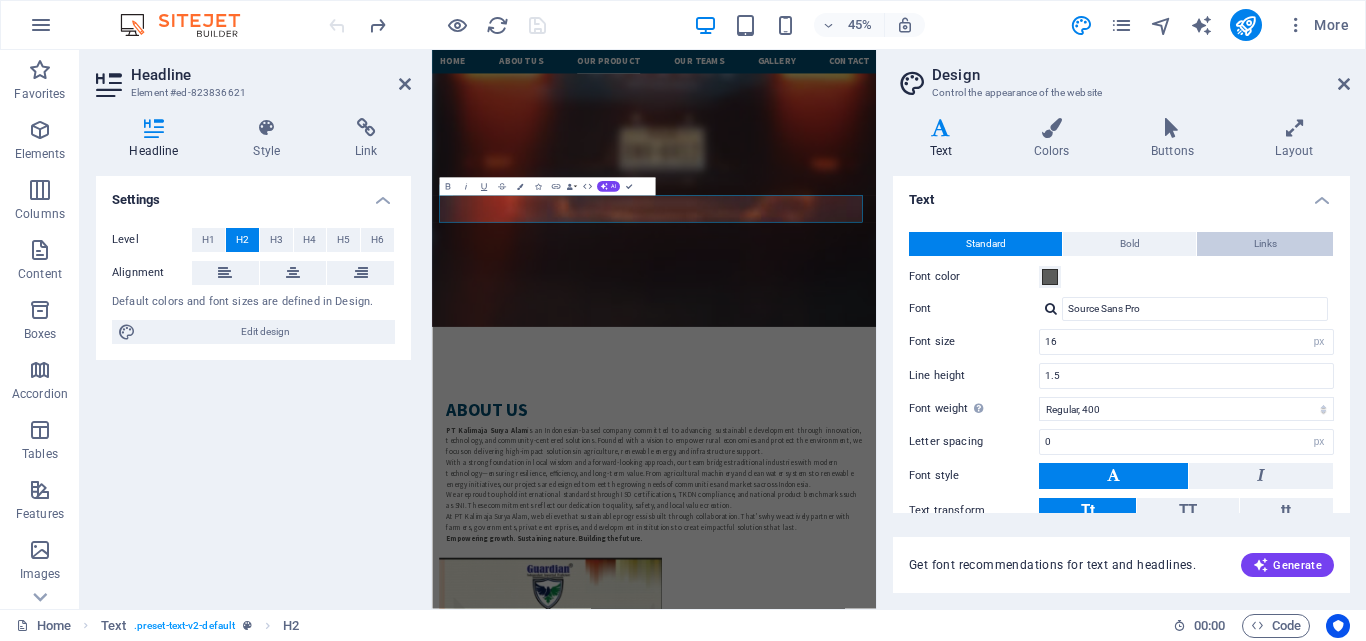click on "Links" at bounding box center (1265, 244) 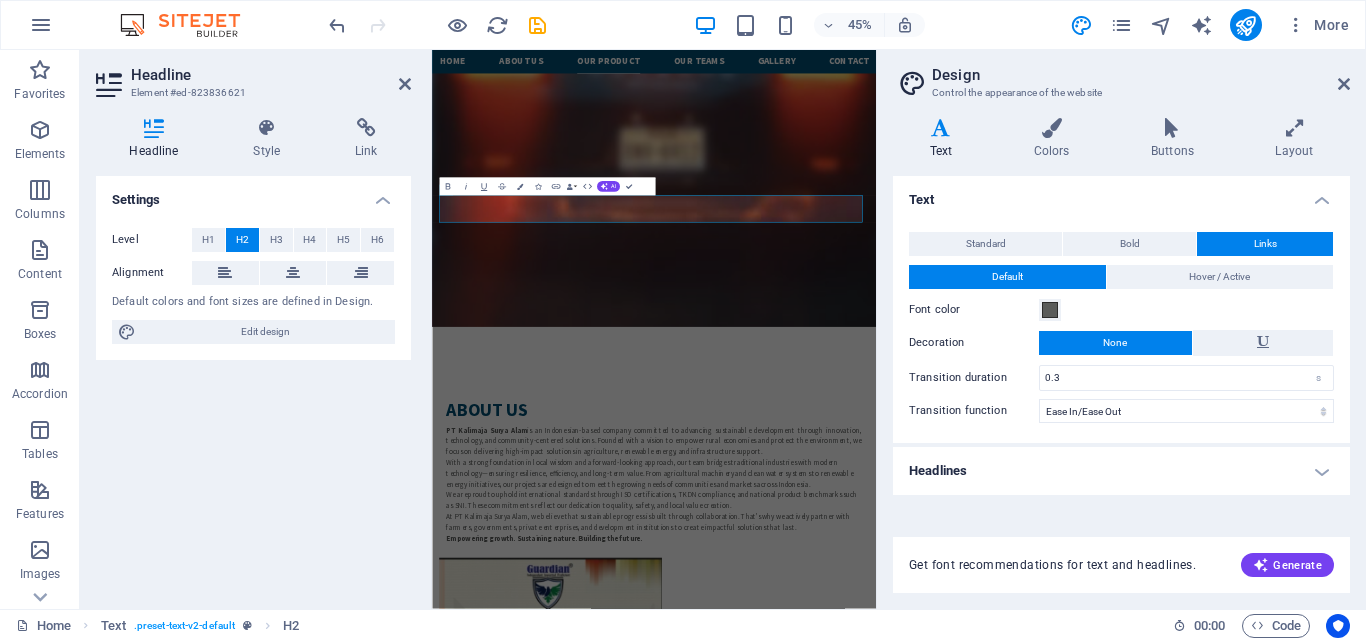 click on "Headlines" at bounding box center [1121, 471] 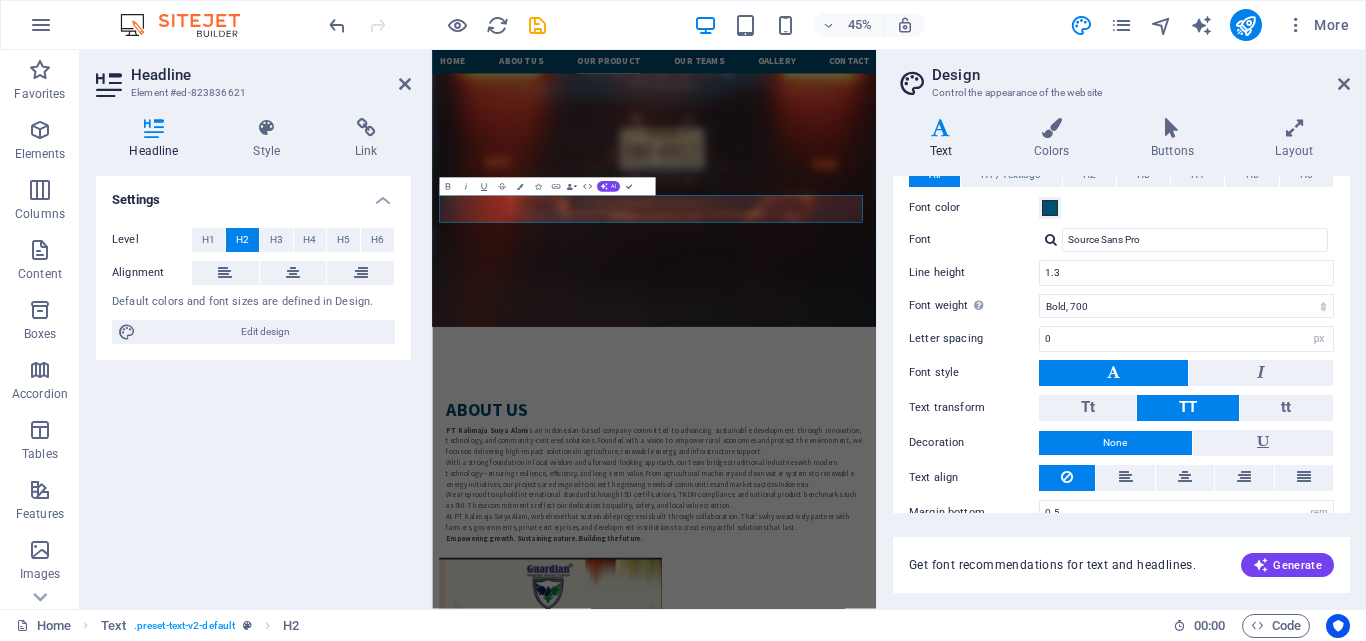 scroll, scrollTop: 373, scrollLeft: 0, axis: vertical 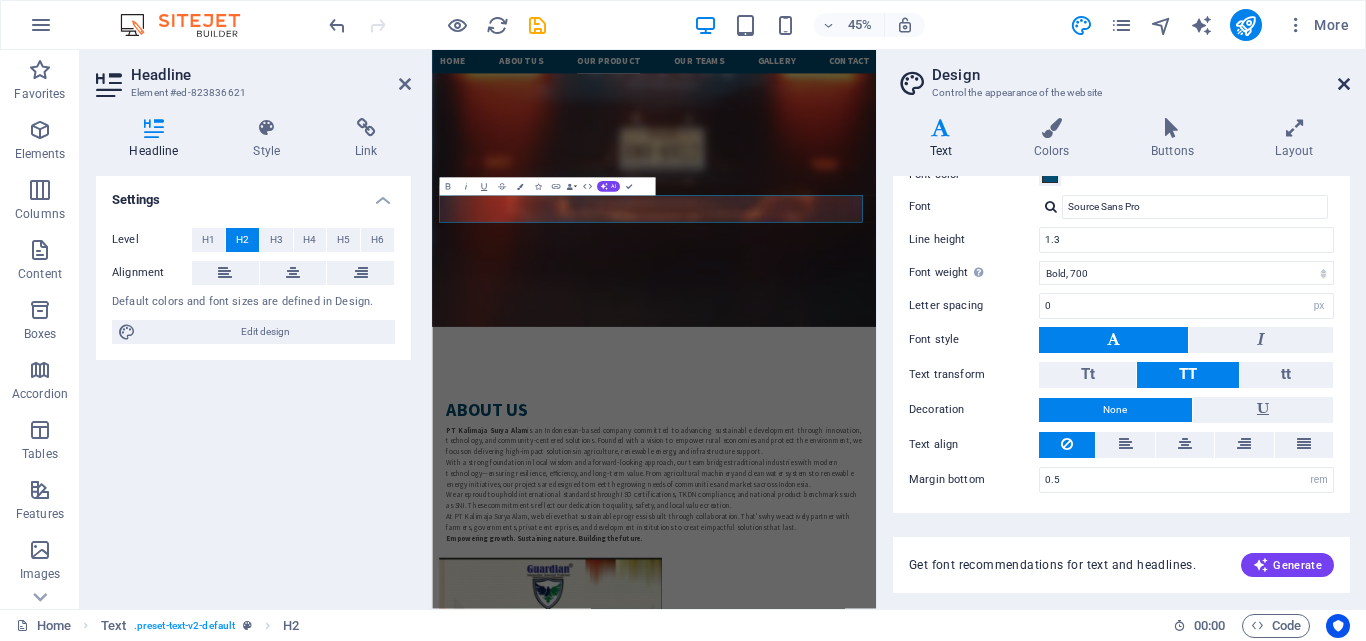 click at bounding box center [1344, 84] 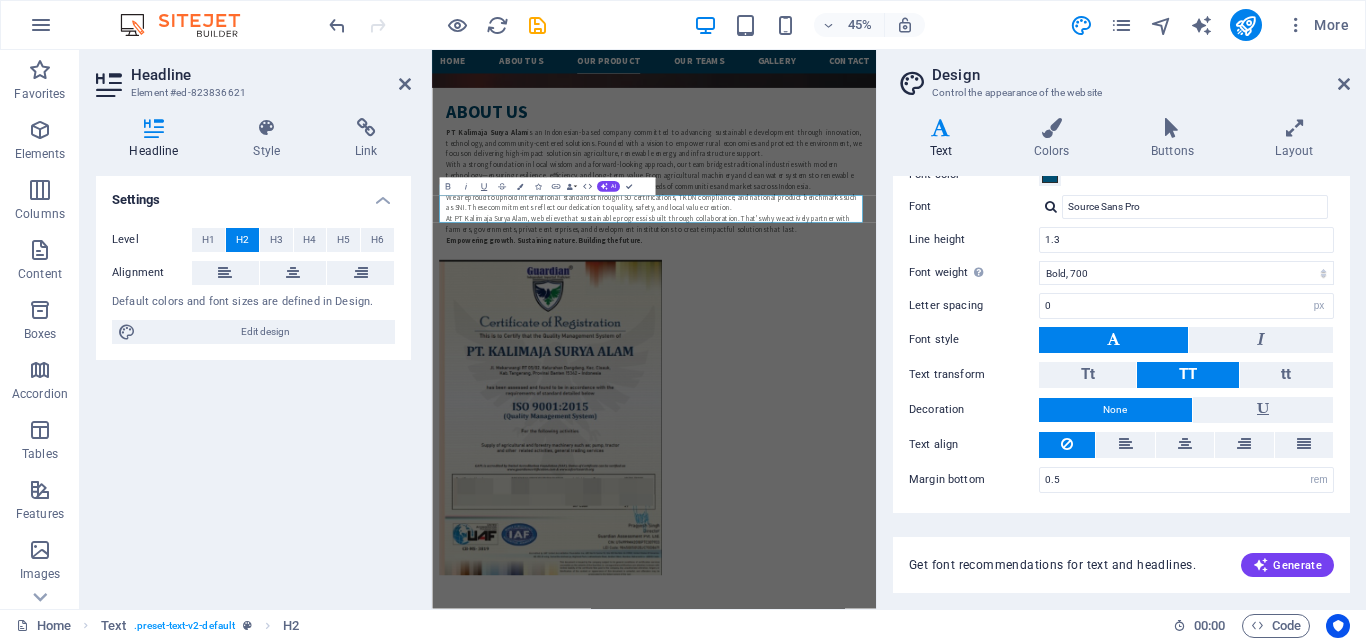 scroll, scrollTop: 4550, scrollLeft: 0, axis: vertical 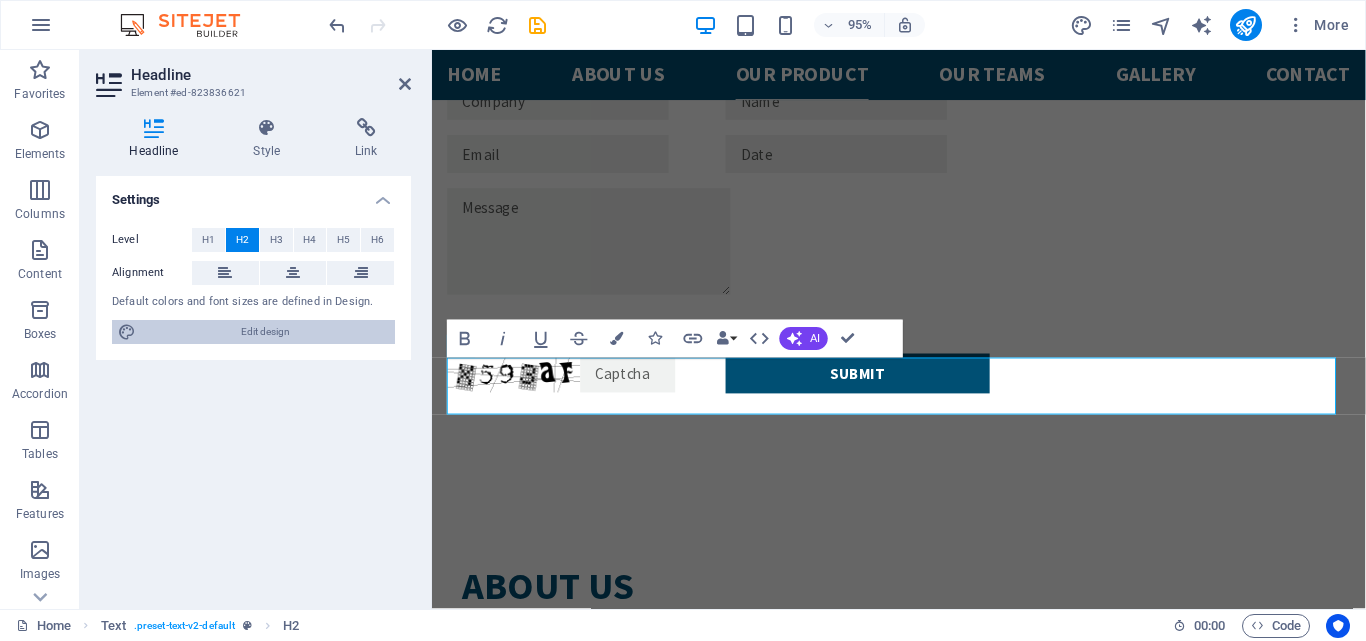 click on "Edit design" at bounding box center (265, 332) 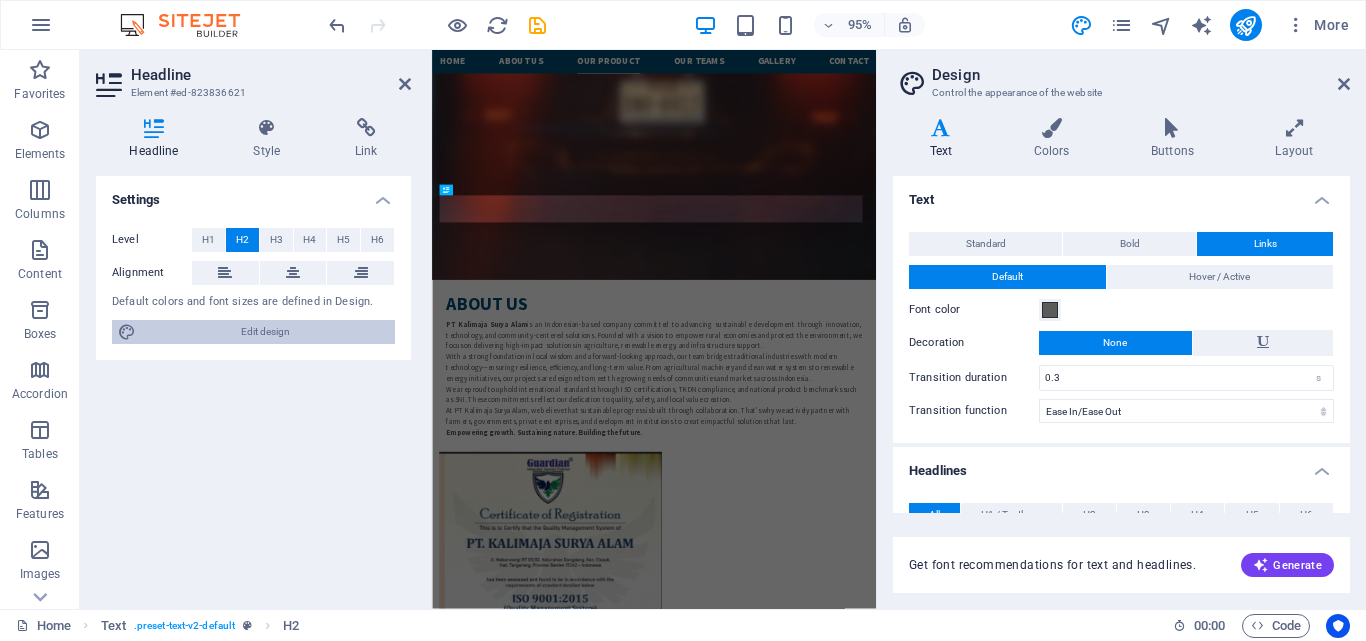 scroll, scrollTop: 4976, scrollLeft: 0, axis: vertical 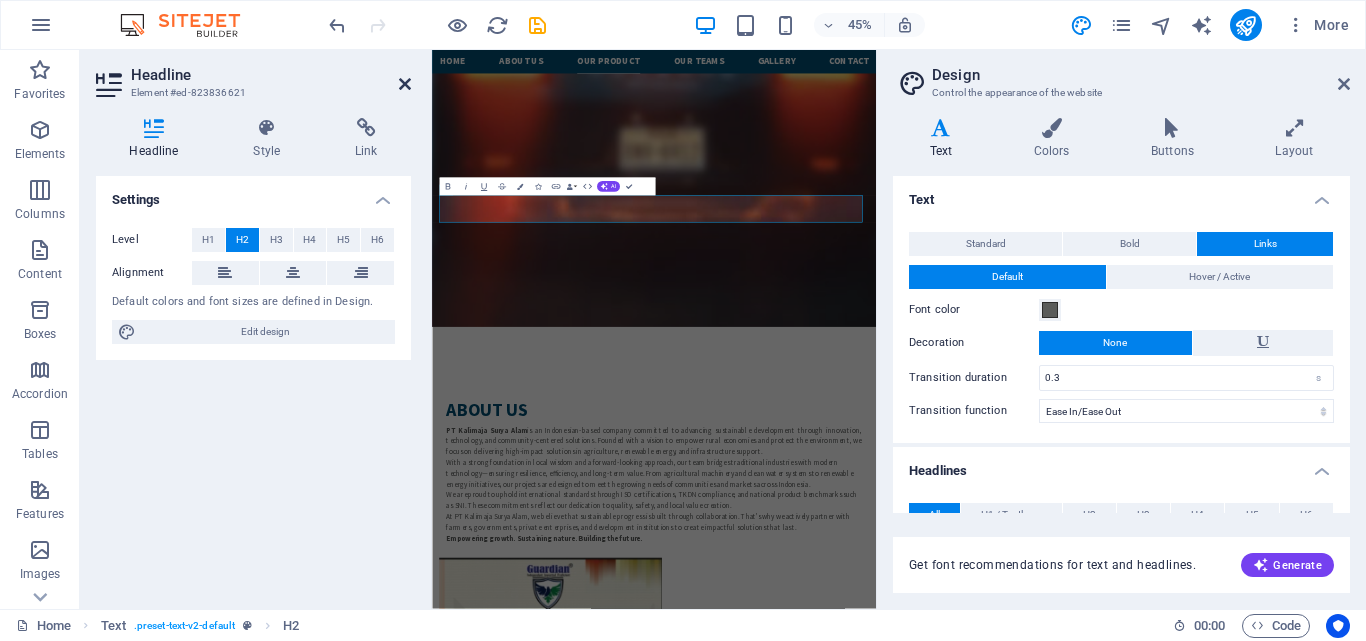 click at bounding box center [405, 84] 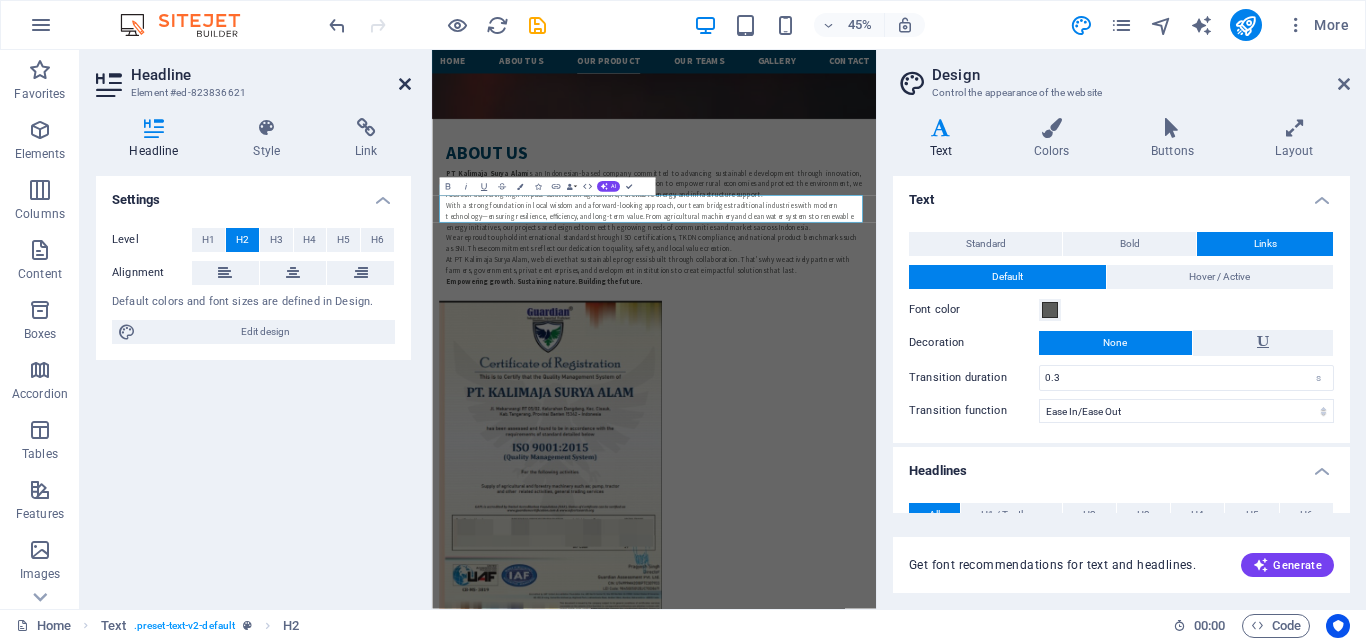 scroll, scrollTop: 4553, scrollLeft: 0, axis: vertical 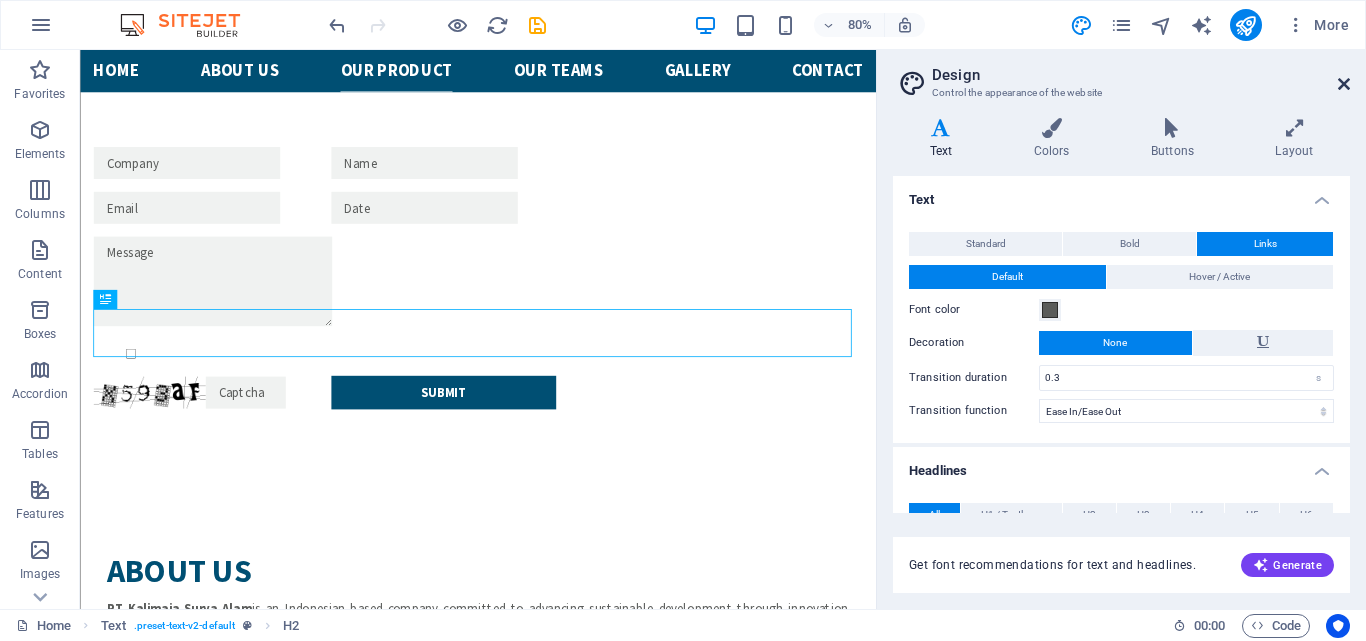 click at bounding box center [1344, 84] 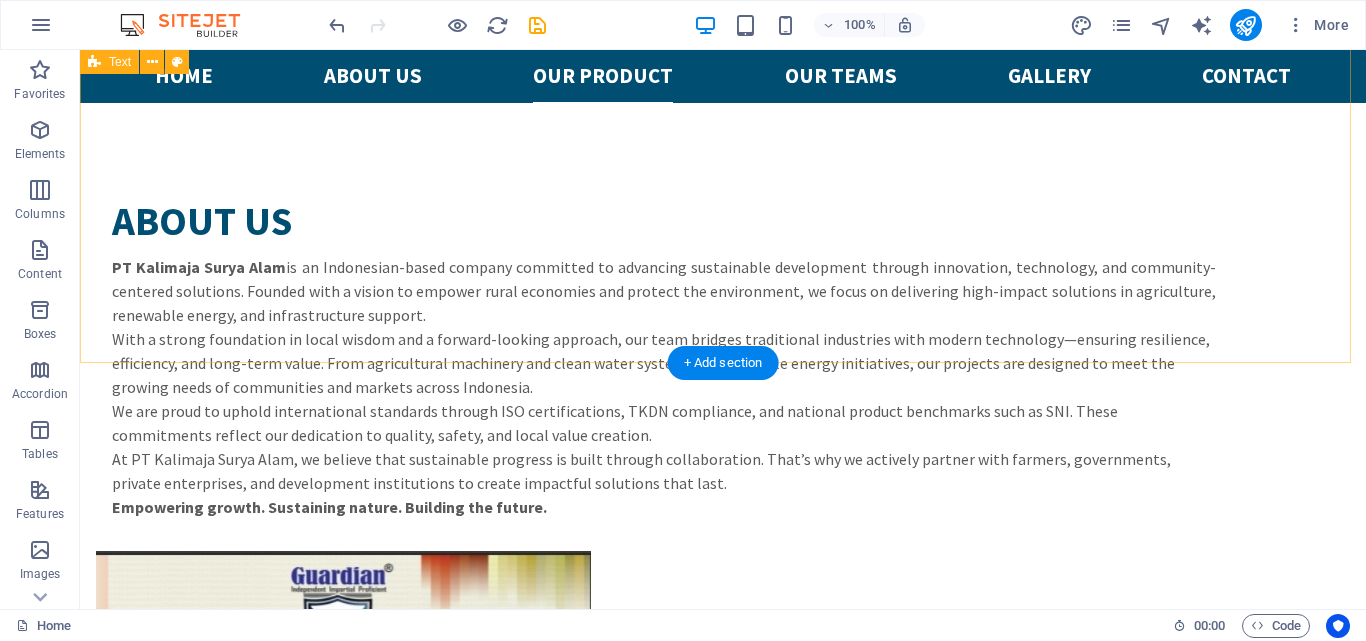 scroll, scrollTop: 4684, scrollLeft: 0, axis: vertical 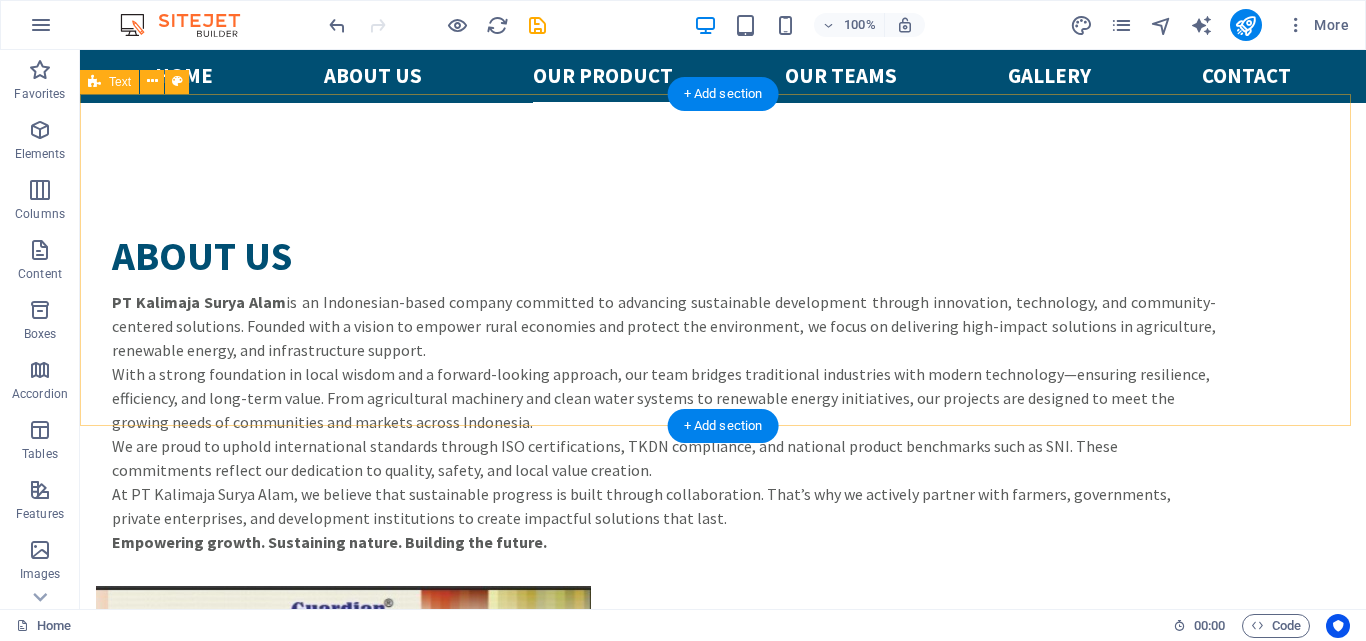 click on "Headline Lorem ipsum dolor sitope amet, consectetur adipisicing elitip. Massumenda, dolore, cum vel modi asperiores consequatur suscipit quidem ducimus eveniet iure expedita consecteture odiogil voluptatum similique fugit voluptates atem accusamus quae quas dolorem tenetur facere tempora maiores adipisci reiciendis accusantium voluptatibus id voluptate tempore dolor harum nisi amet! Nobis, eaque. Aenean commodo ligula eget dolor. Lorem ipsum dolor sit amet, consectetuer adipiscing elit leget odiogil voluptatum similique fugit voluptates dolor. Libero assumenda, dolore, cum vel modi asperiores consequatur." at bounding box center [723, 5480] 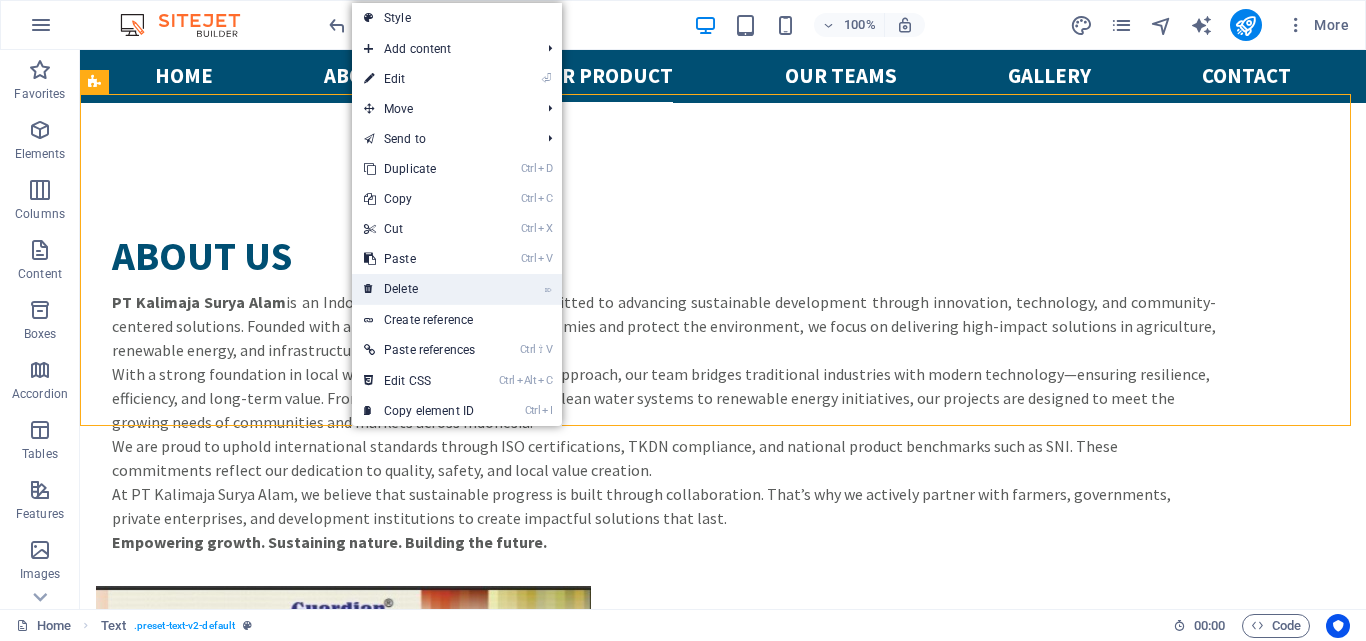 click on "⌦  Delete" at bounding box center (419, 289) 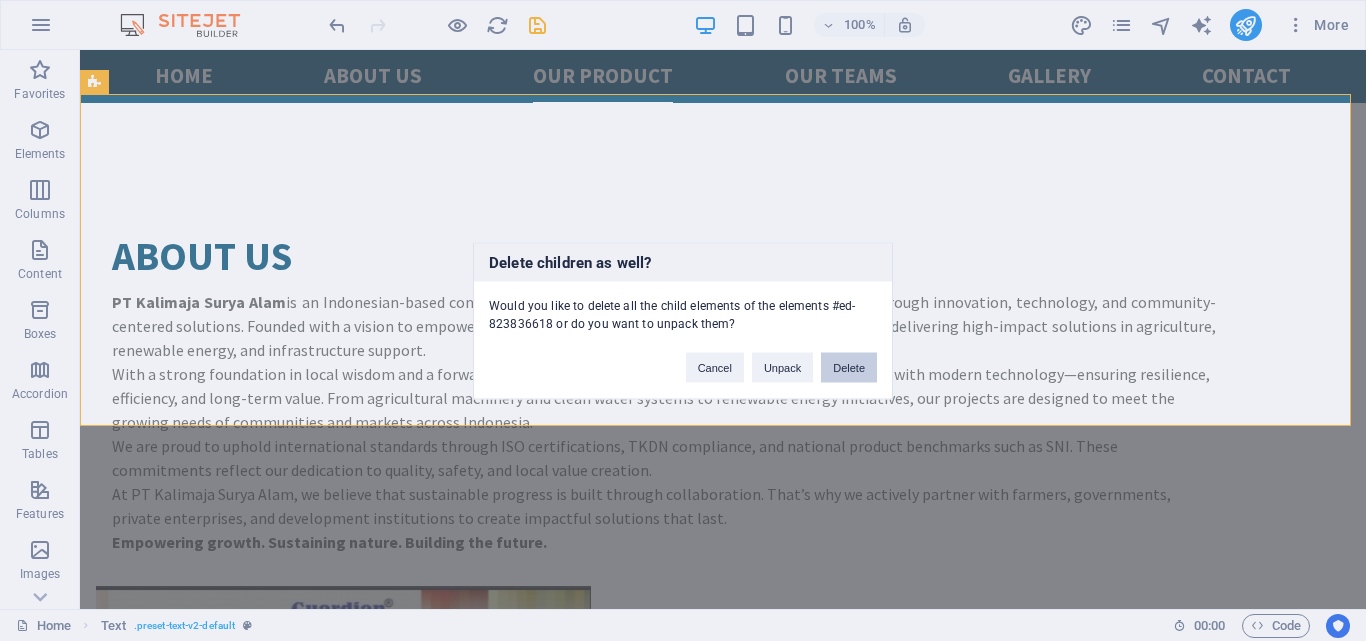 click on "Delete" at bounding box center [849, 367] 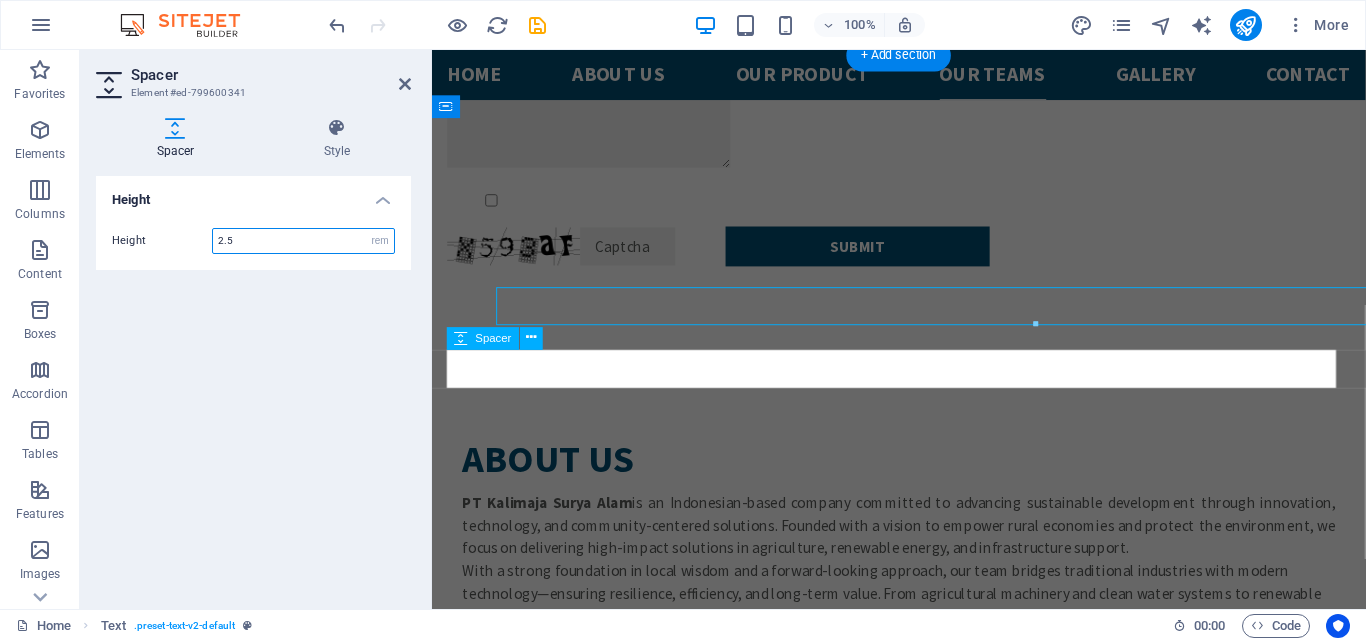 scroll, scrollTop: 4722, scrollLeft: 0, axis: vertical 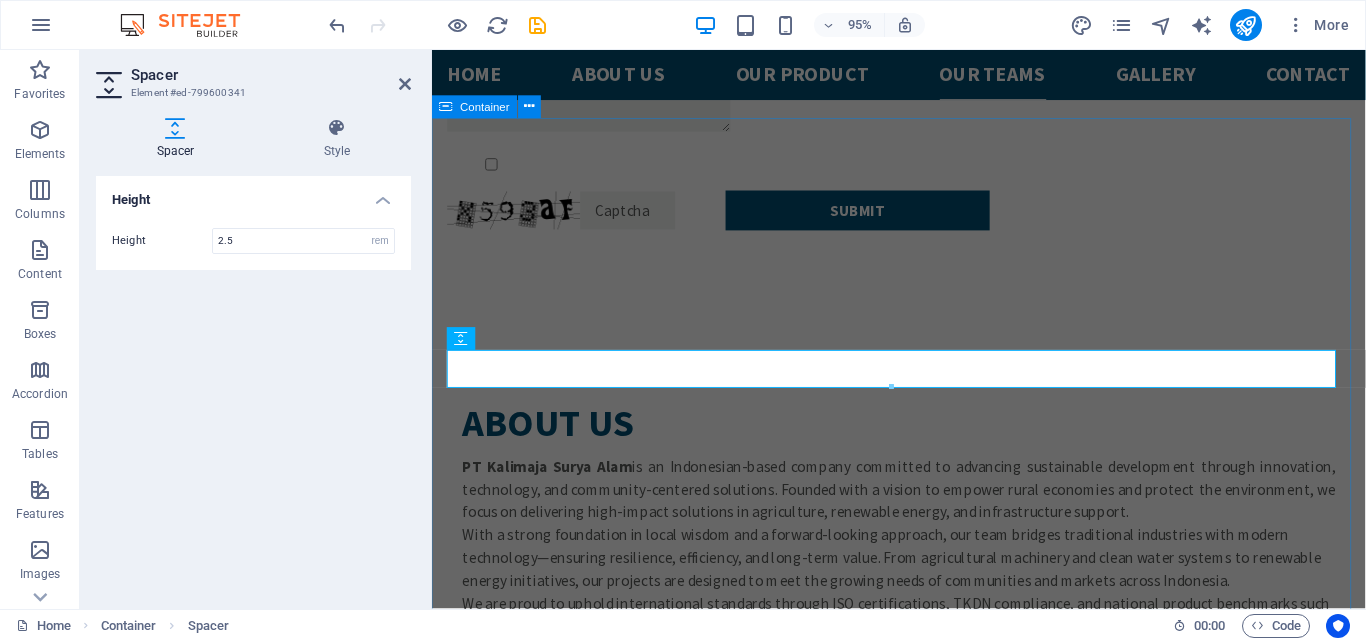 click on "Our TEAMS At PT Kalimaja Surya Alam, we are proud to have a dynamic and multidisciplinary team committed to delivering innovative solutions across the agricultural, industrial, and environmental sectors. As the founder and Director of PT Kalimaja Surya Alam, Mr Sukin leads the company with a strong vision for sustainability and innovation in agricultural and industrial supply solutions. With a background in engineering and decades of business experience, he focuses on building a collaborative work culture and long-term partnerships. Sukin  Responsible for overseeing daily operations, Mr. Lubis ensures that all departments work in synergy to deliver quality products and services. His leadership drives operational excellence and continuous improvement across the company Lubis Annisa oversees internal compliance, licensing, and administrative systems. With deep knowledge of regulatory standards including ISO, SNI, and TKDN, she ensures the company meets national and international standards. Annisa Harry" at bounding box center (923, 6678) 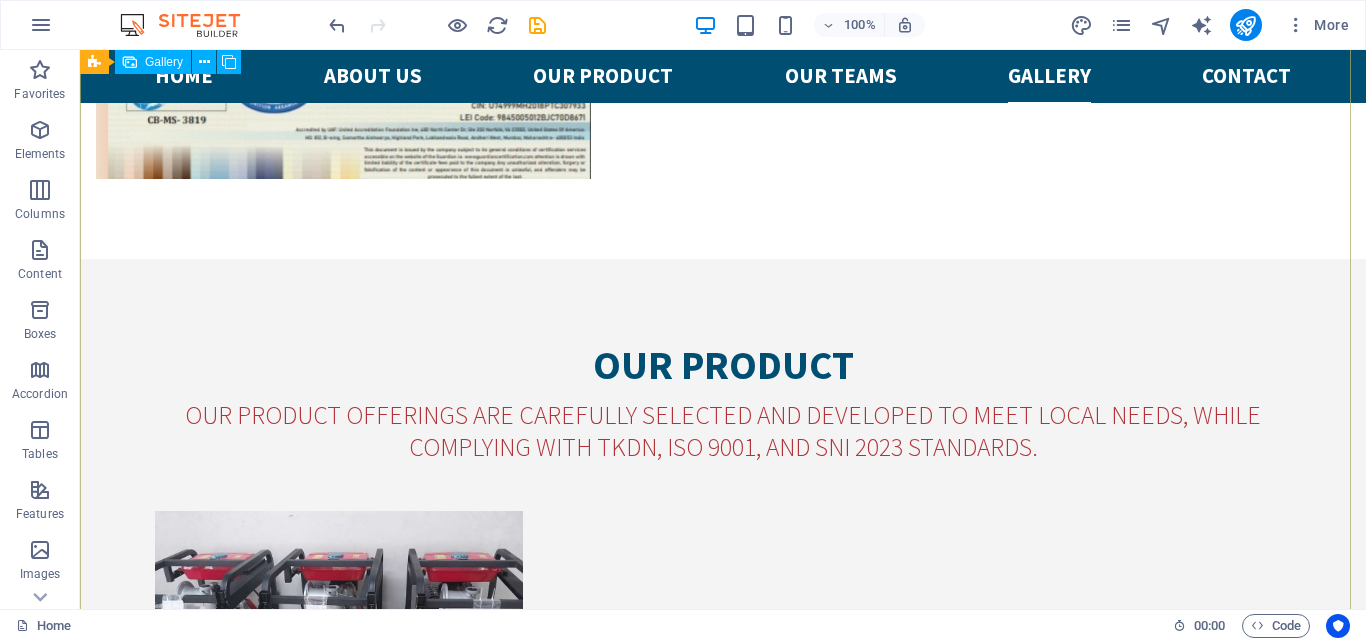 scroll, scrollTop: 5784, scrollLeft: 0, axis: vertical 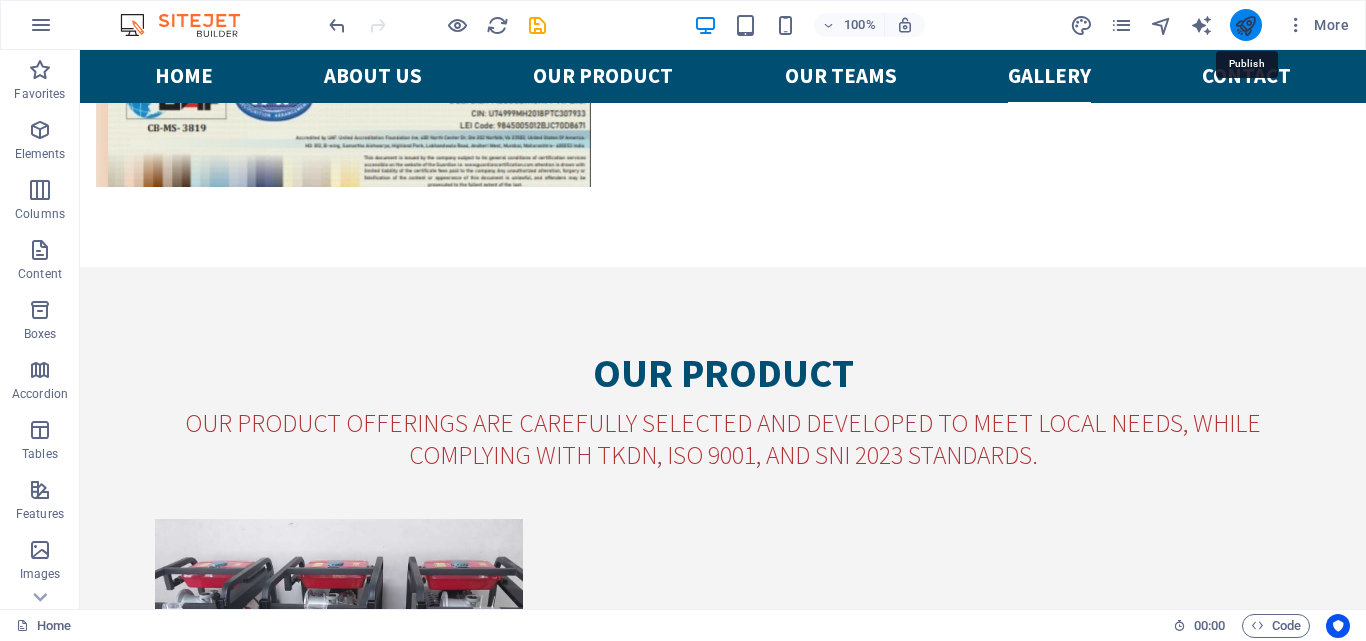 click at bounding box center [1245, 25] 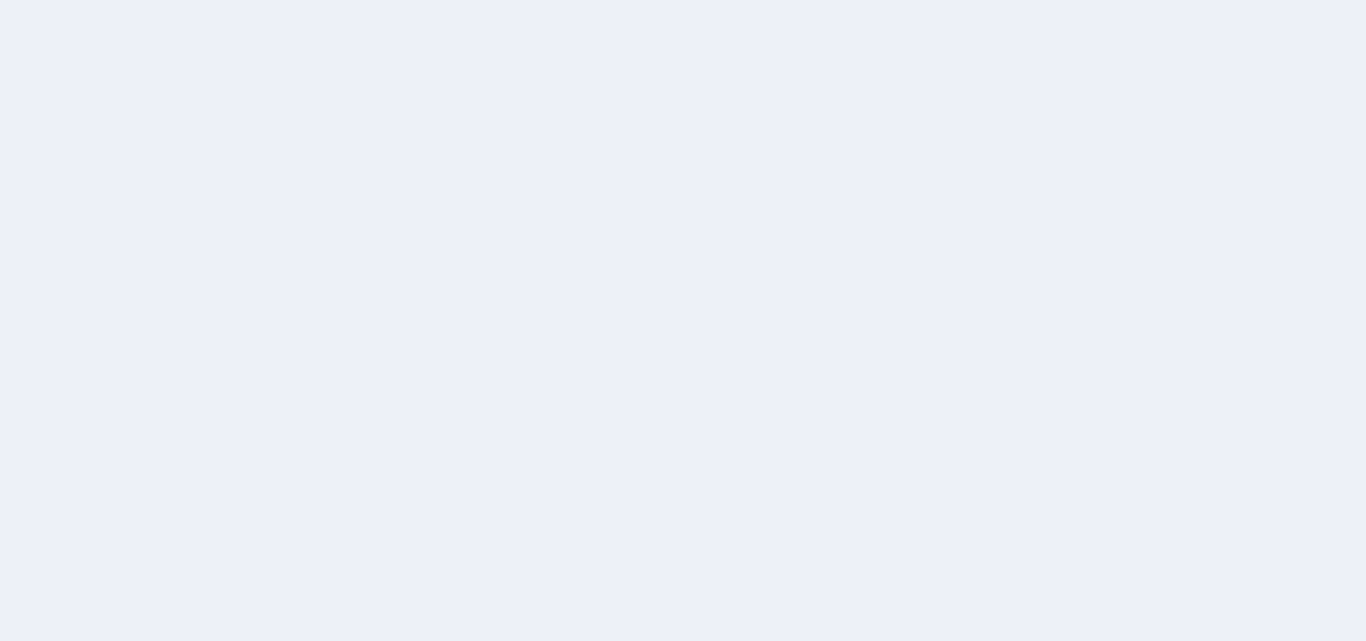 scroll, scrollTop: 0, scrollLeft: 0, axis: both 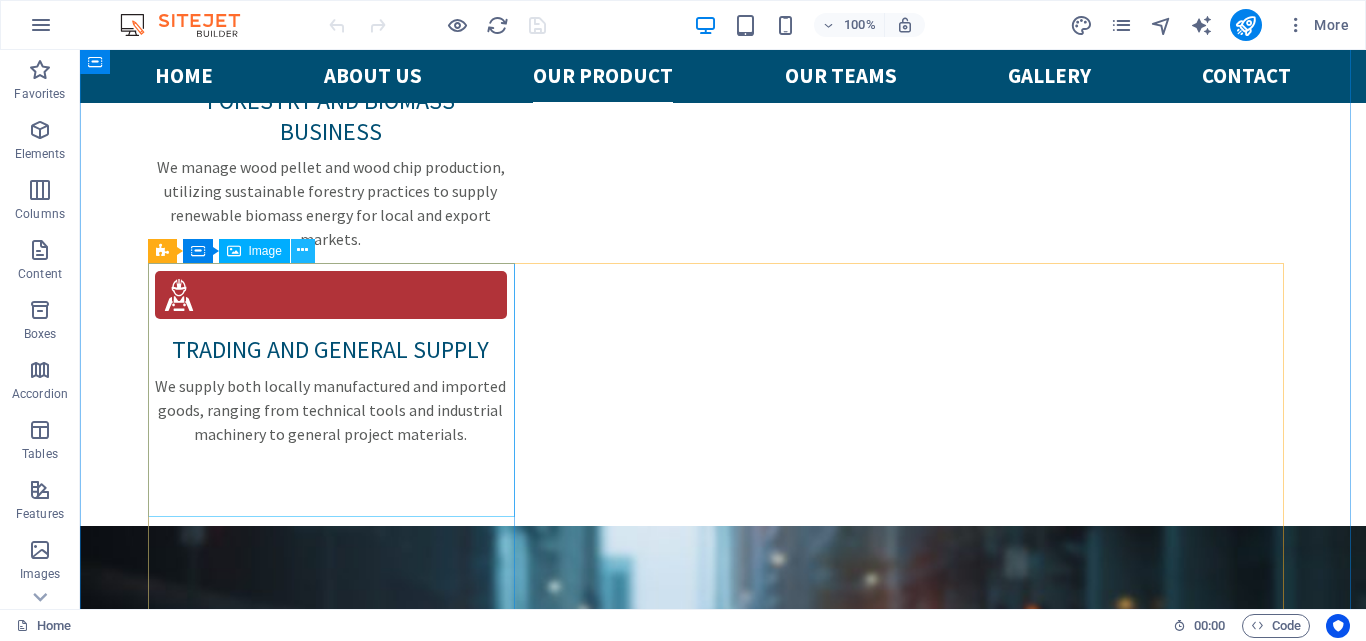 click at bounding box center [302, 250] 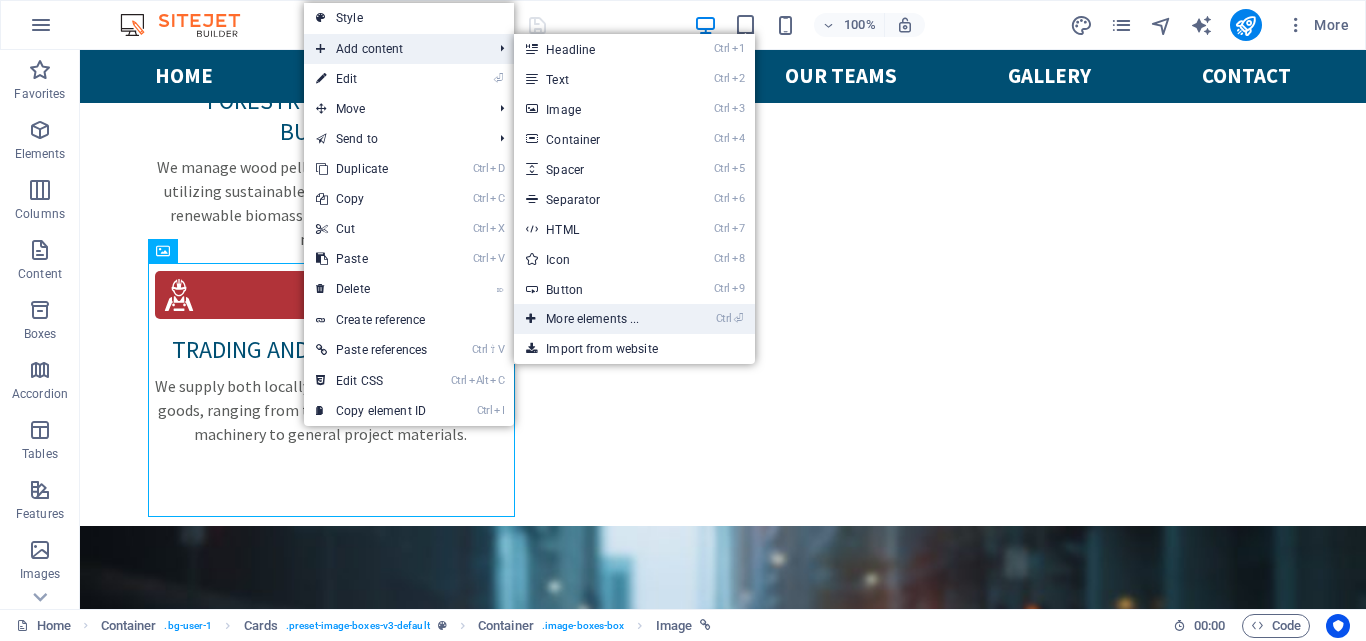 click on "Ctrl ⏎  More elements ..." at bounding box center (596, 319) 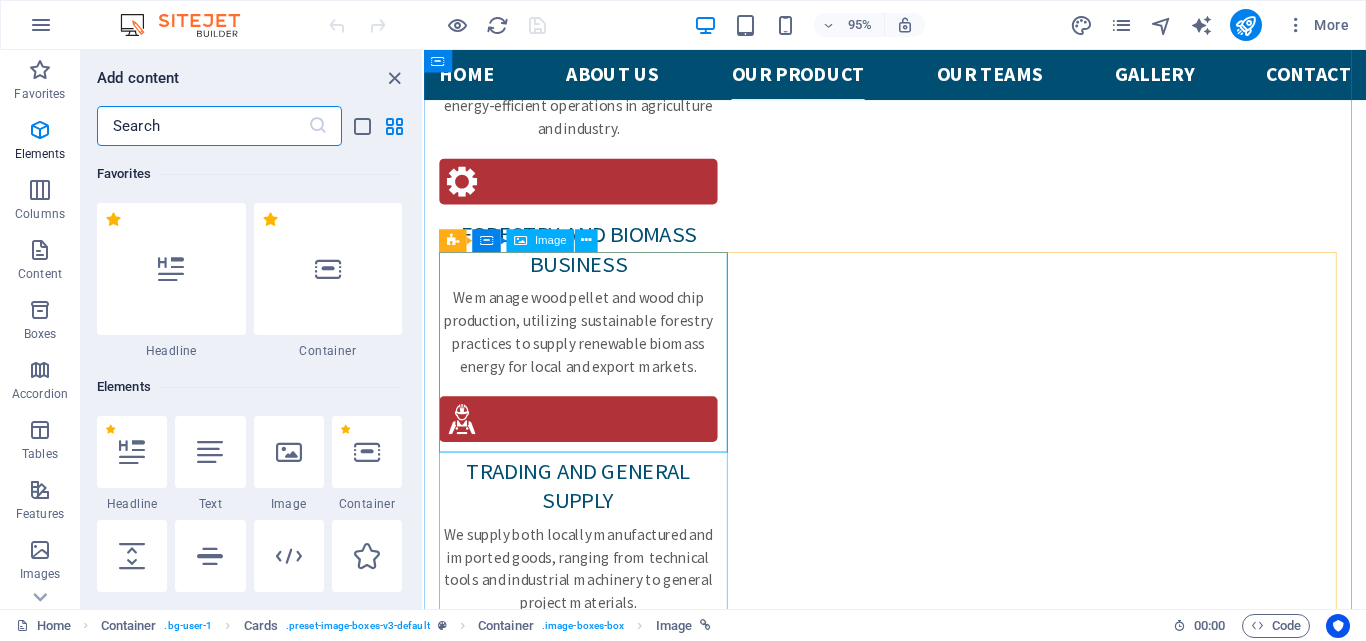 scroll, scrollTop: 3160, scrollLeft: 0, axis: vertical 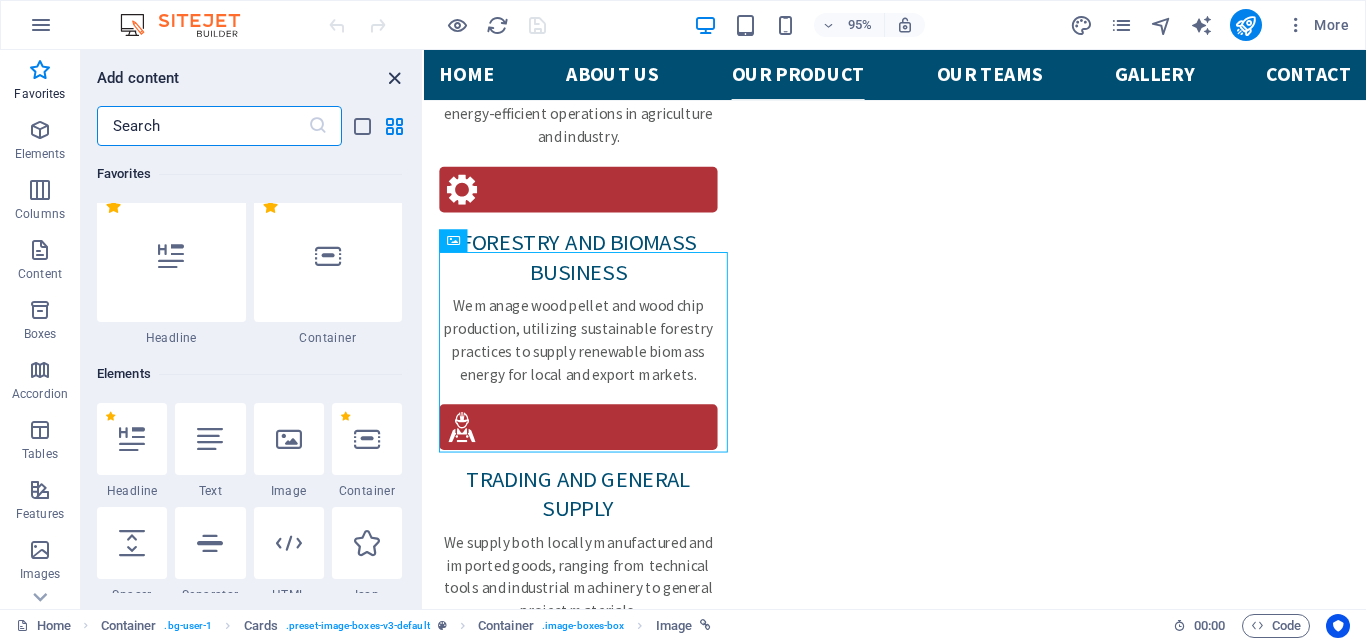 click at bounding box center [394, 78] 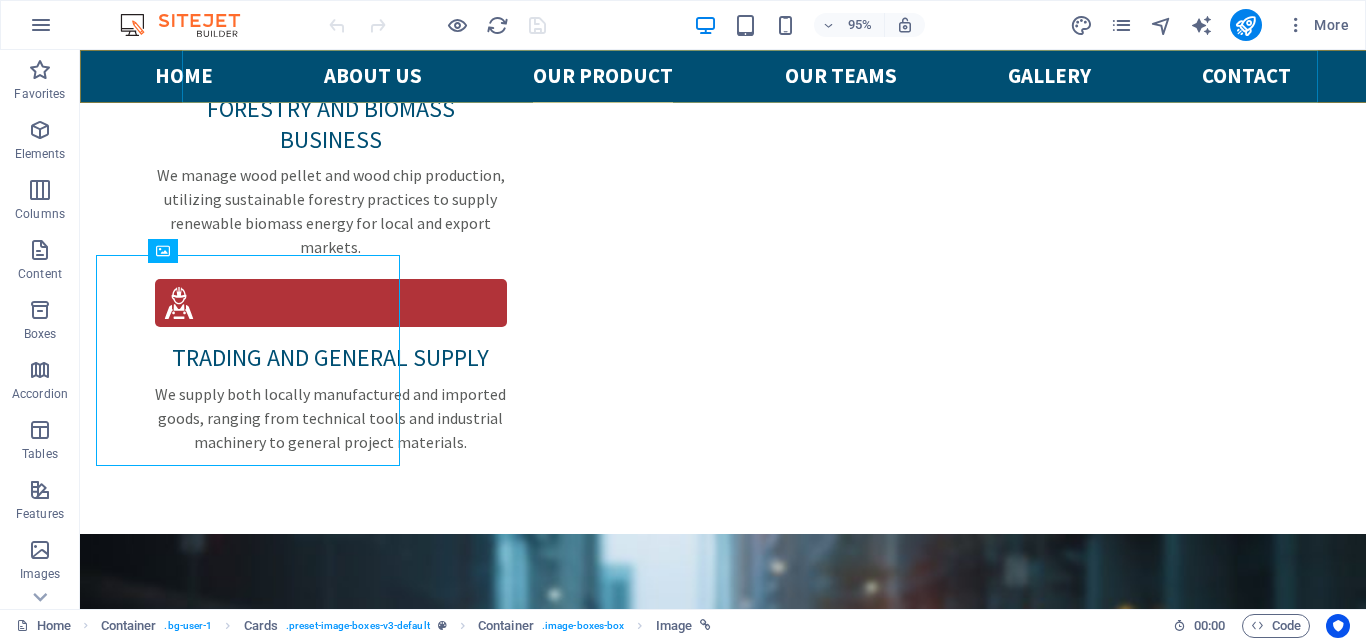 scroll, scrollTop: 3168, scrollLeft: 0, axis: vertical 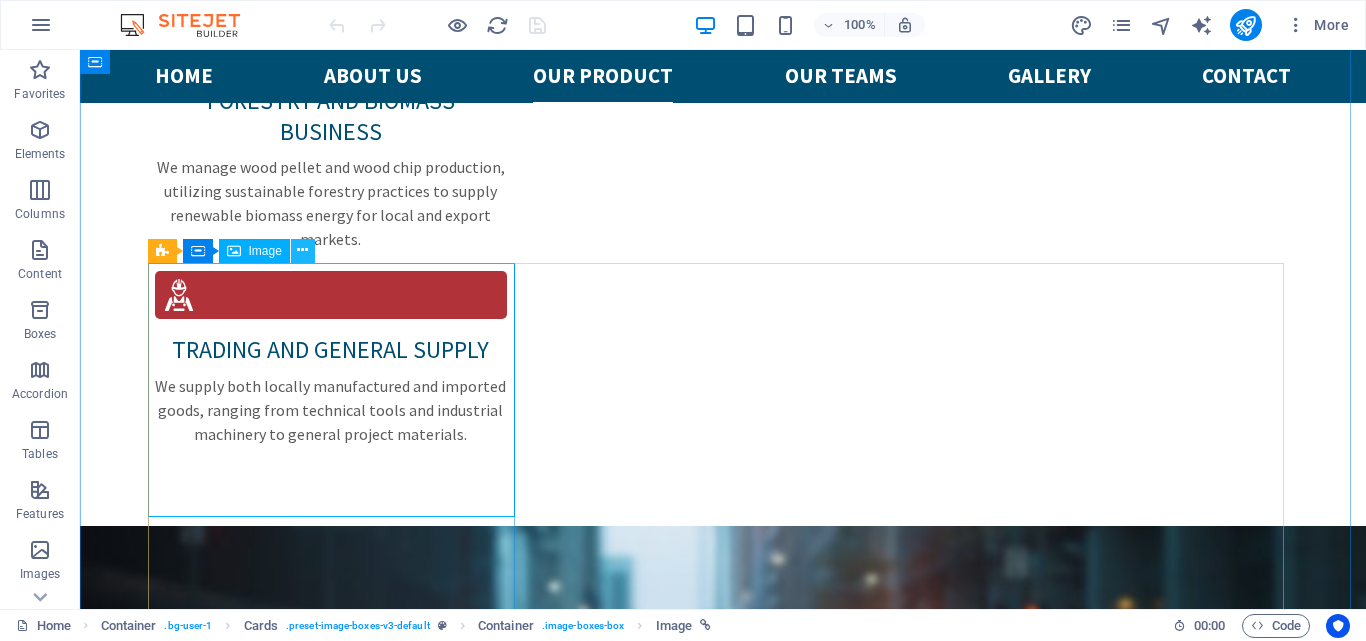click at bounding box center (302, 250) 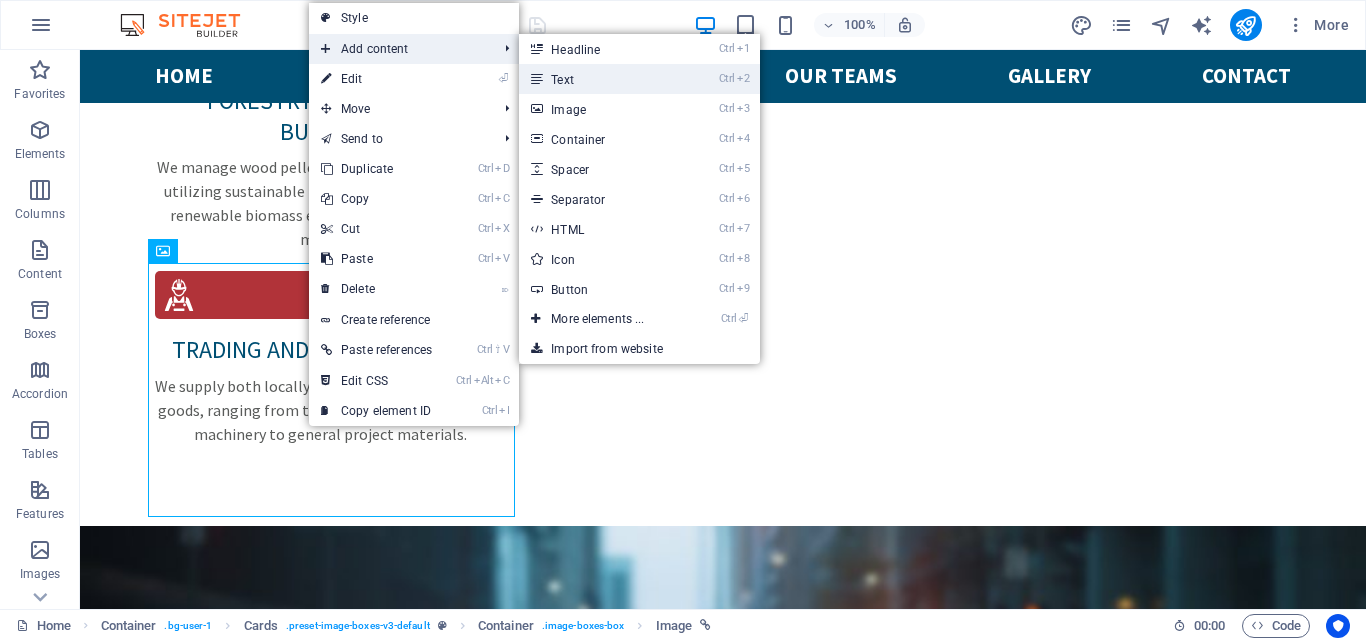 click on "Ctrl 2  Text" at bounding box center [601, 79] 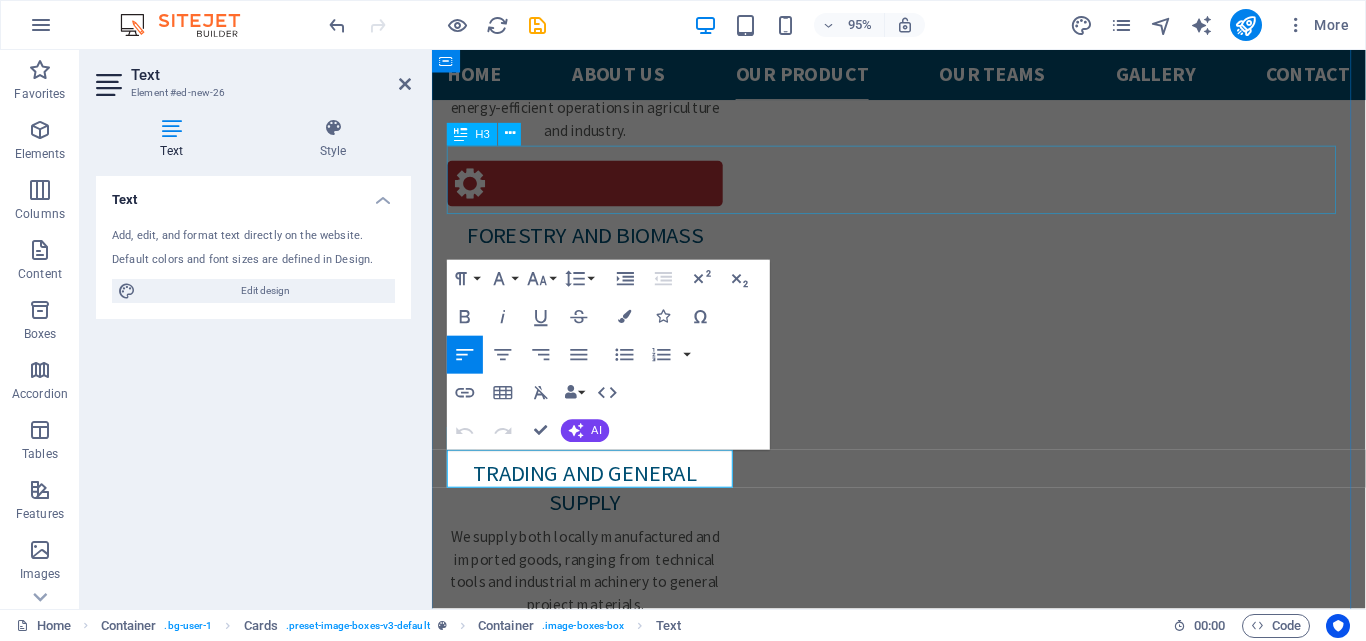 scroll, scrollTop: 3206, scrollLeft: 0, axis: vertical 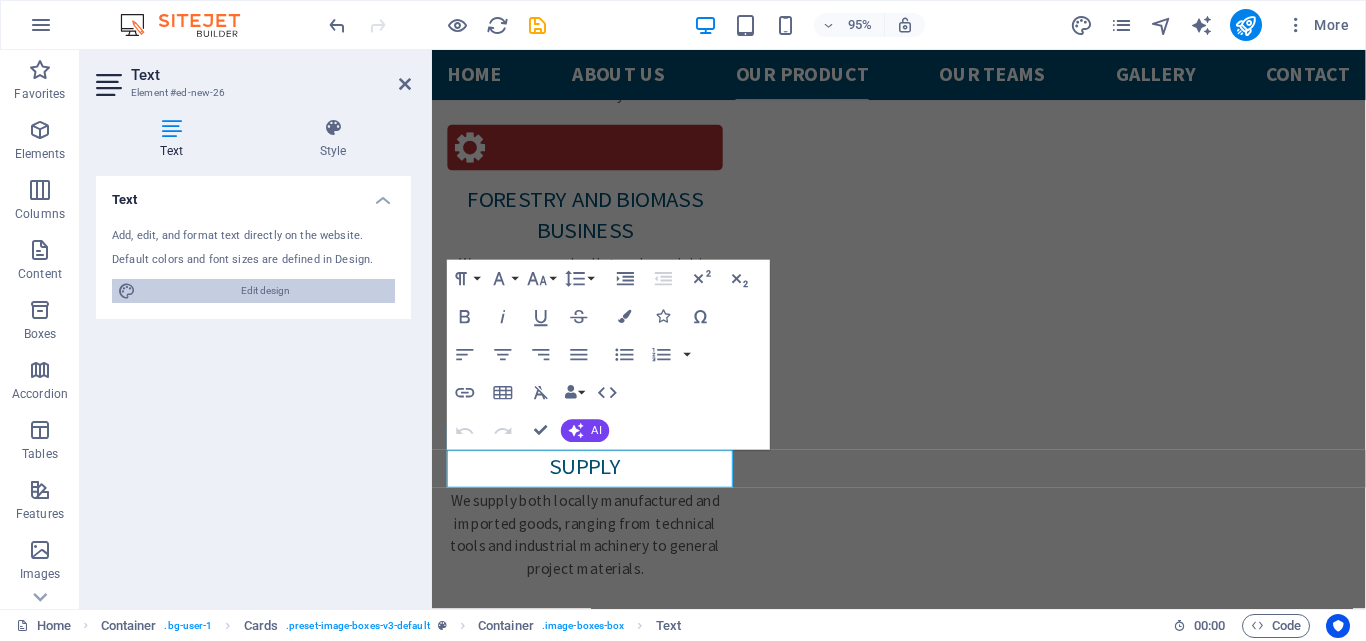 click on "Edit design" at bounding box center (265, 291) 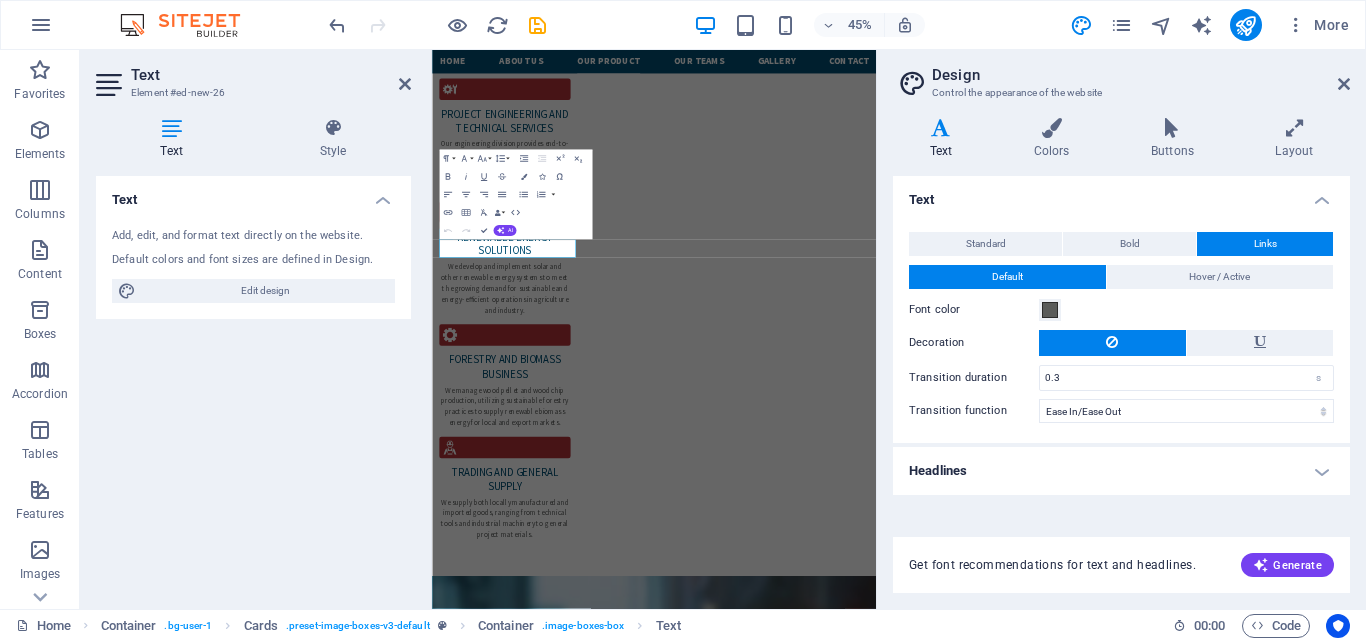 scroll, scrollTop: 3630, scrollLeft: 0, axis: vertical 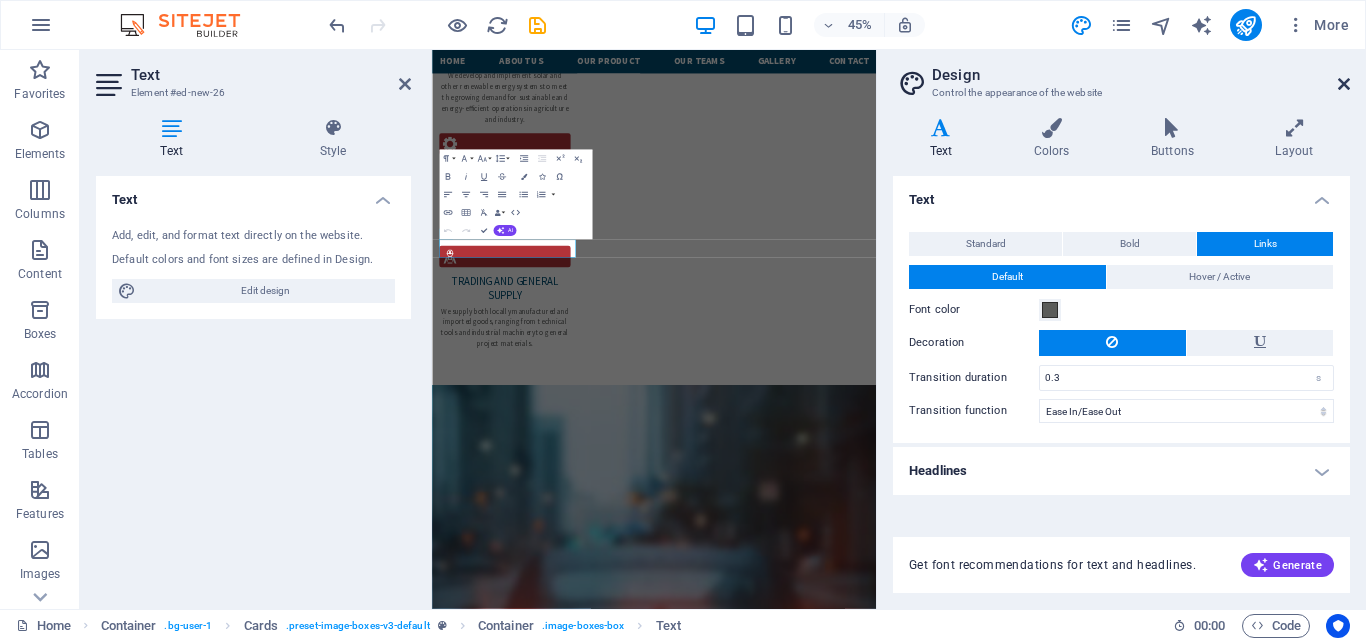 click at bounding box center (1344, 84) 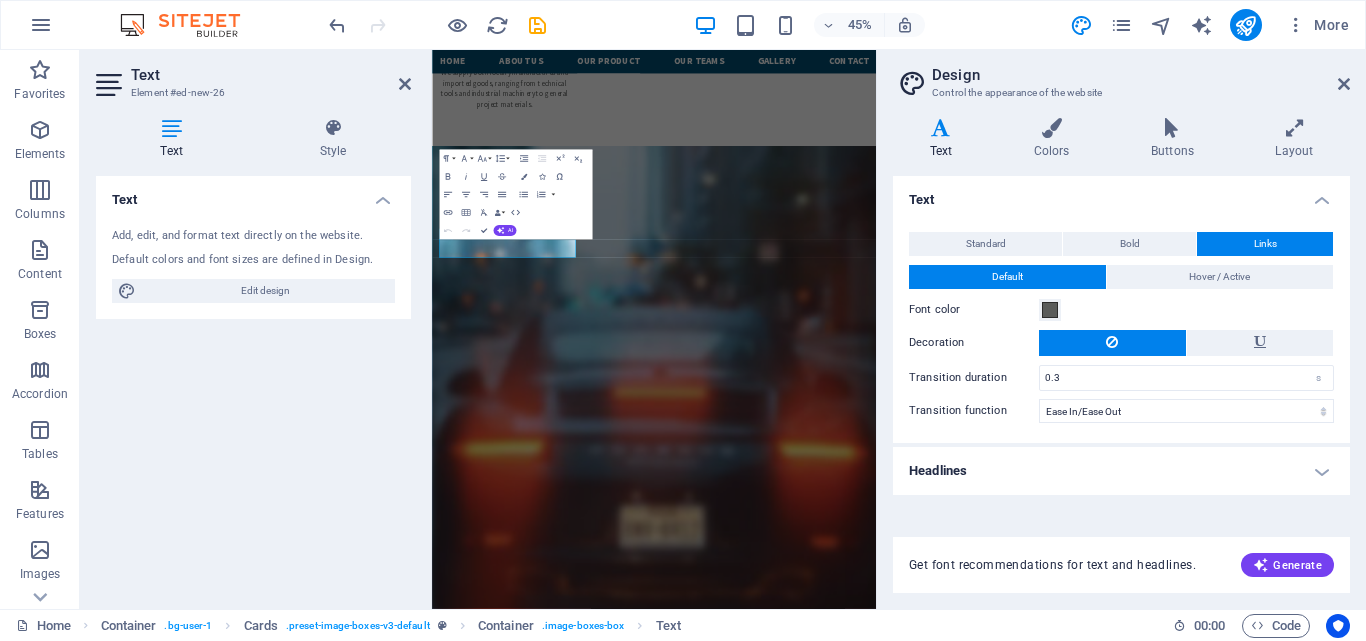 scroll, scrollTop: 3206, scrollLeft: 0, axis: vertical 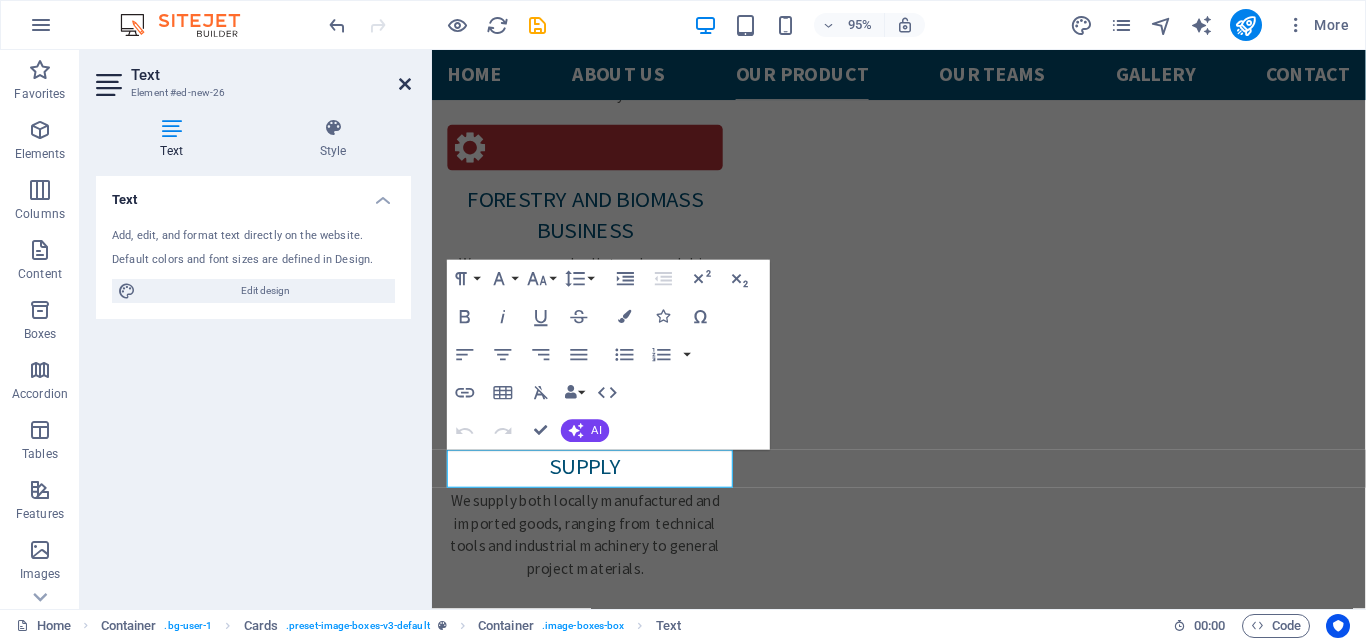 click at bounding box center [405, 84] 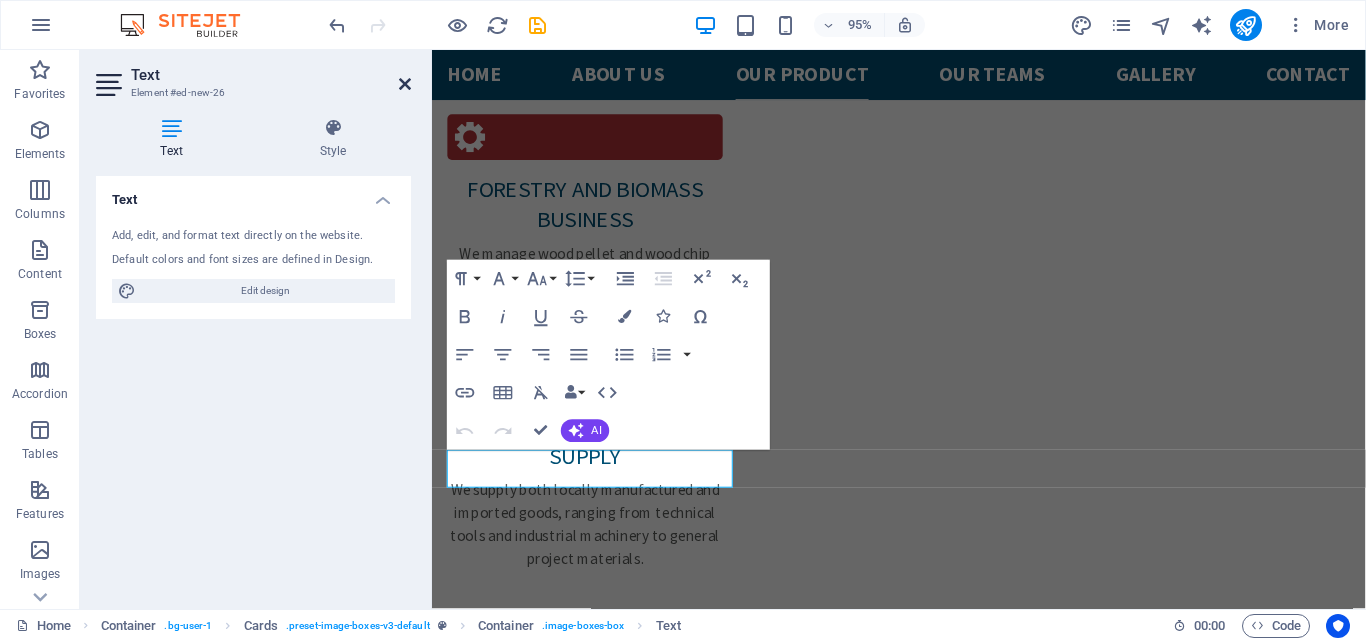 scroll, scrollTop: 3168, scrollLeft: 0, axis: vertical 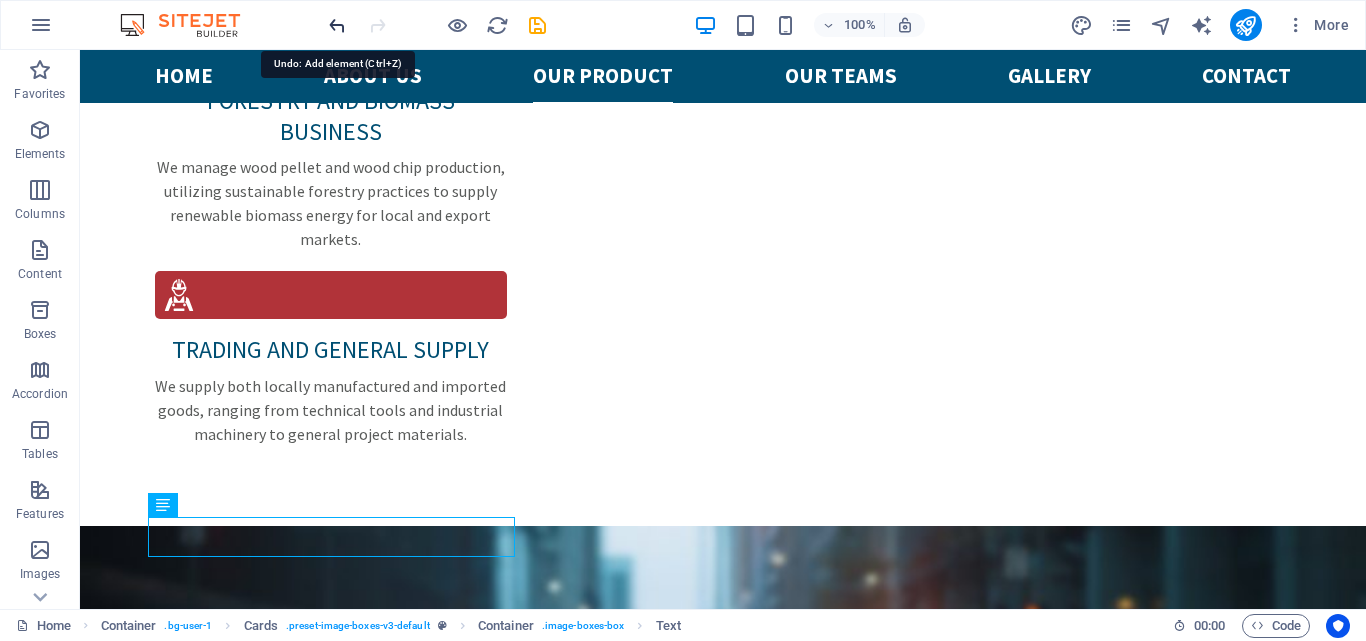 click at bounding box center [337, 25] 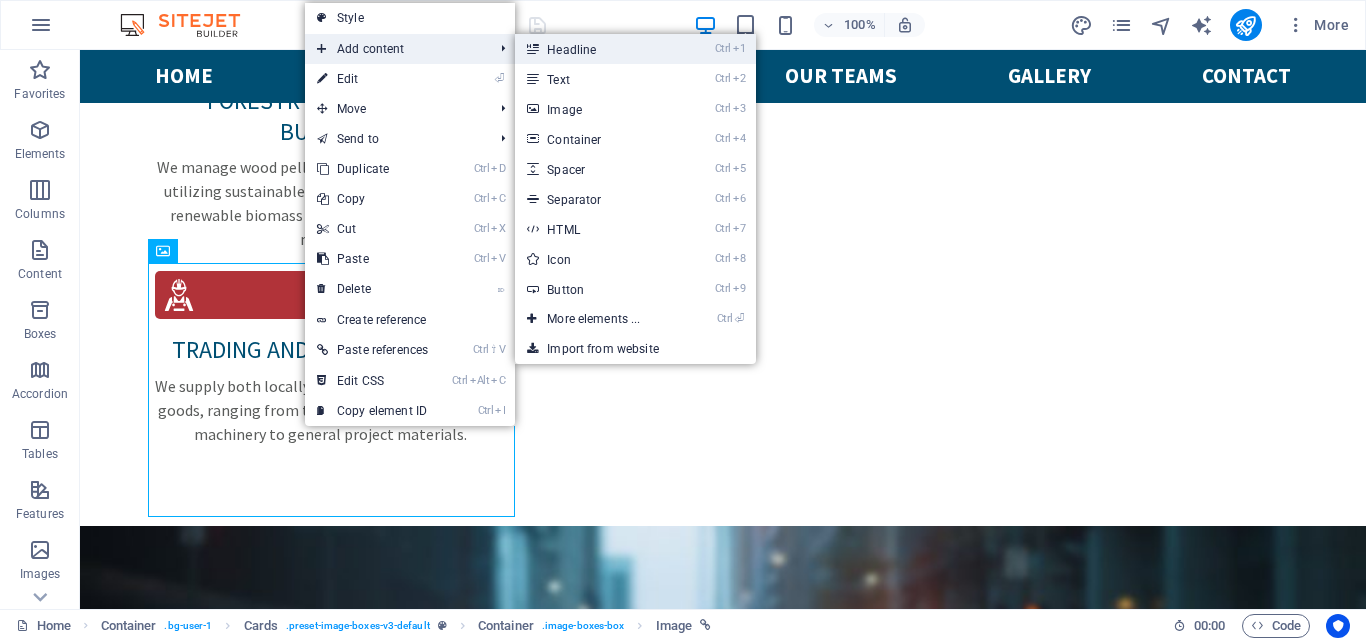 click on "Ctrl 1  Headline" at bounding box center (597, 49) 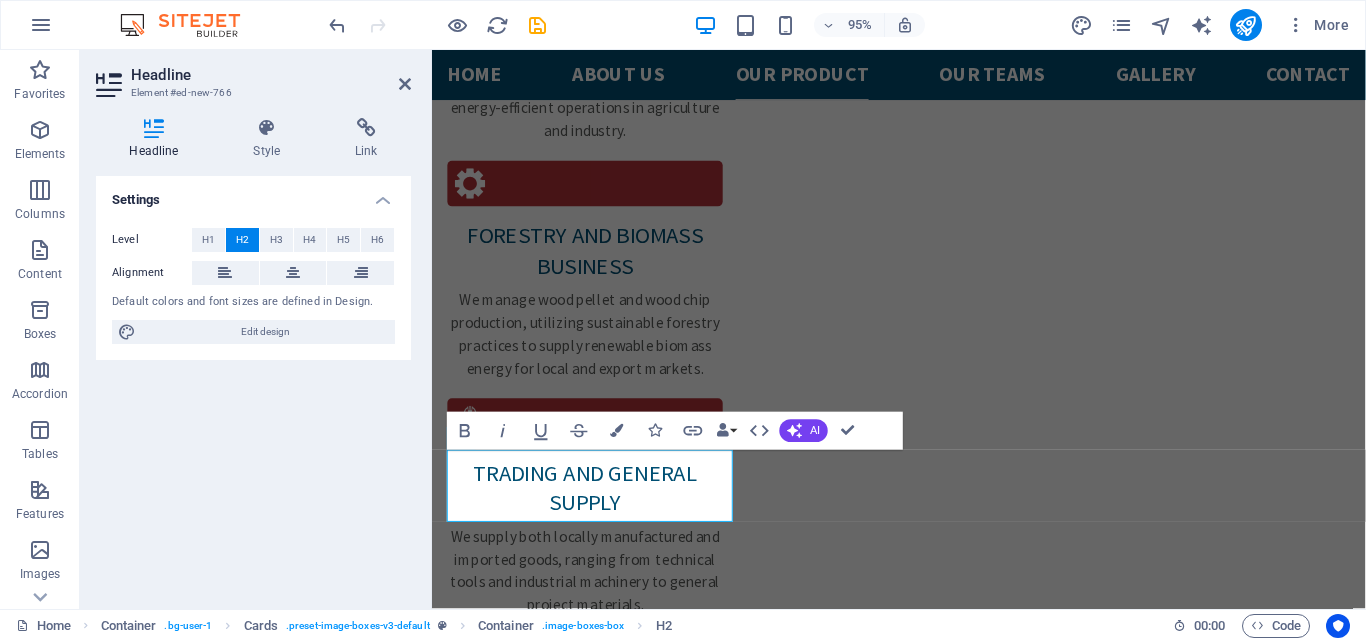 scroll, scrollTop: 3206, scrollLeft: 0, axis: vertical 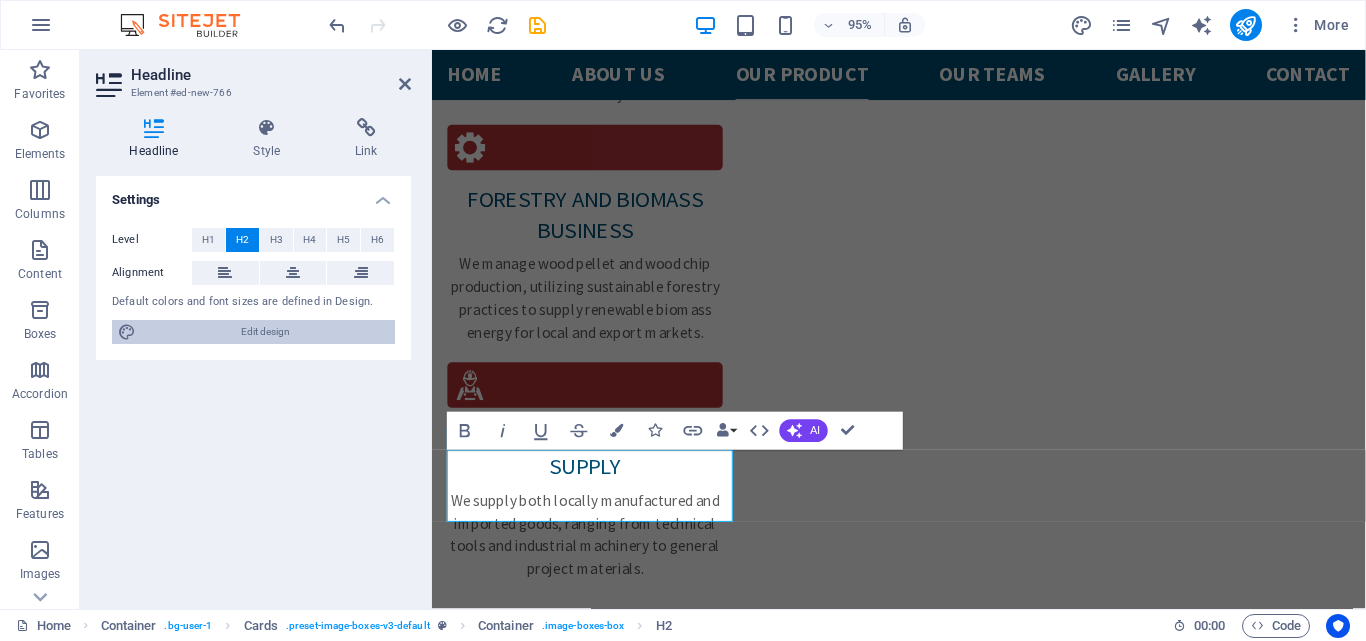 click on "Edit design" at bounding box center [265, 332] 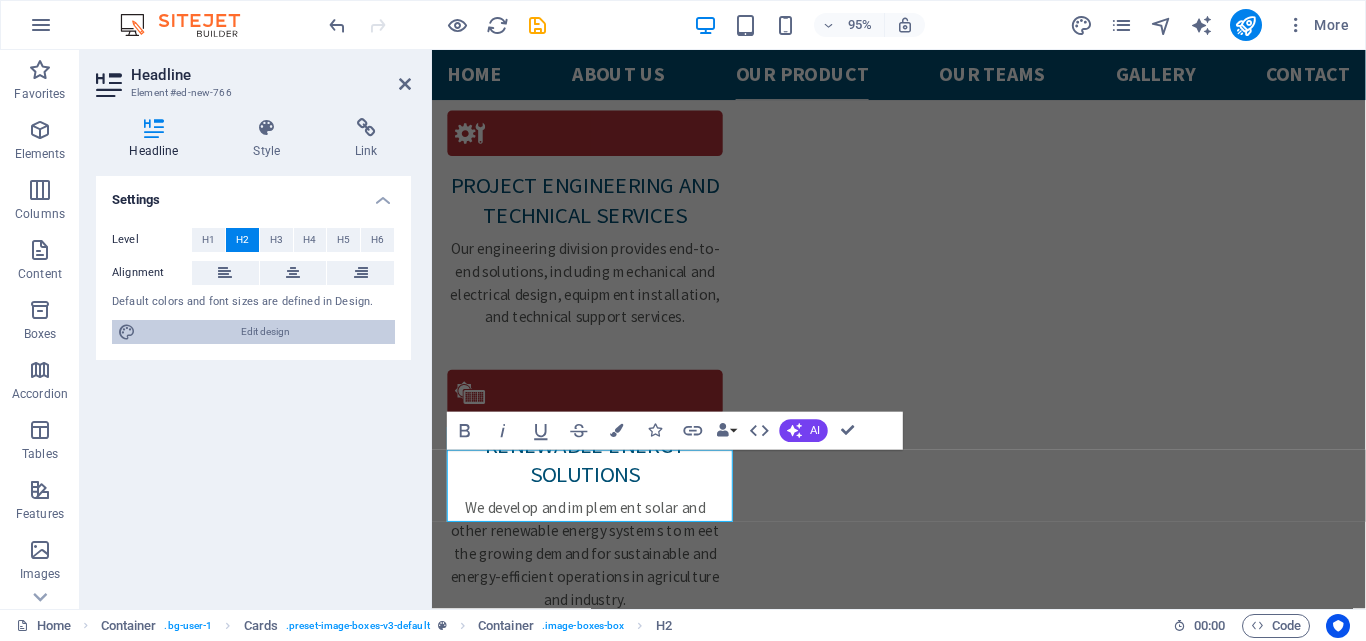 select on "ease-in-out" 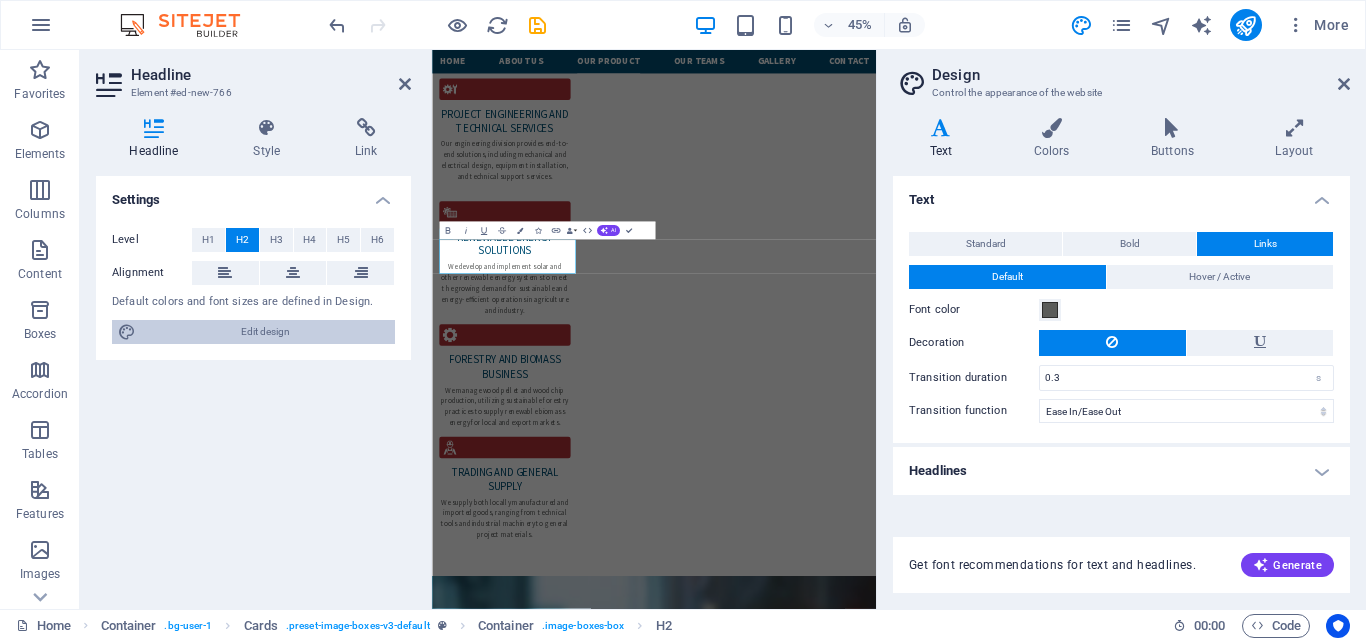 scroll, scrollTop: 3630, scrollLeft: 0, axis: vertical 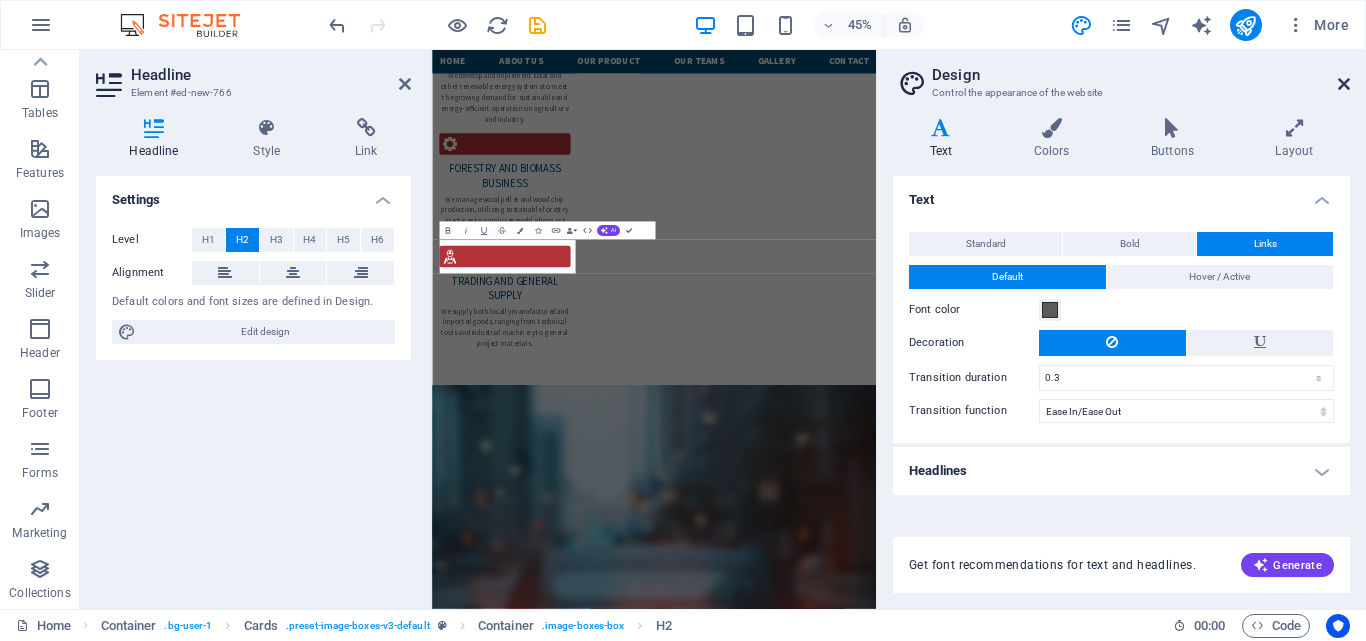 click at bounding box center [1344, 84] 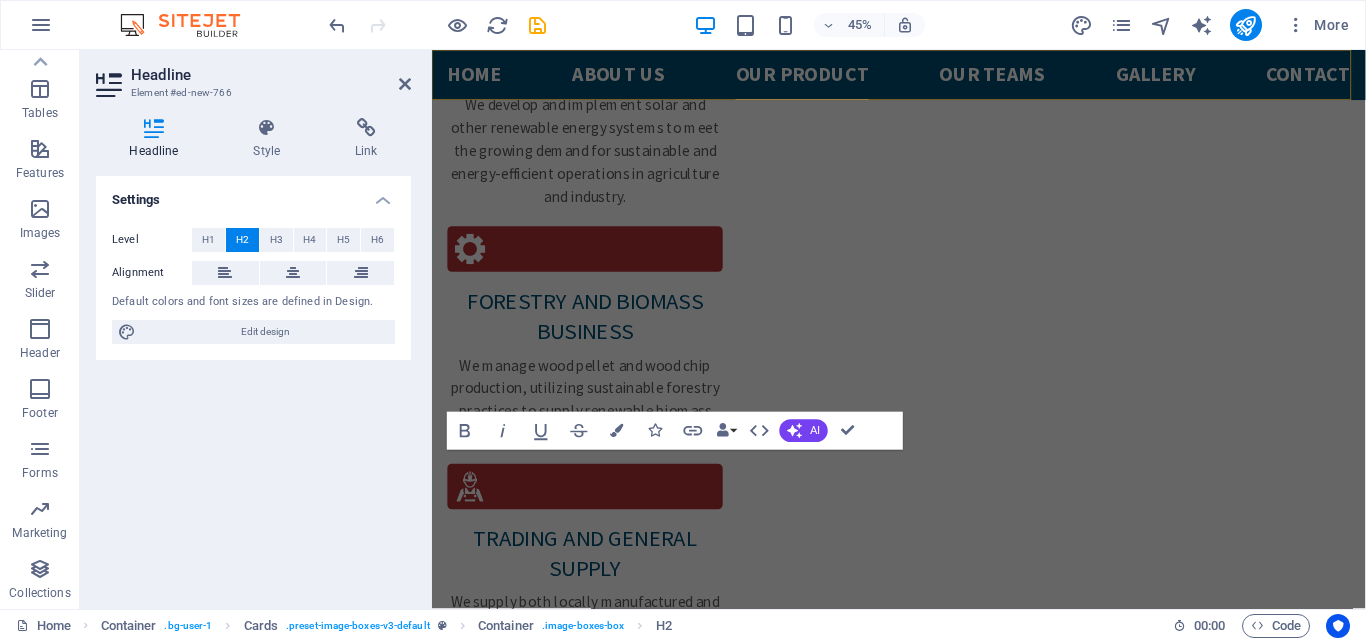 scroll, scrollTop: 3206, scrollLeft: 0, axis: vertical 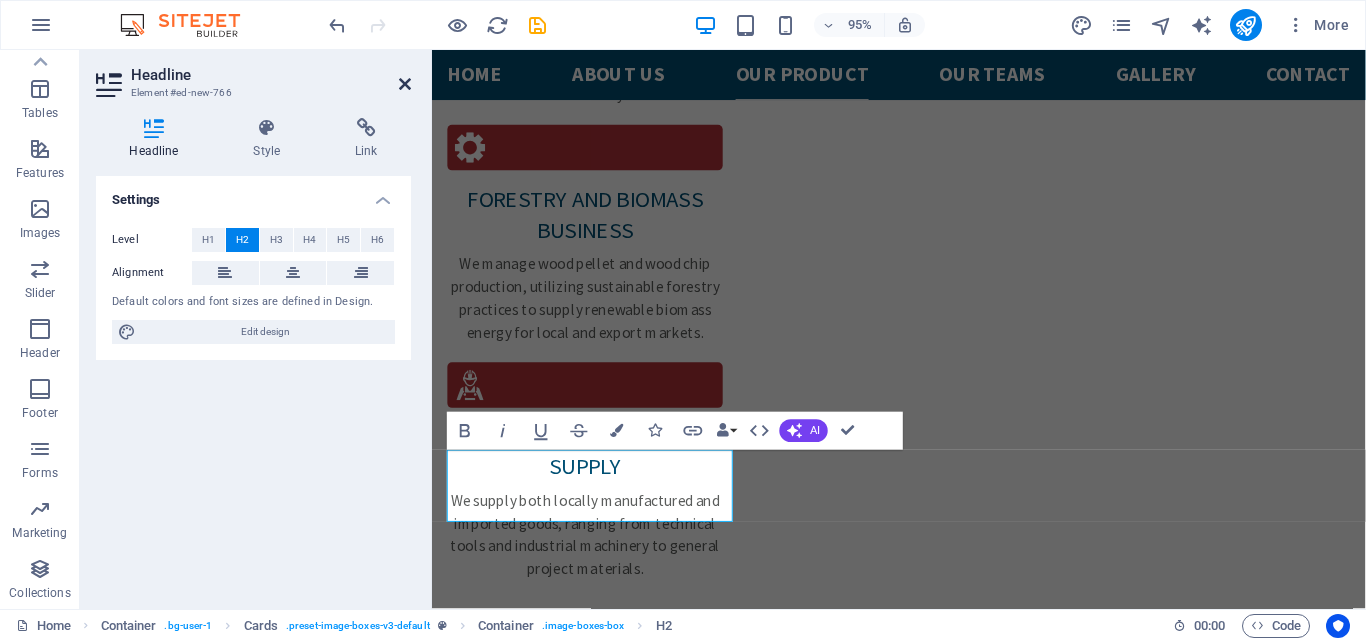 click at bounding box center (405, 84) 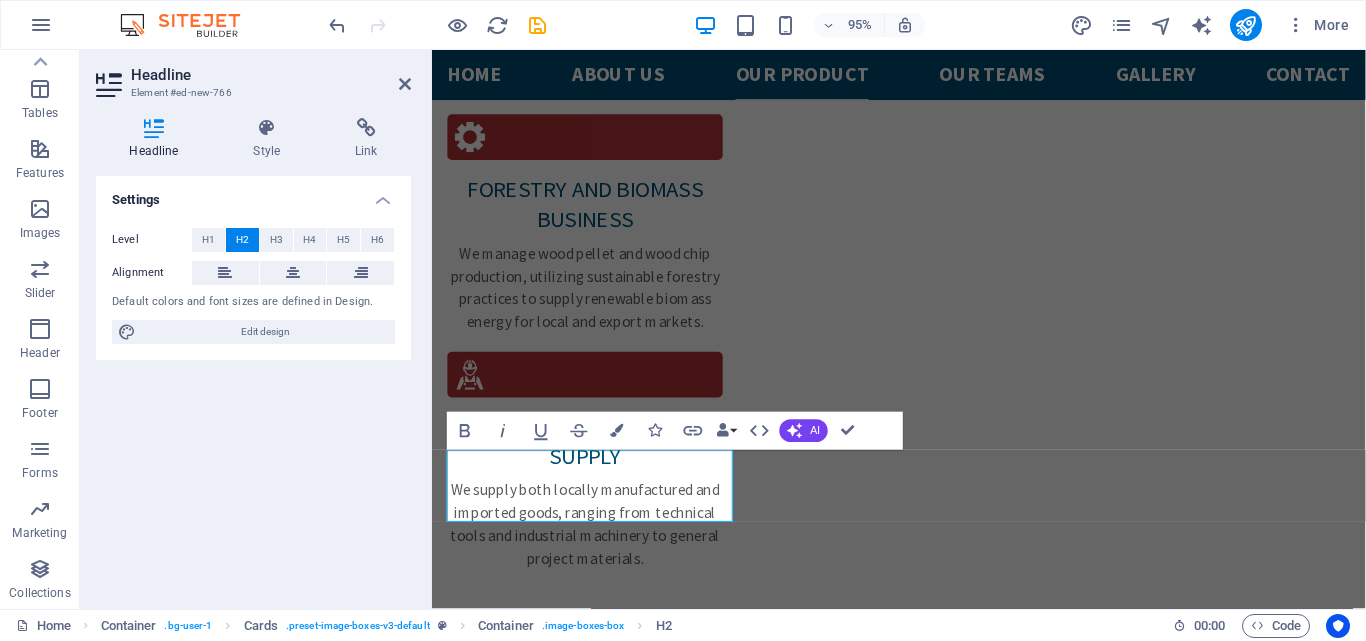 scroll, scrollTop: 3168, scrollLeft: 0, axis: vertical 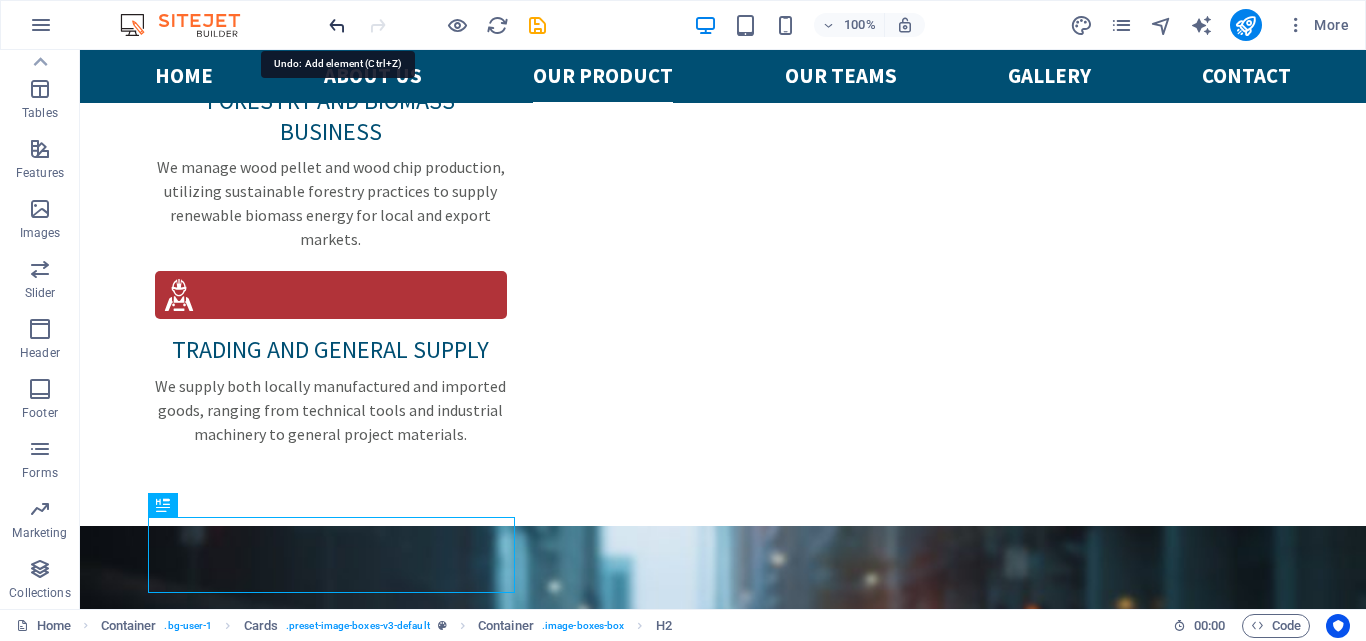 click at bounding box center (337, 25) 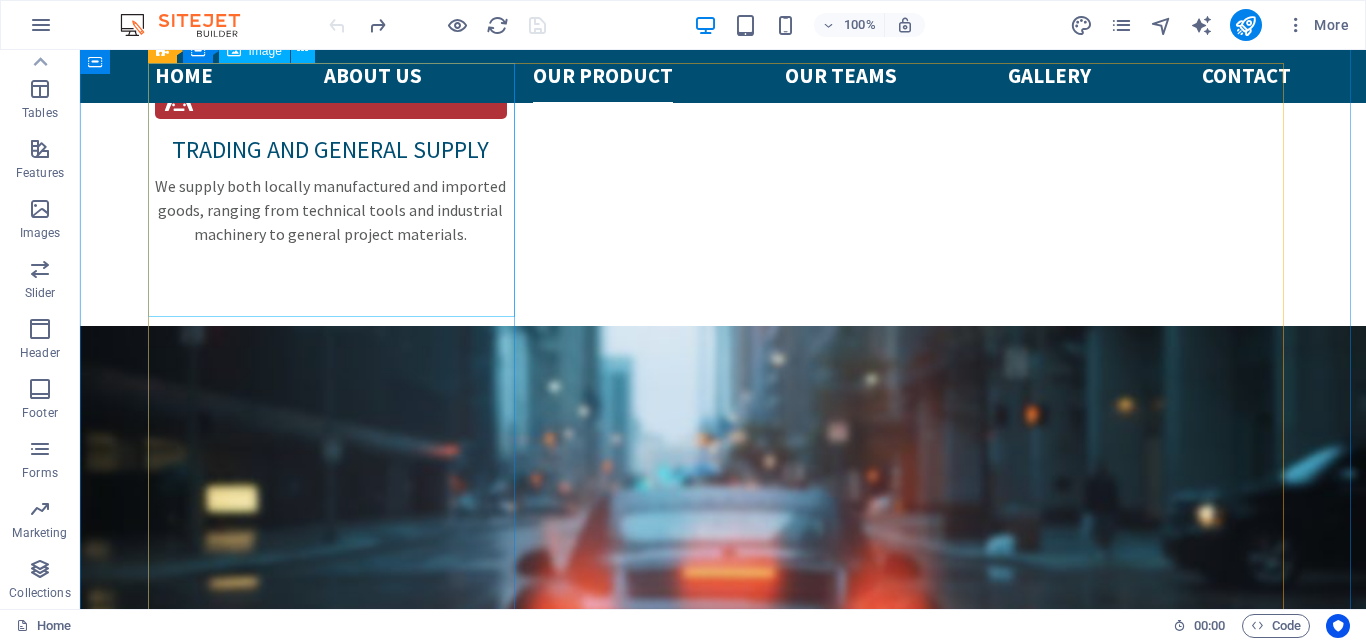 scroll, scrollTop: 3168, scrollLeft: 0, axis: vertical 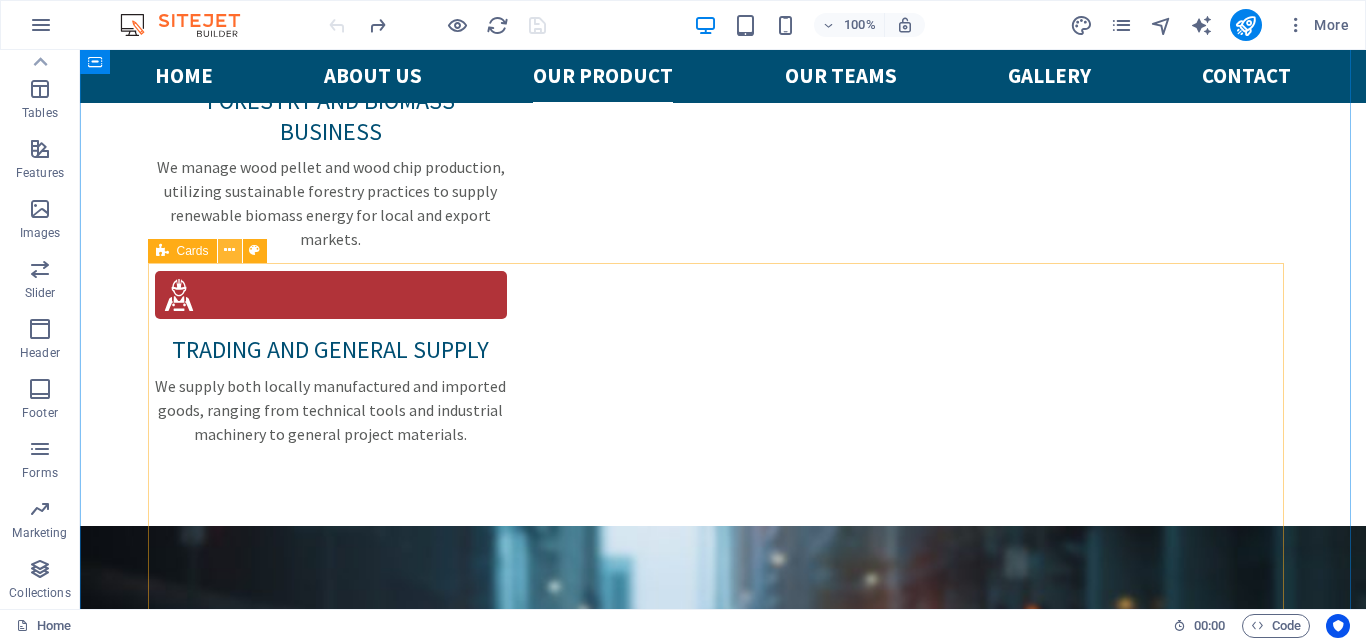 click at bounding box center (229, 250) 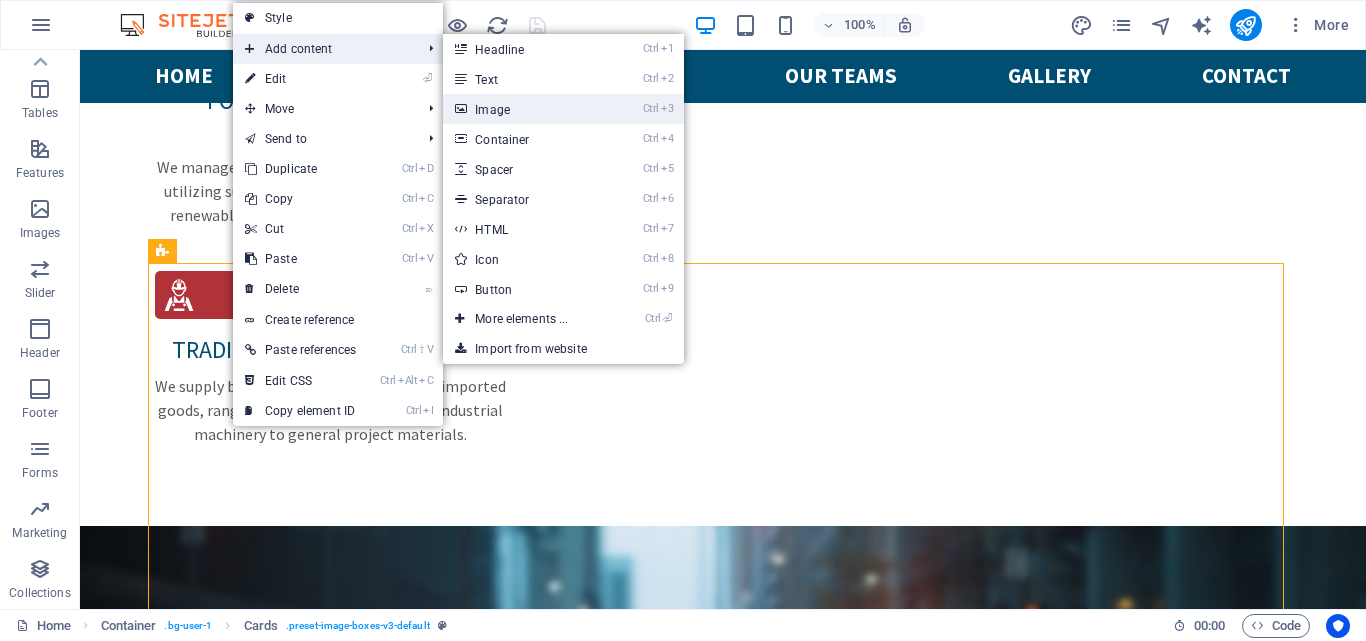 click on "Ctrl 3  Image" at bounding box center [525, 109] 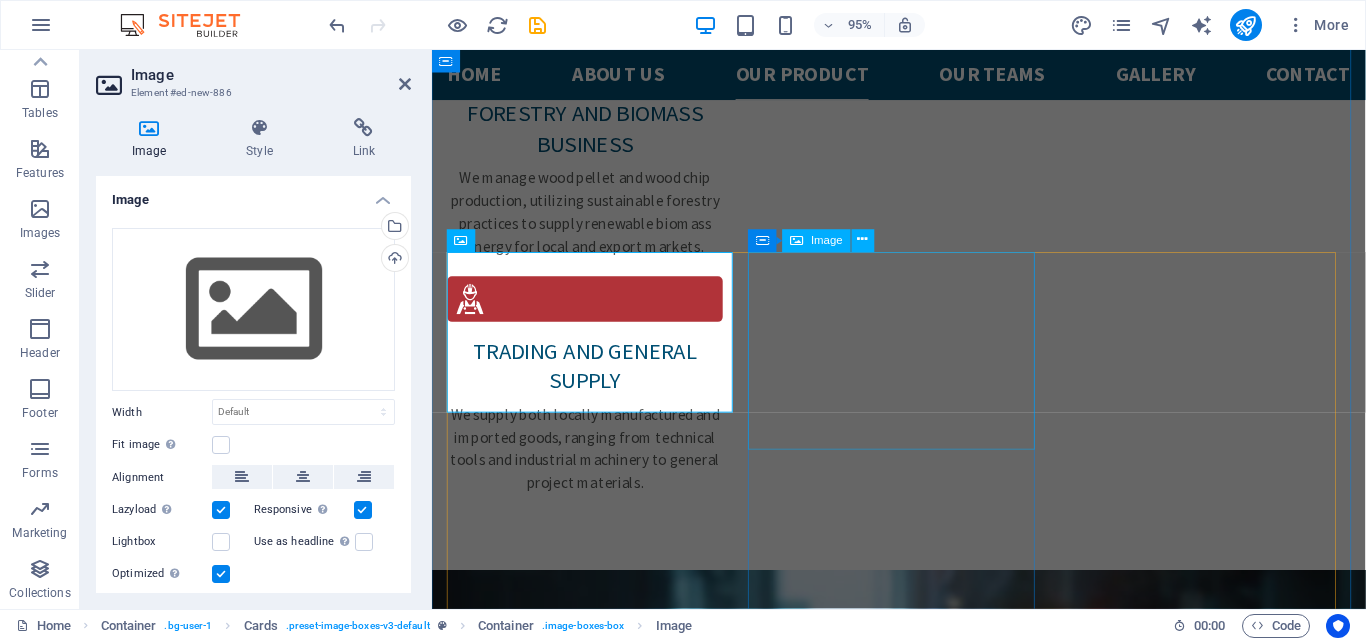 scroll, scrollTop: 3306, scrollLeft: 0, axis: vertical 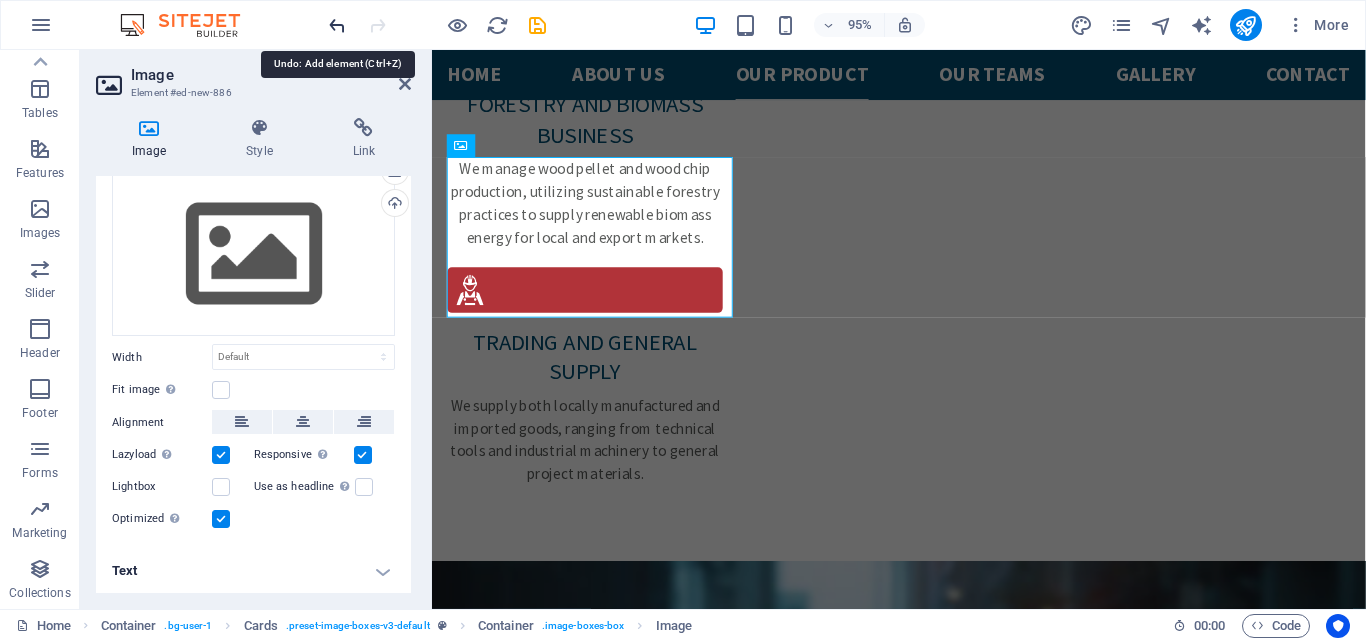 click at bounding box center [337, 25] 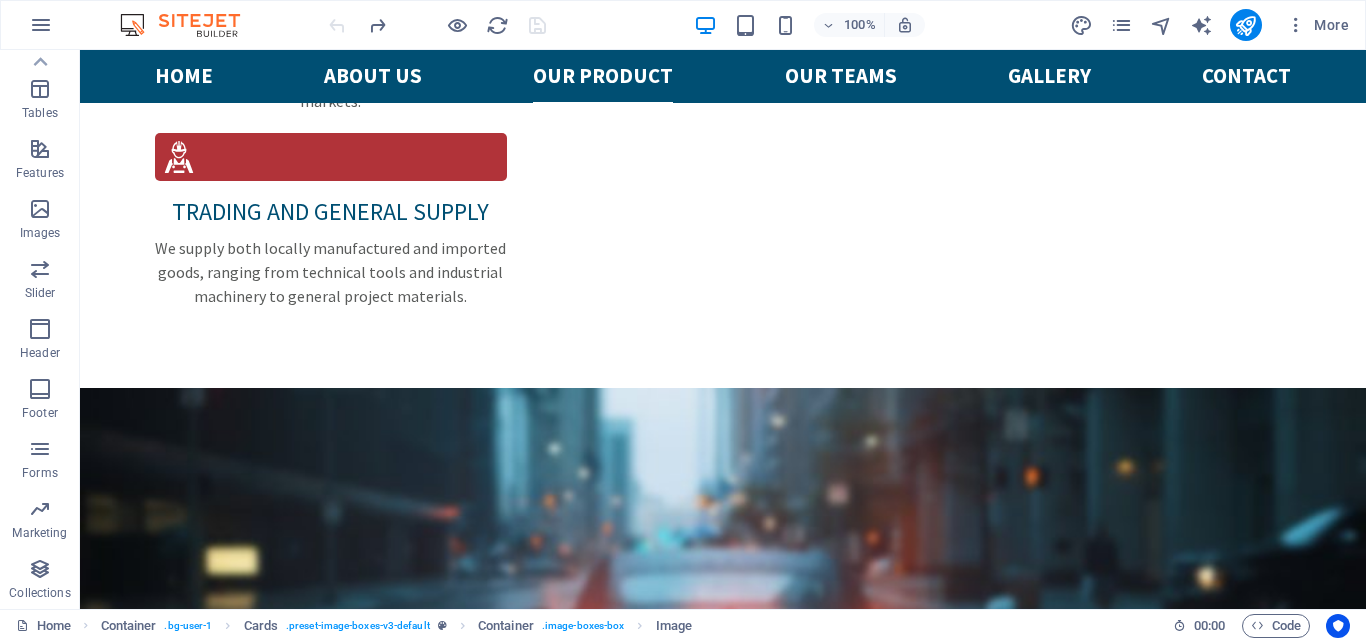 scroll, scrollTop: 3268, scrollLeft: 0, axis: vertical 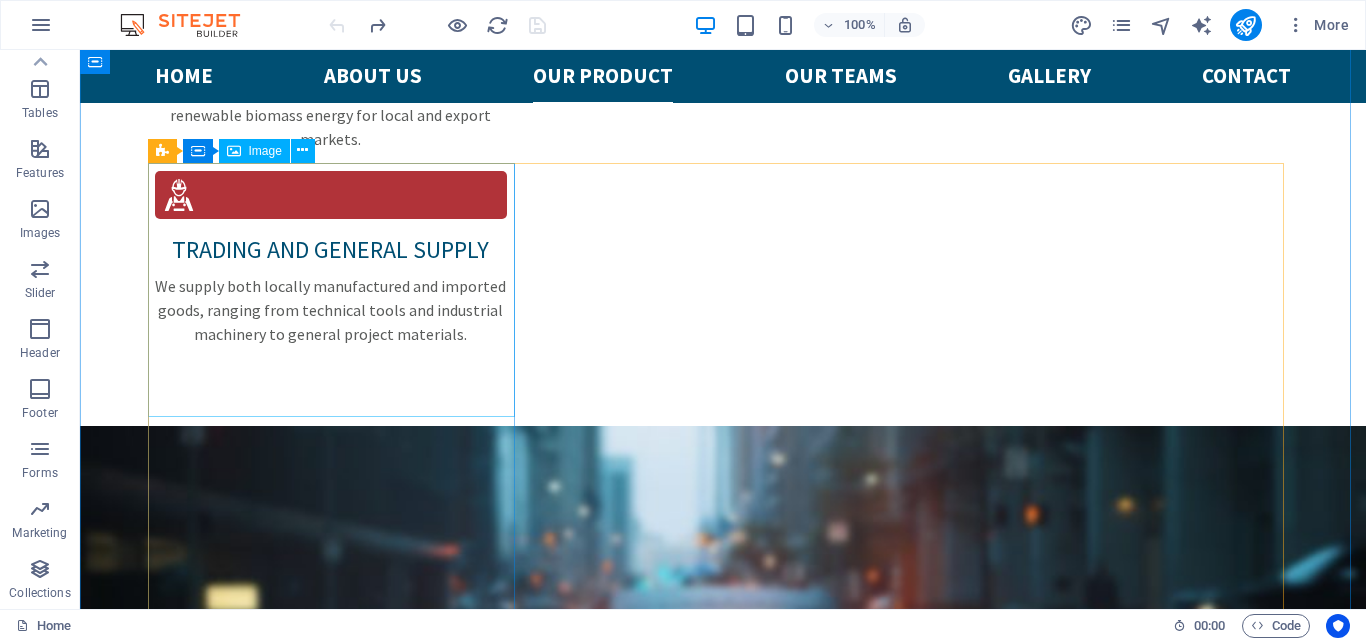 click at bounding box center (339, 3186) 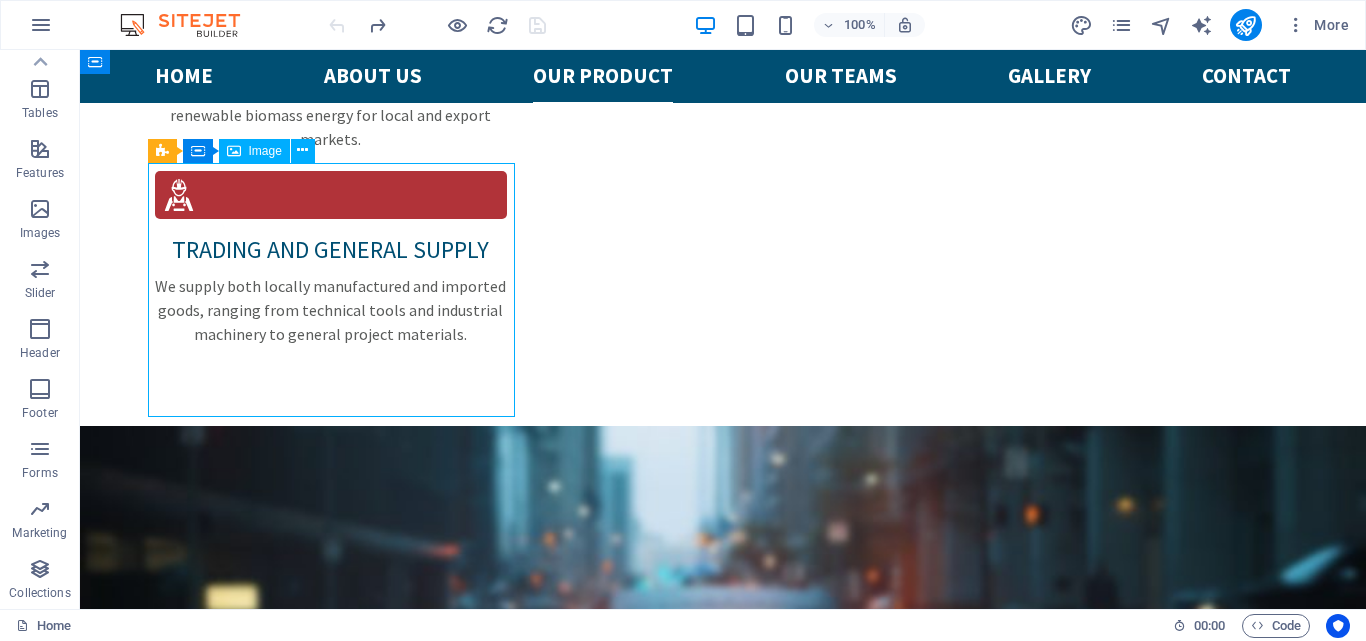 click at bounding box center (339, 3186) 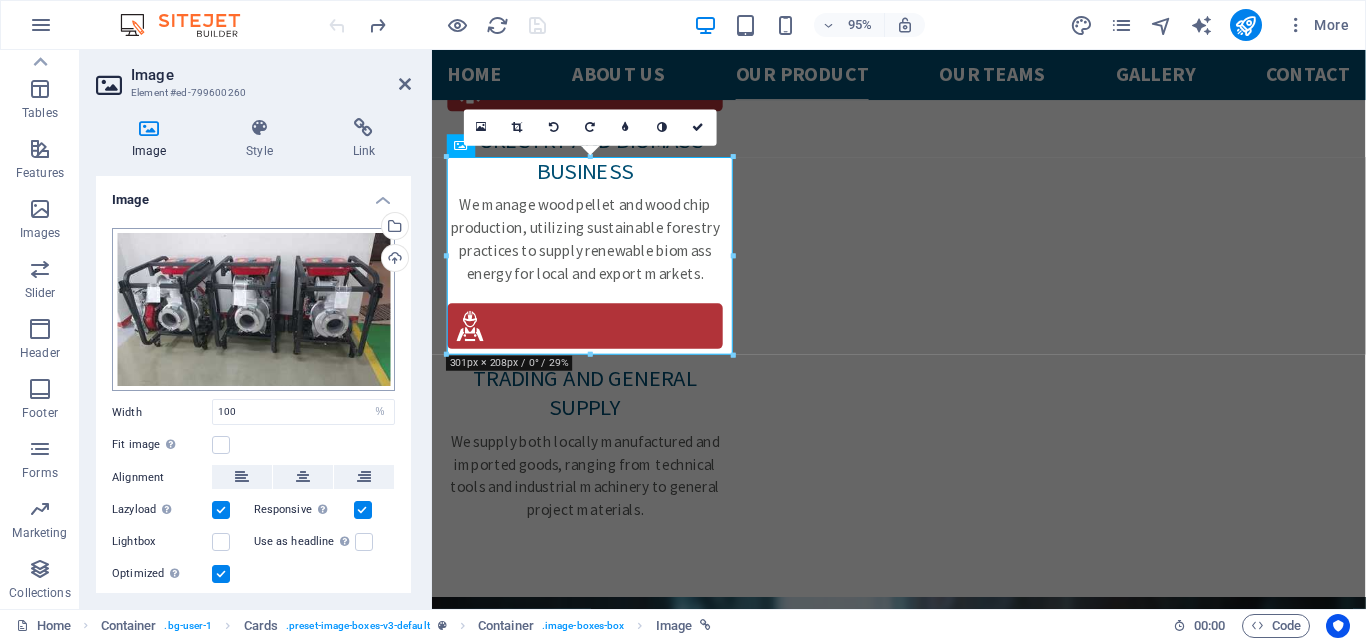 scroll, scrollTop: 3306, scrollLeft: 0, axis: vertical 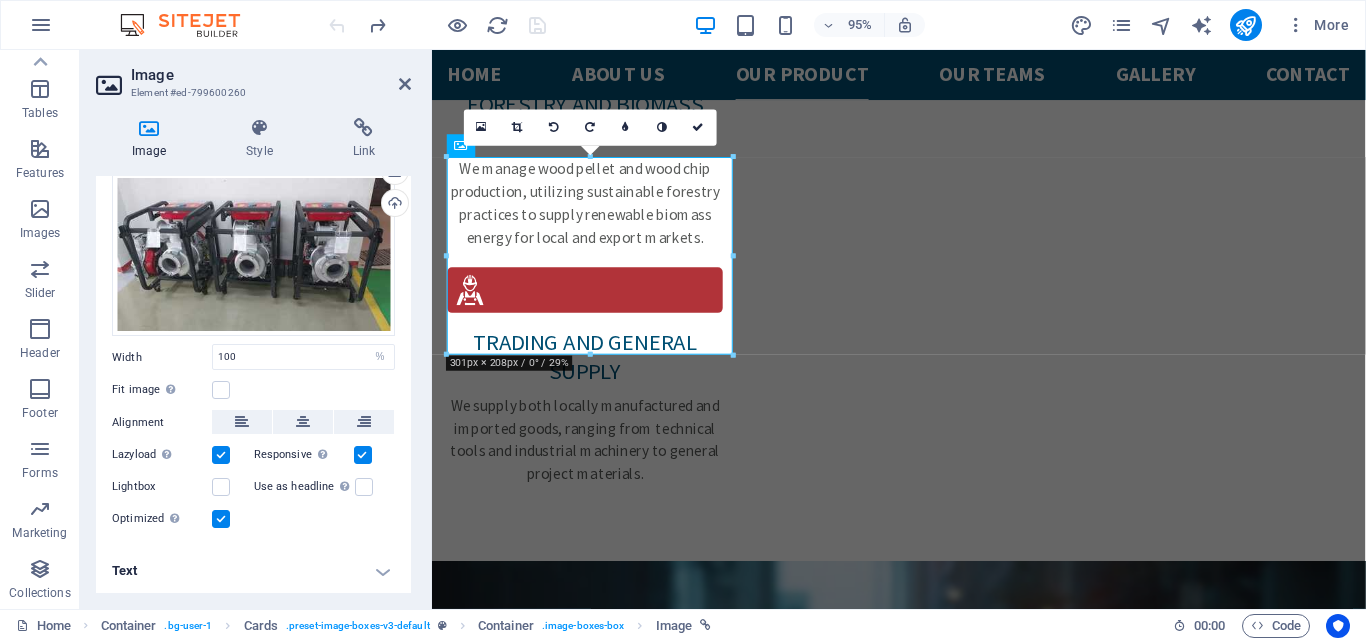 click on "Text" at bounding box center (253, 571) 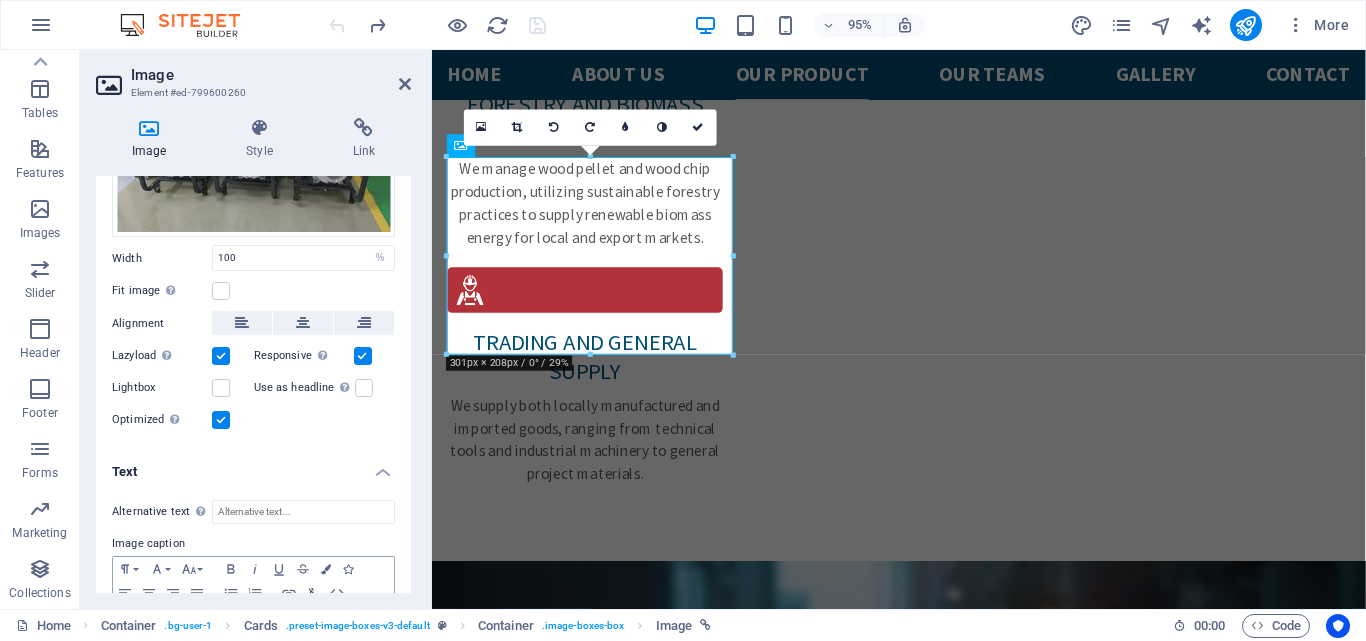 scroll, scrollTop: 243, scrollLeft: 0, axis: vertical 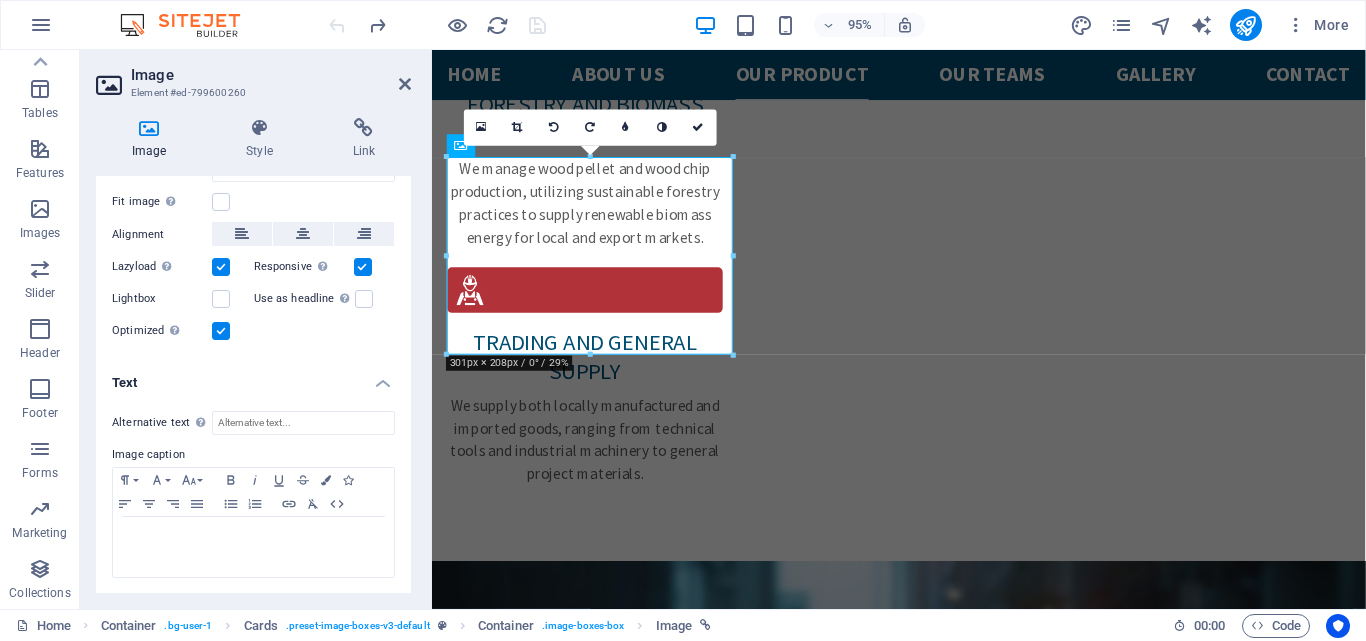 click on "Text" at bounding box center [253, 377] 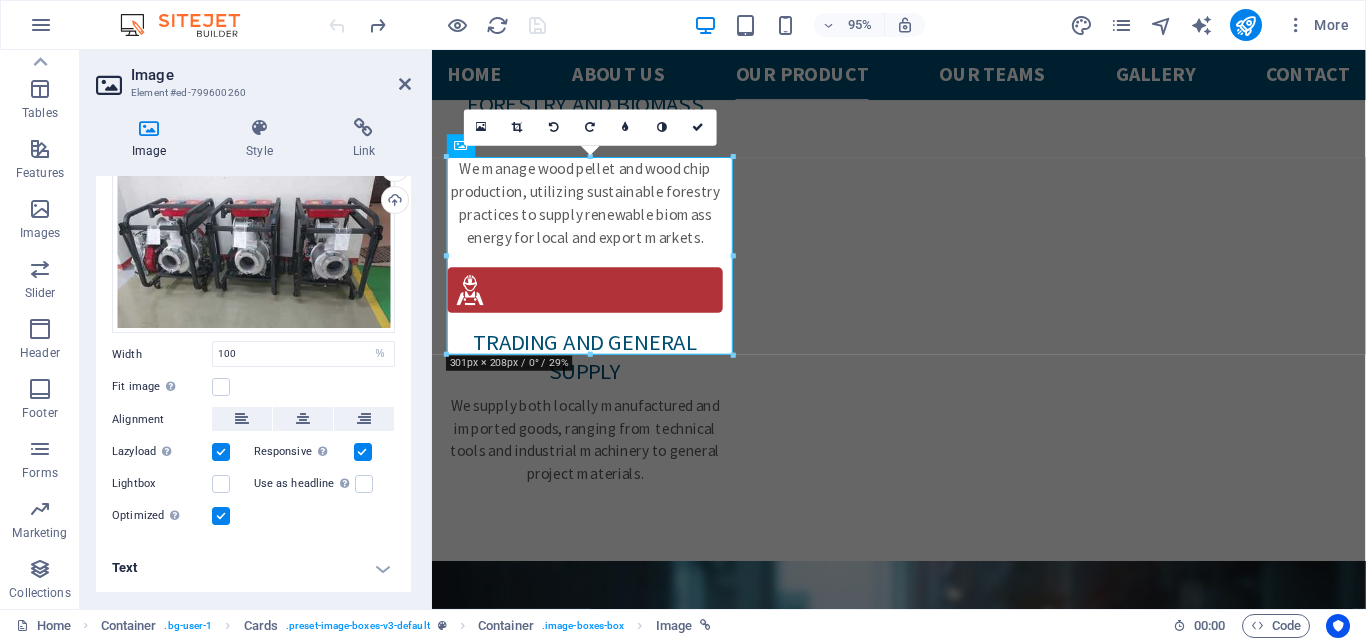 scroll, scrollTop: 55, scrollLeft: 0, axis: vertical 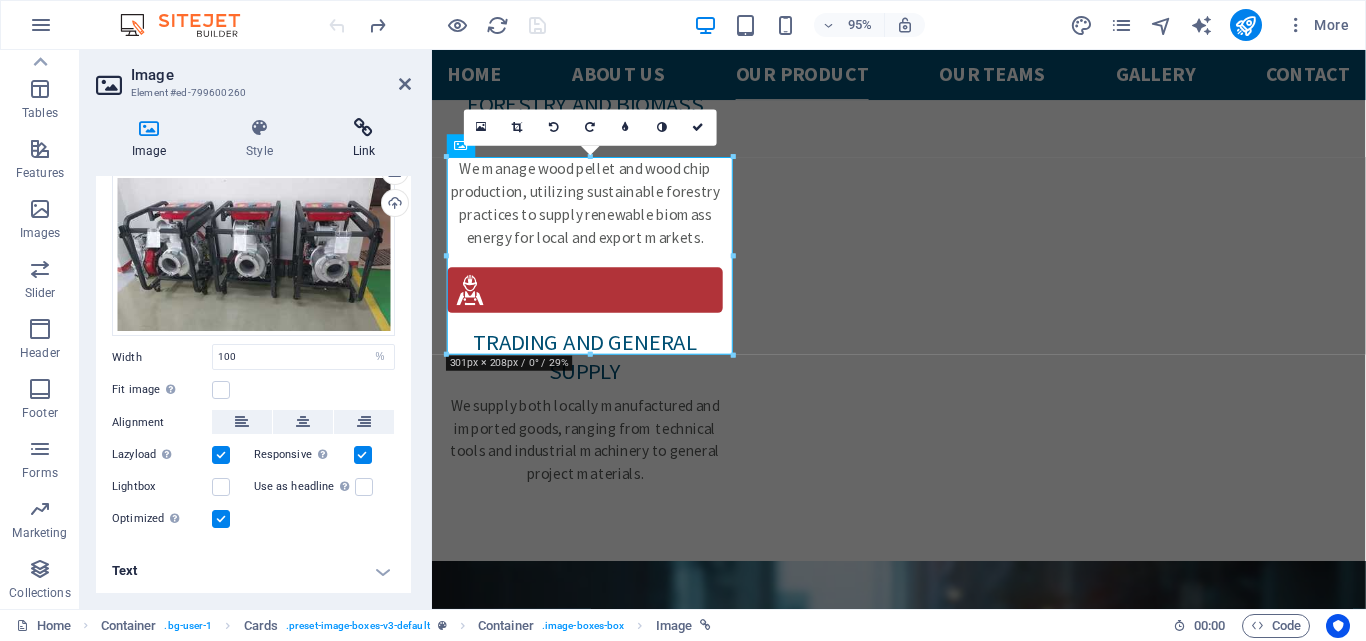 click at bounding box center [364, 128] 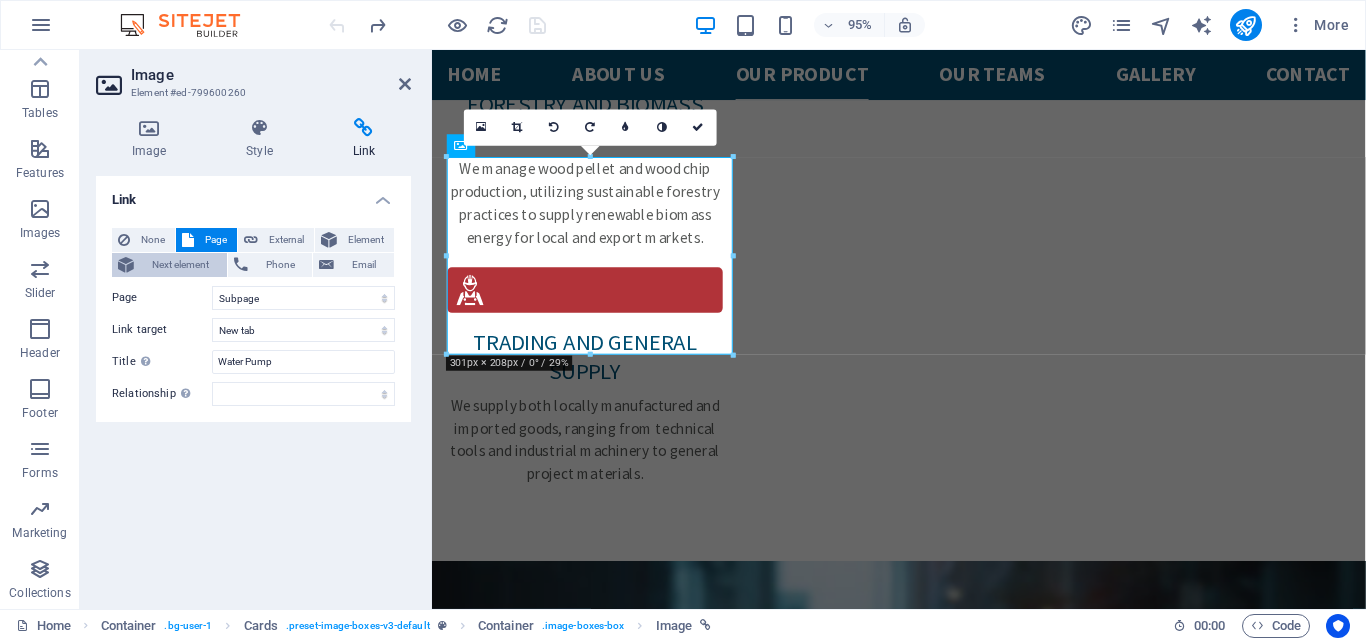 click on "Next element" at bounding box center (180, 265) 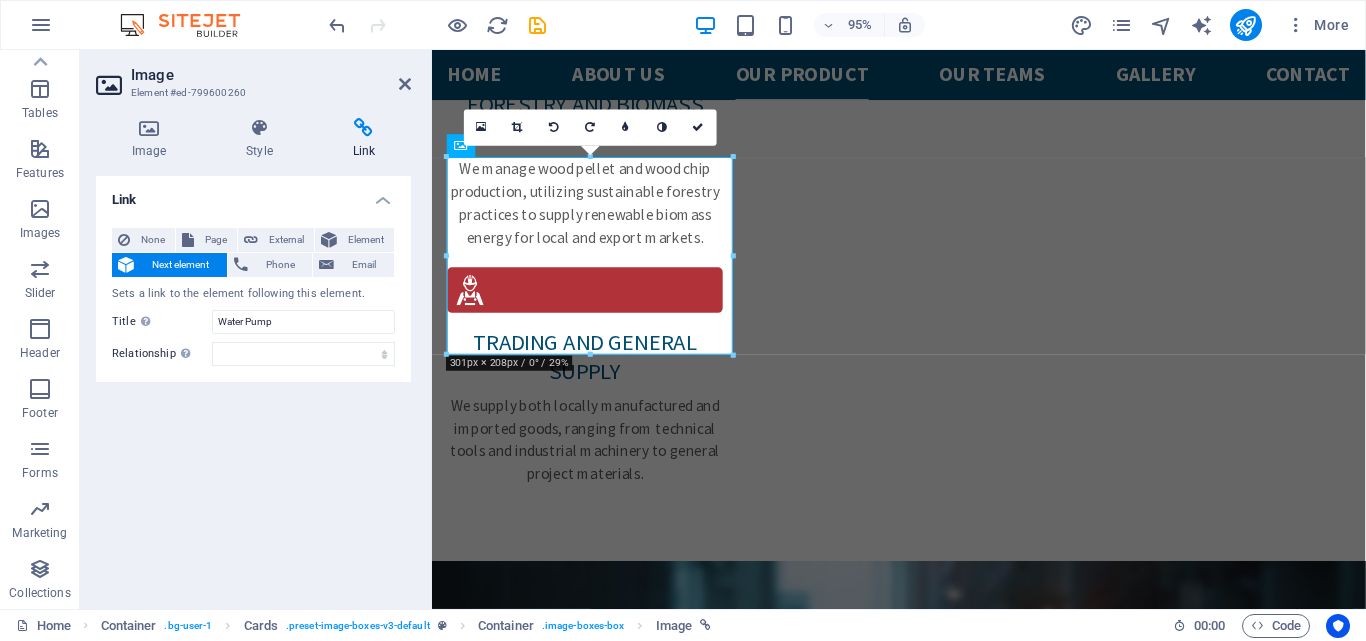 click on "Next element" at bounding box center [180, 265] 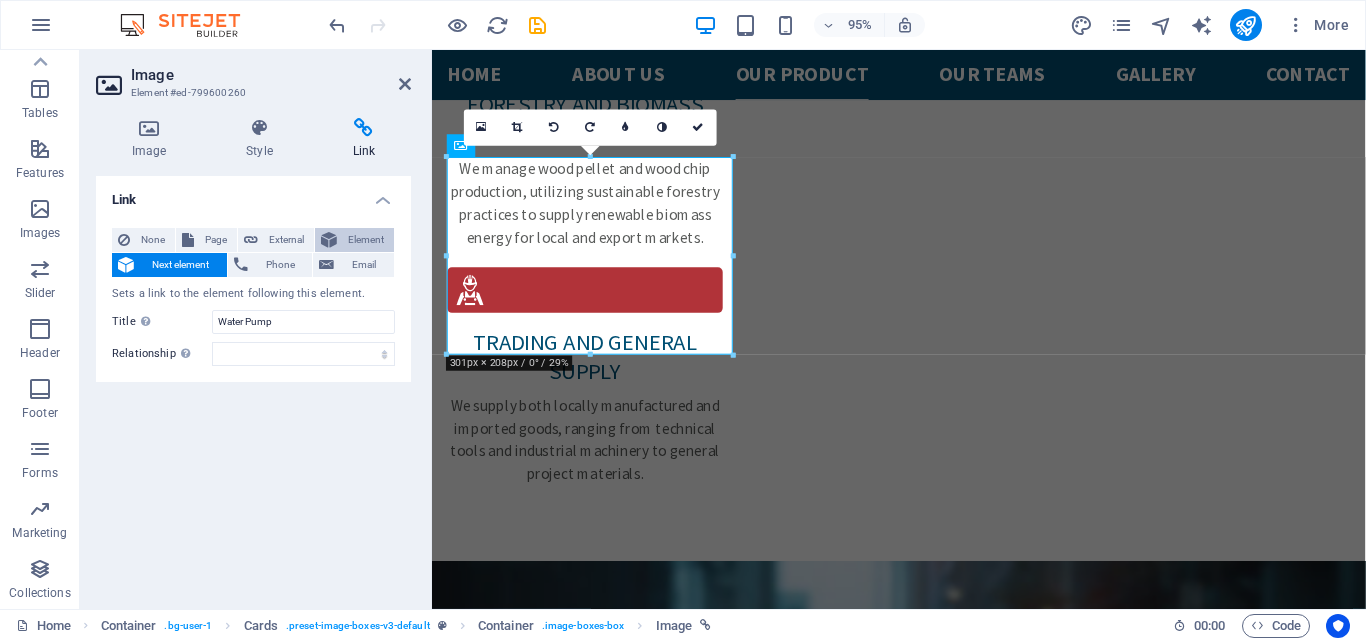 click on "Element" at bounding box center (365, 240) 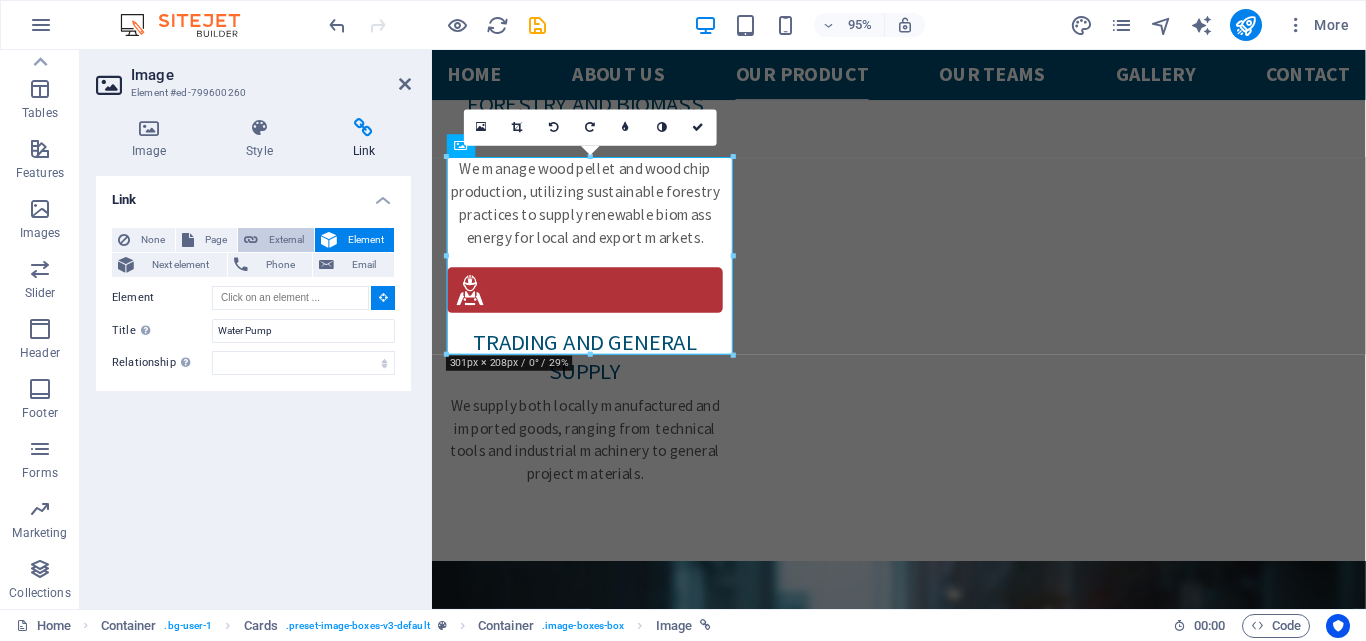click on "External" at bounding box center [286, 240] 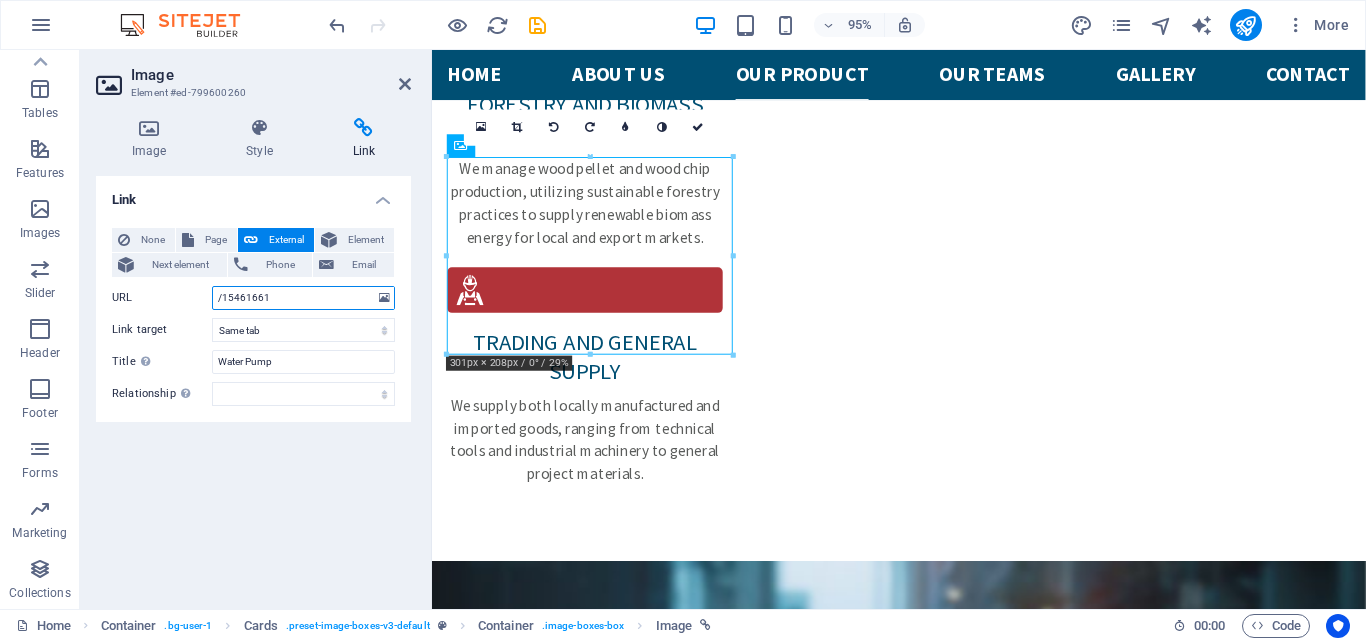 select on "blank" 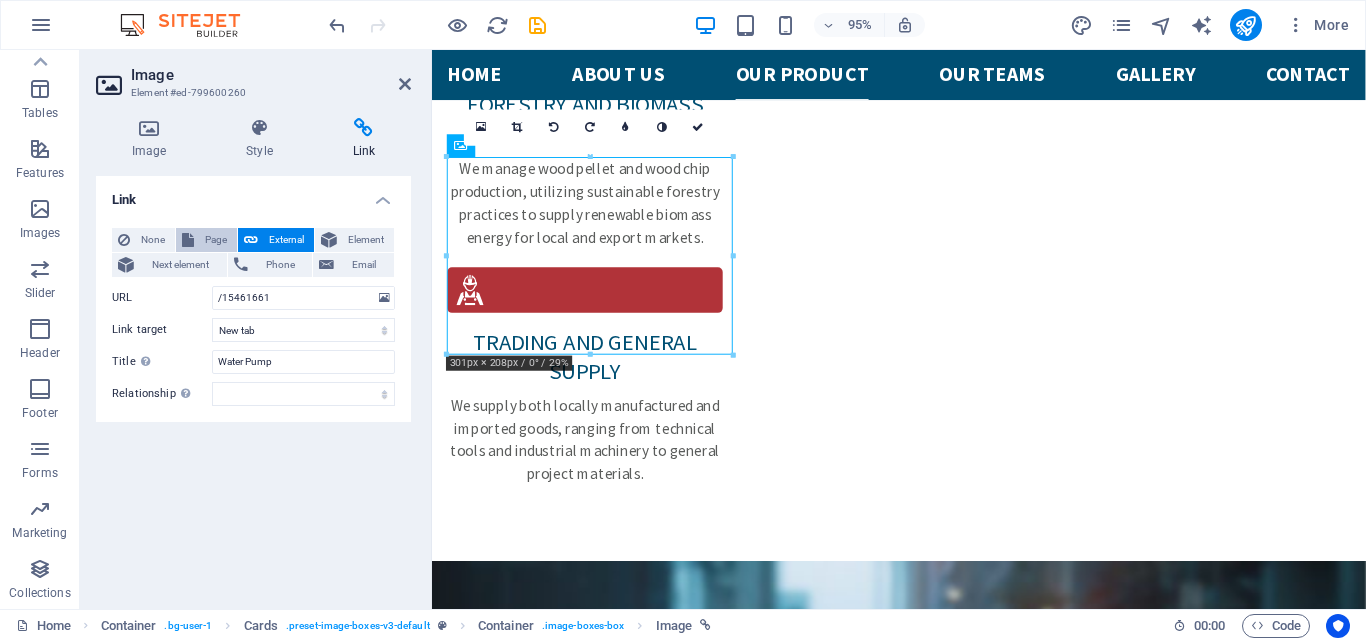 click on "Page" at bounding box center [215, 240] 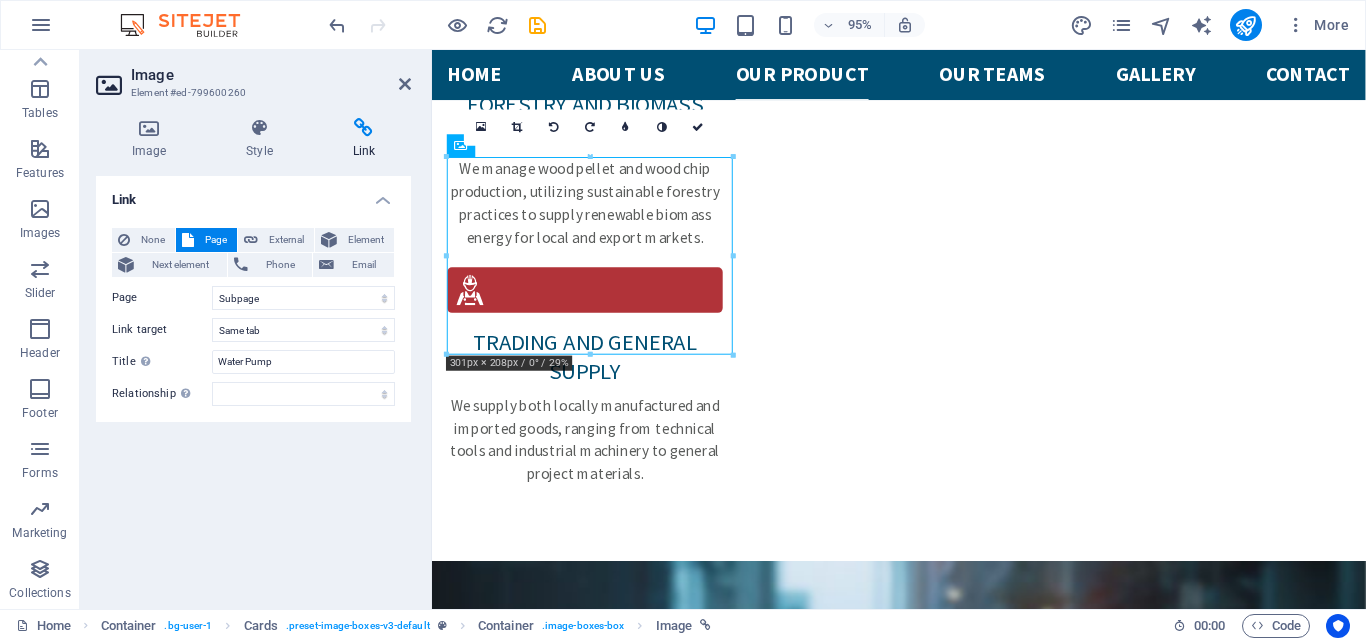 click on "Page" at bounding box center (215, 240) 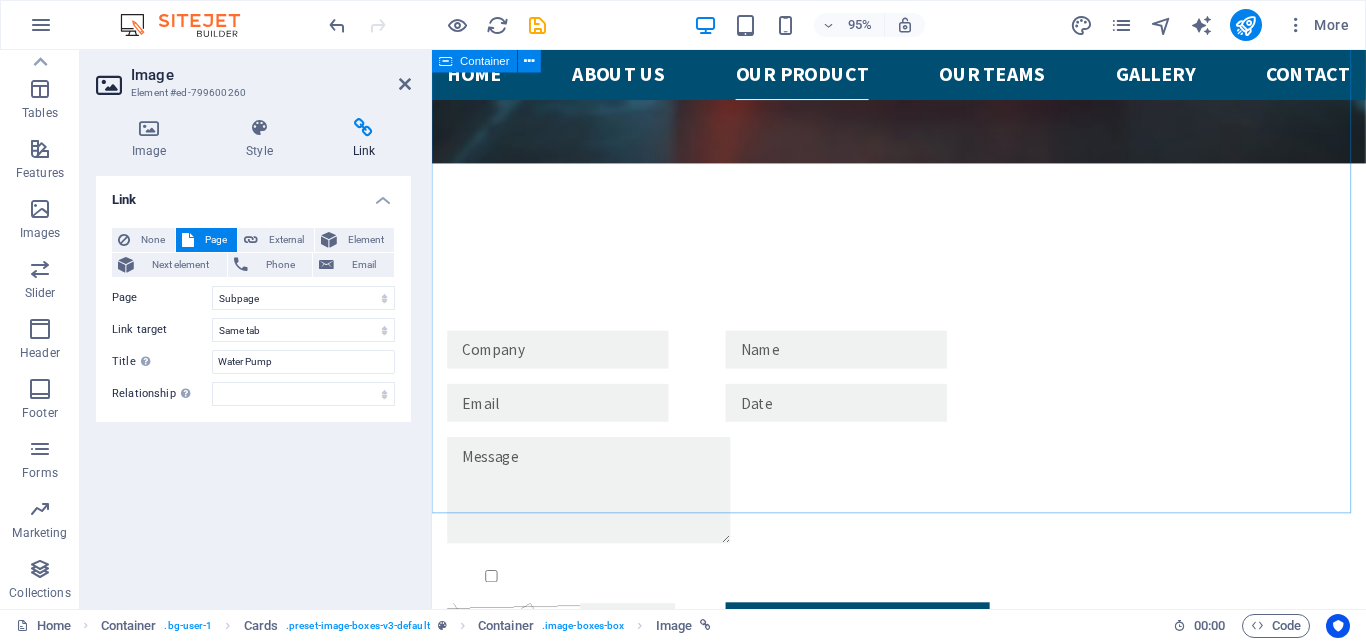 scroll, scrollTop: 4306, scrollLeft: 0, axis: vertical 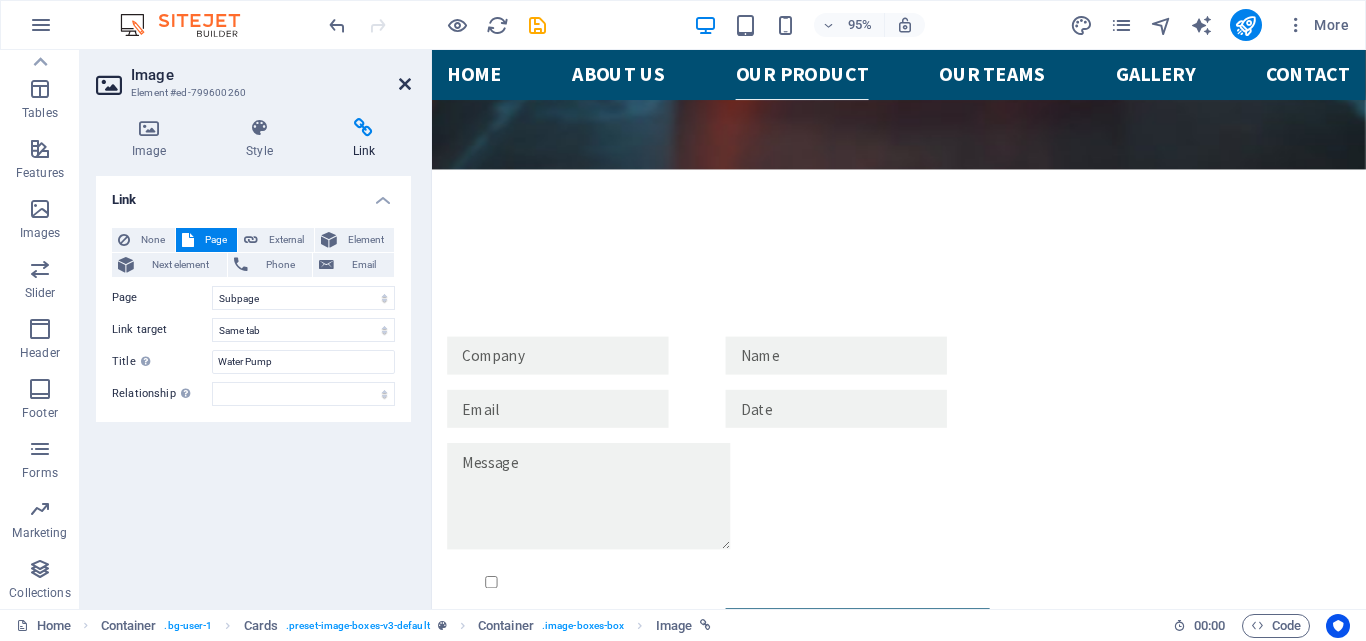 click at bounding box center (405, 84) 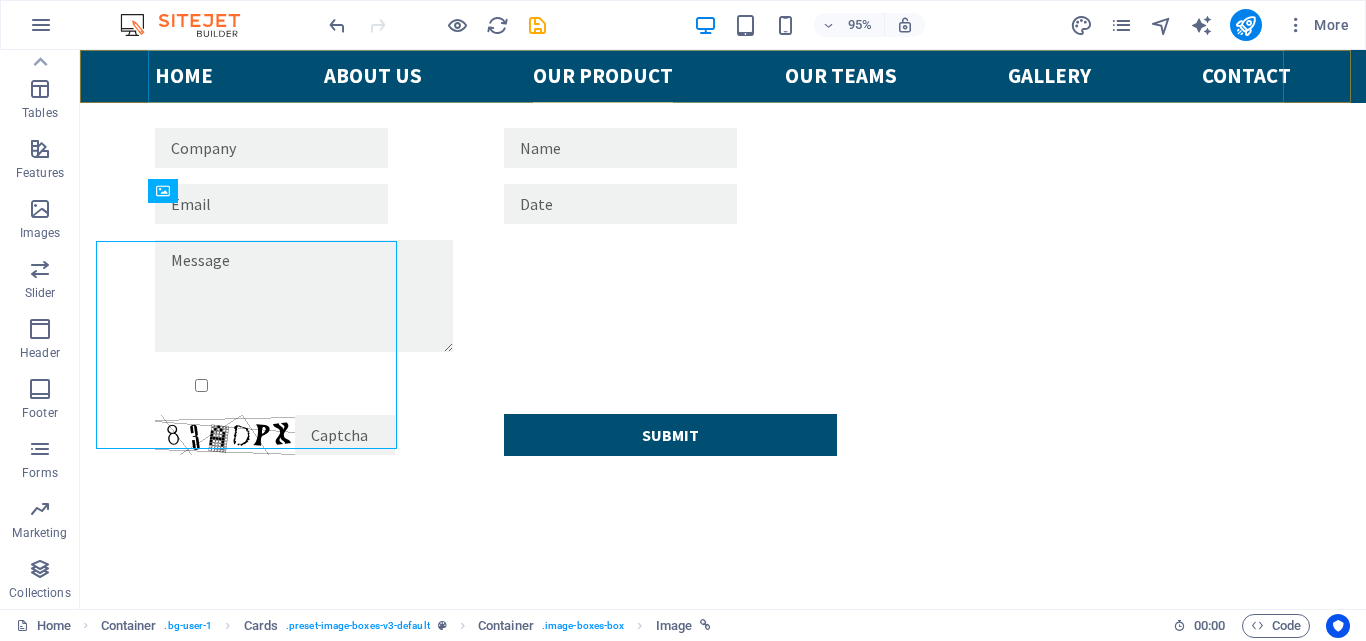 scroll, scrollTop: 3228, scrollLeft: 0, axis: vertical 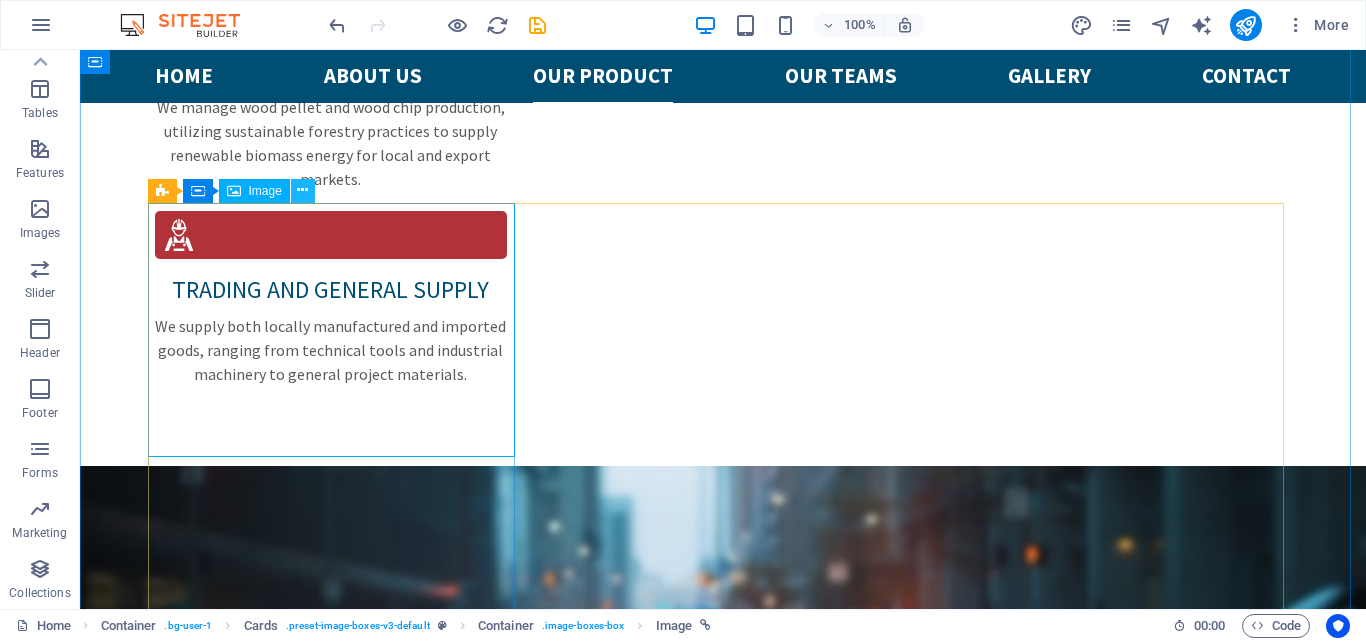 click at bounding box center (302, 190) 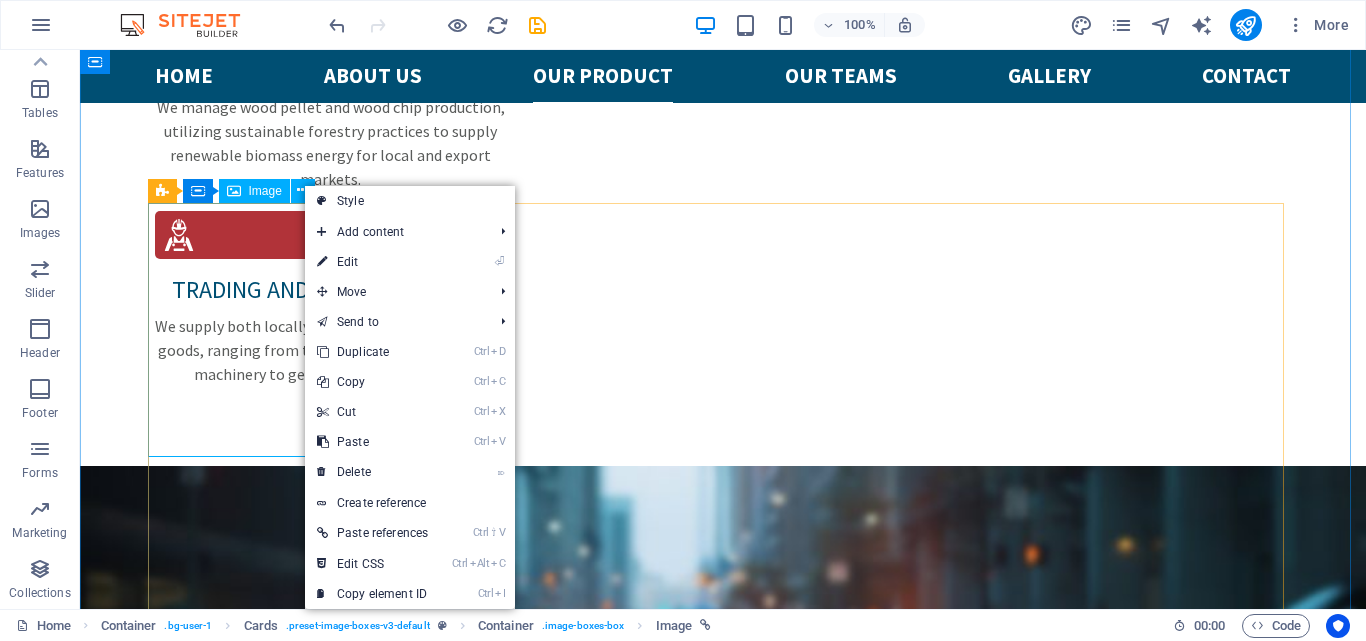 click at bounding box center [339, 3226] 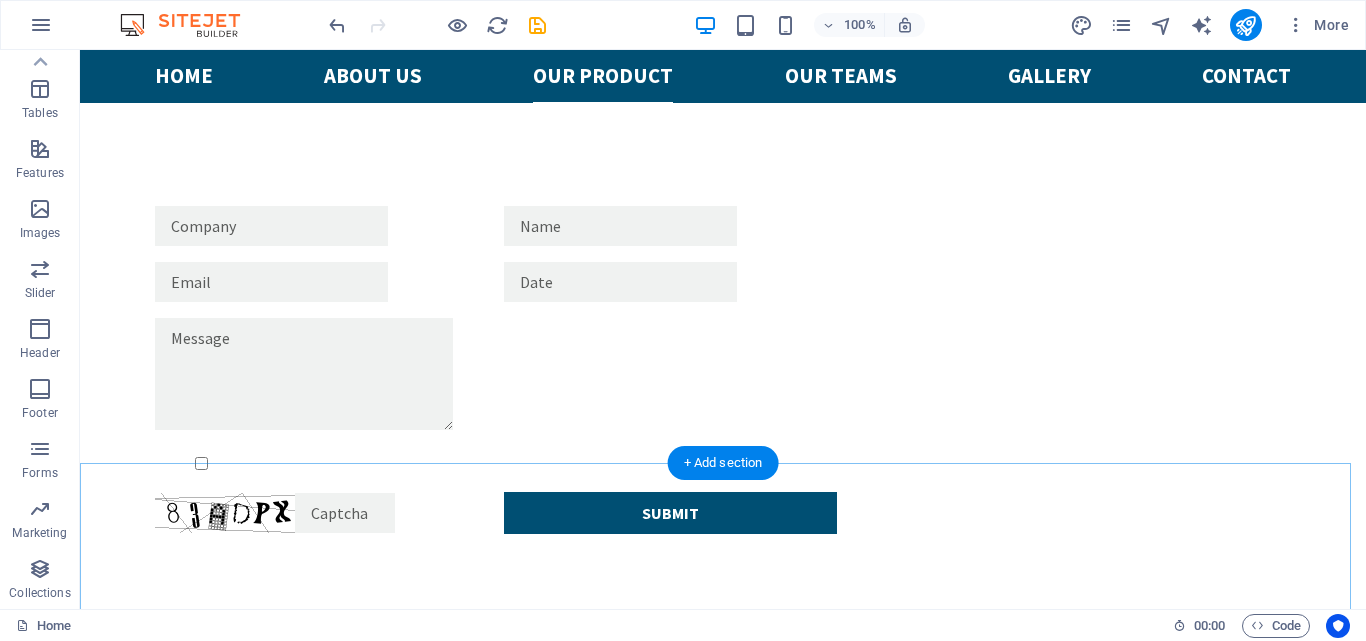 scroll, scrollTop: 4328, scrollLeft: 0, axis: vertical 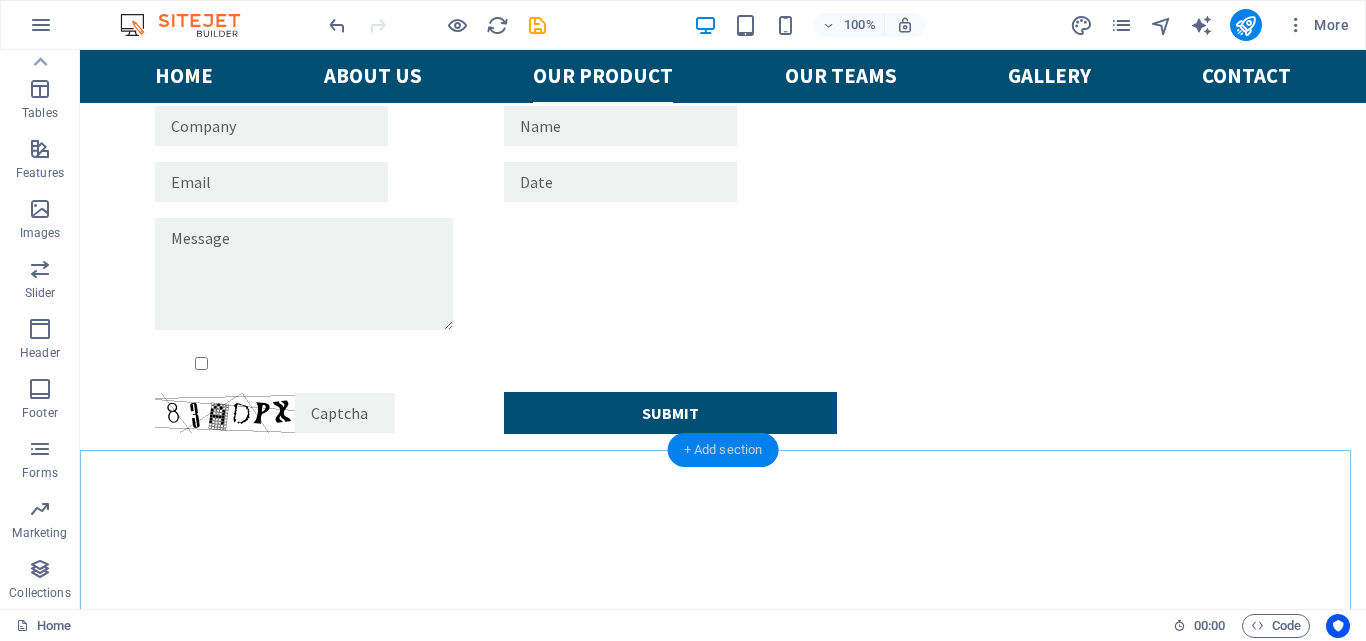 click on "+ Add section" at bounding box center (723, 450) 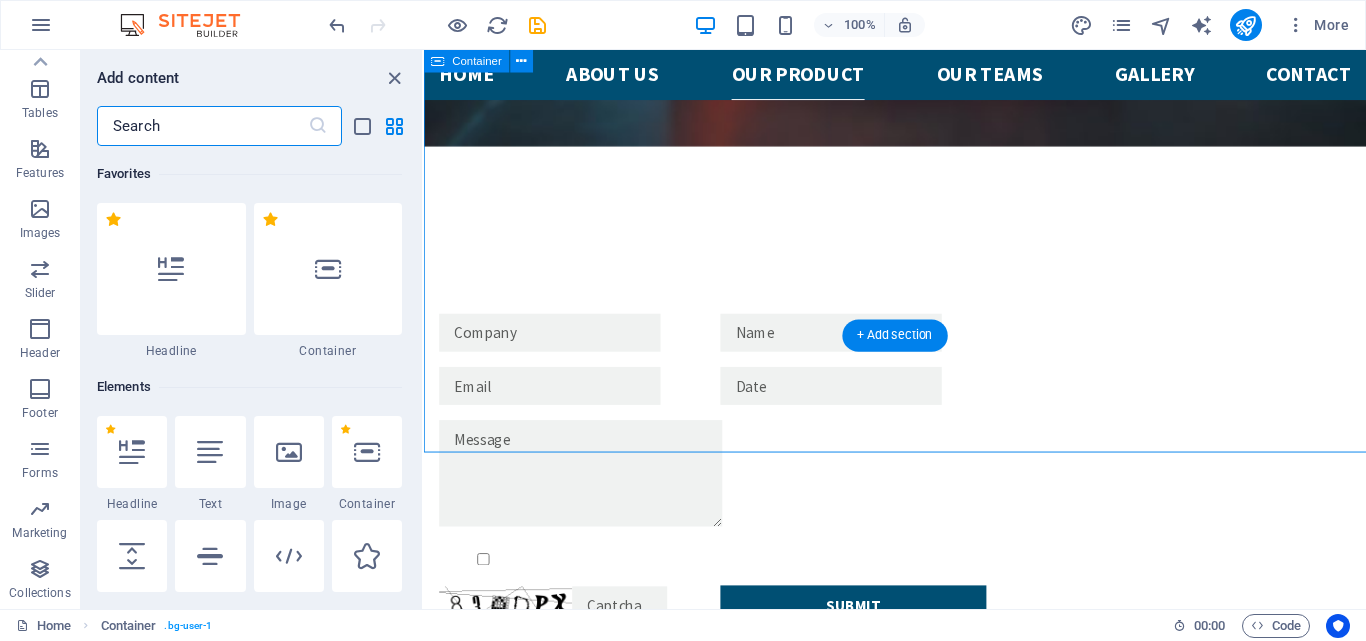 scroll, scrollTop: 4304, scrollLeft: 0, axis: vertical 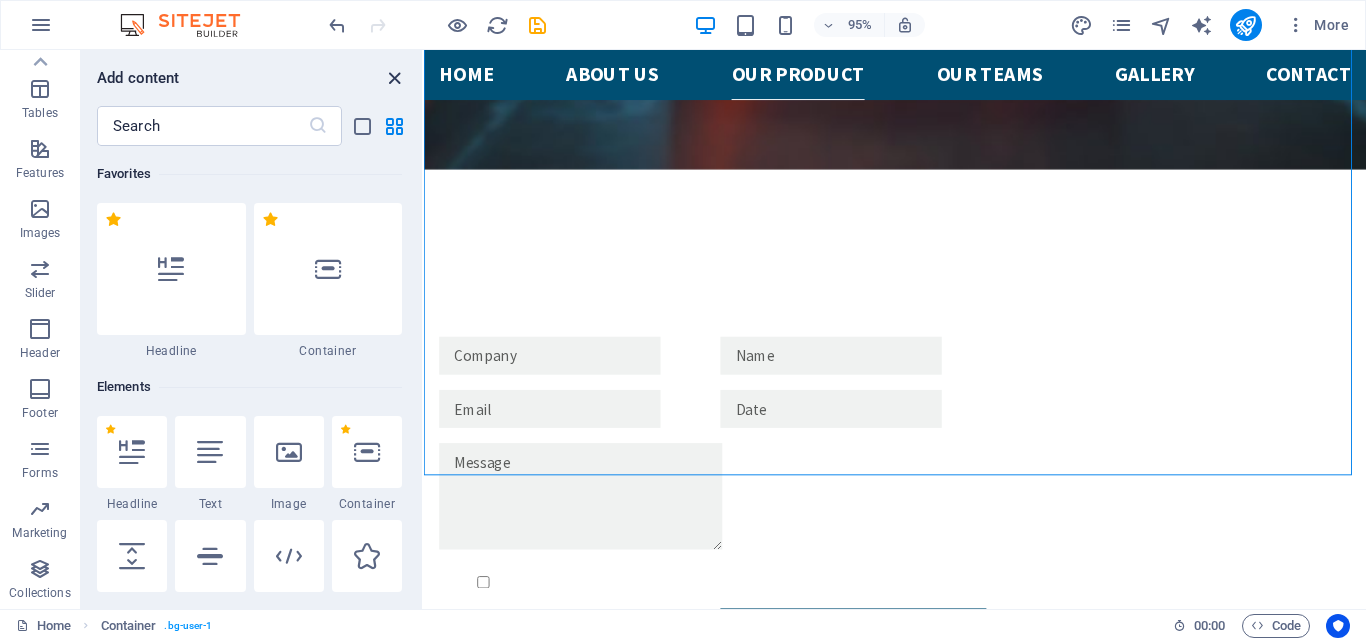 click at bounding box center (394, 78) 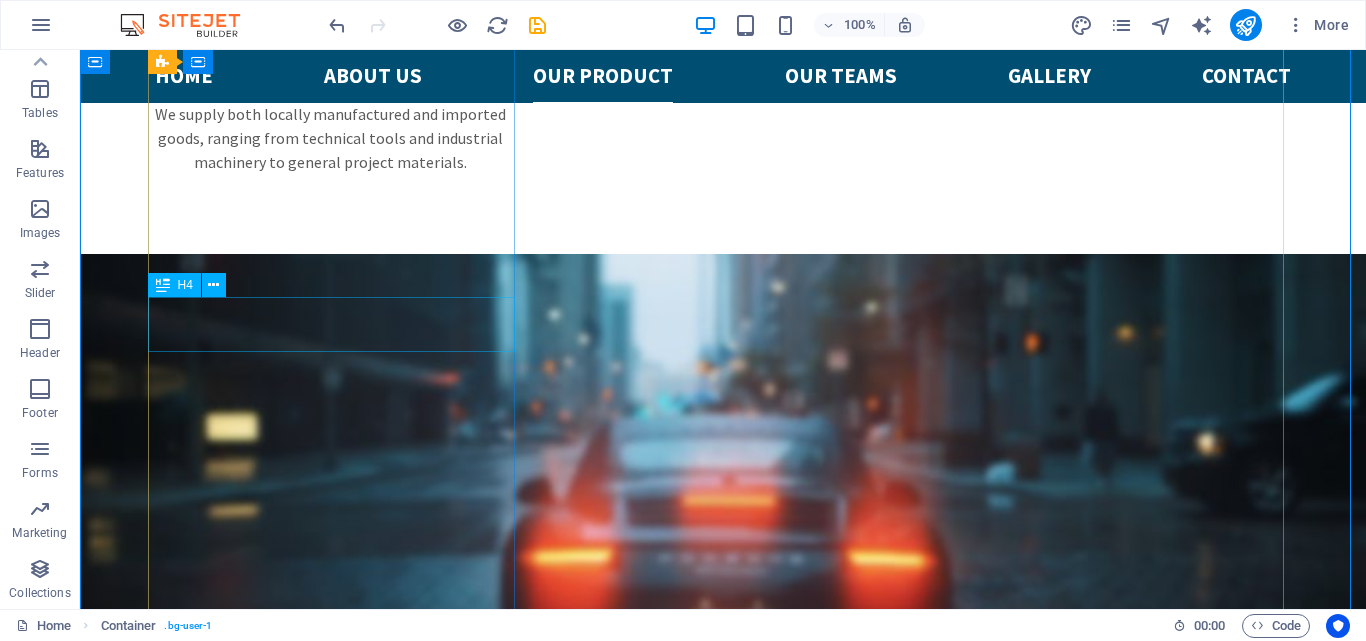 scroll, scrollTop: 3328, scrollLeft: 0, axis: vertical 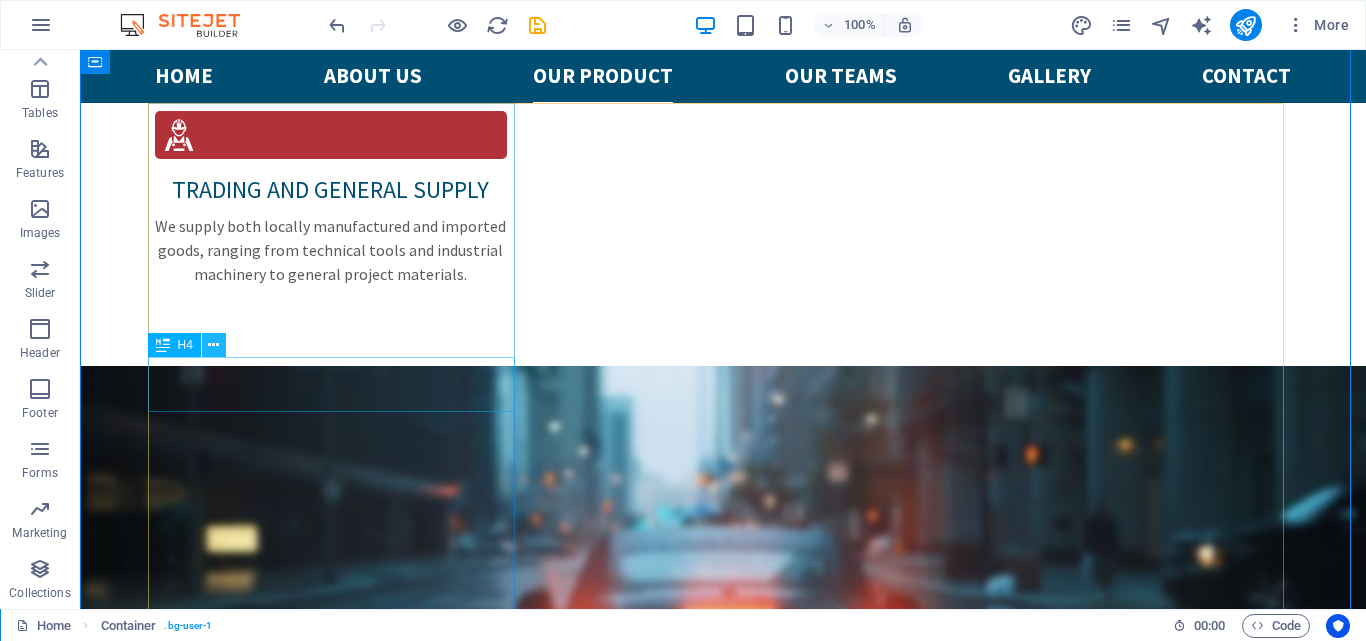 click at bounding box center [213, 345] 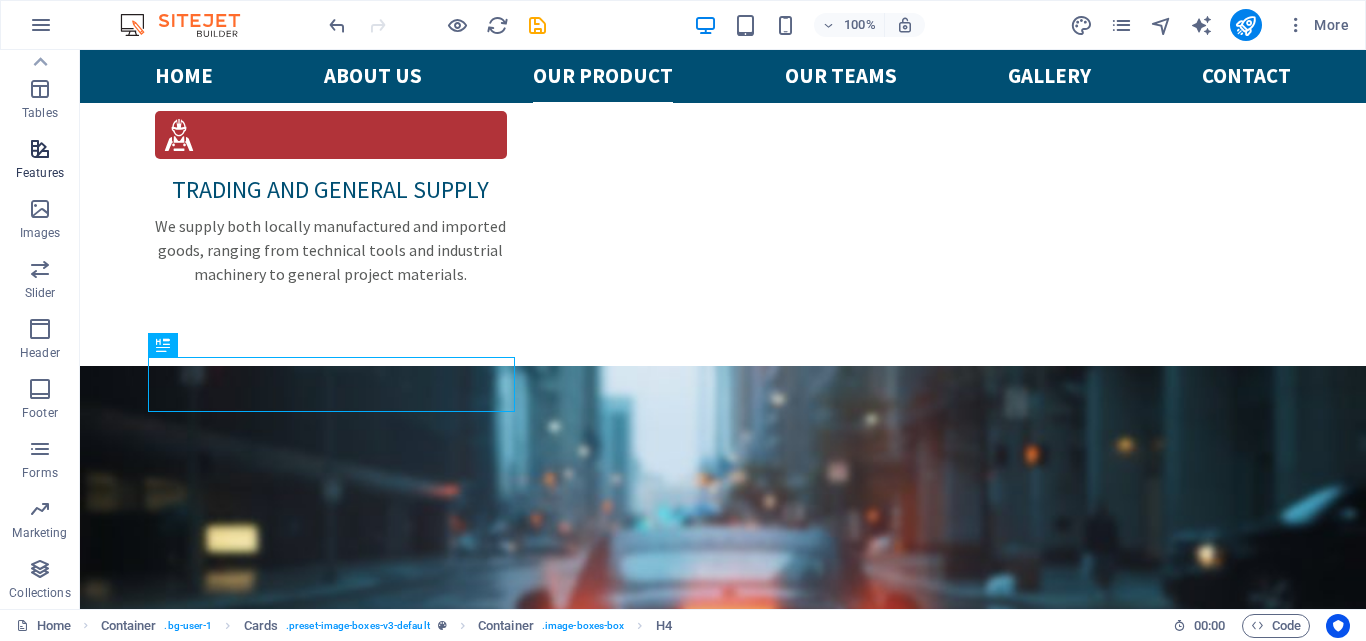 click at bounding box center [40, 149] 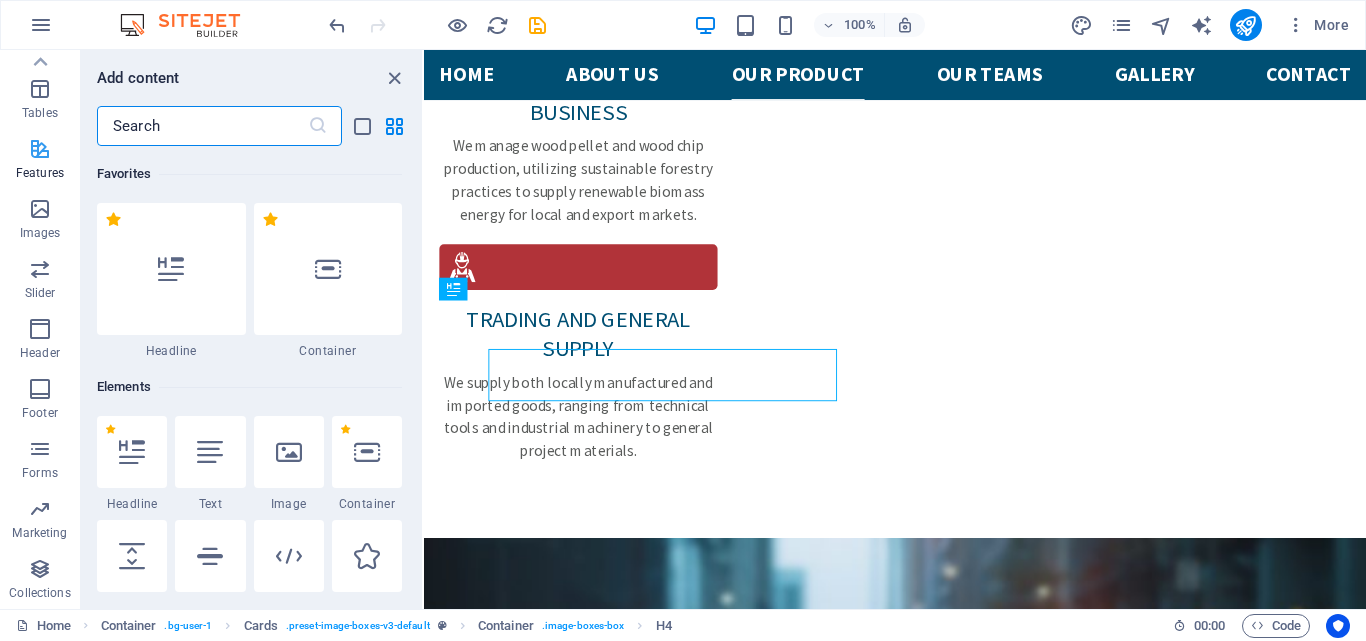 scroll, scrollTop: 3320, scrollLeft: 0, axis: vertical 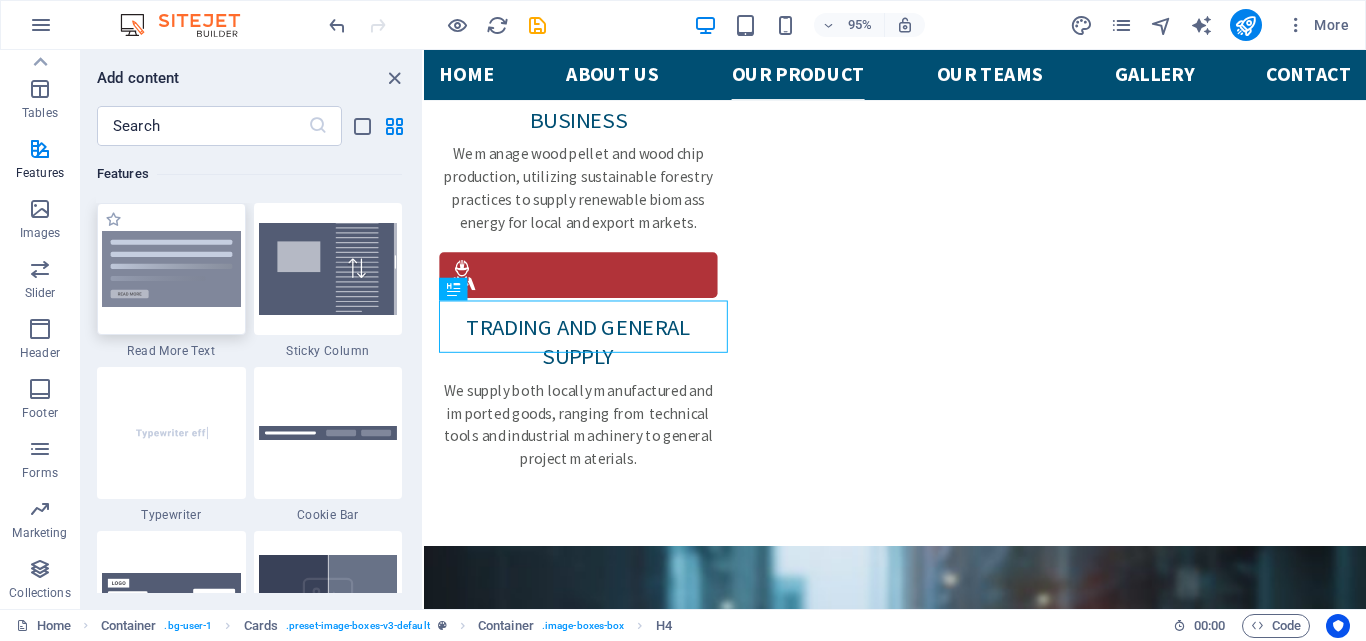 click at bounding box center (171, 269) 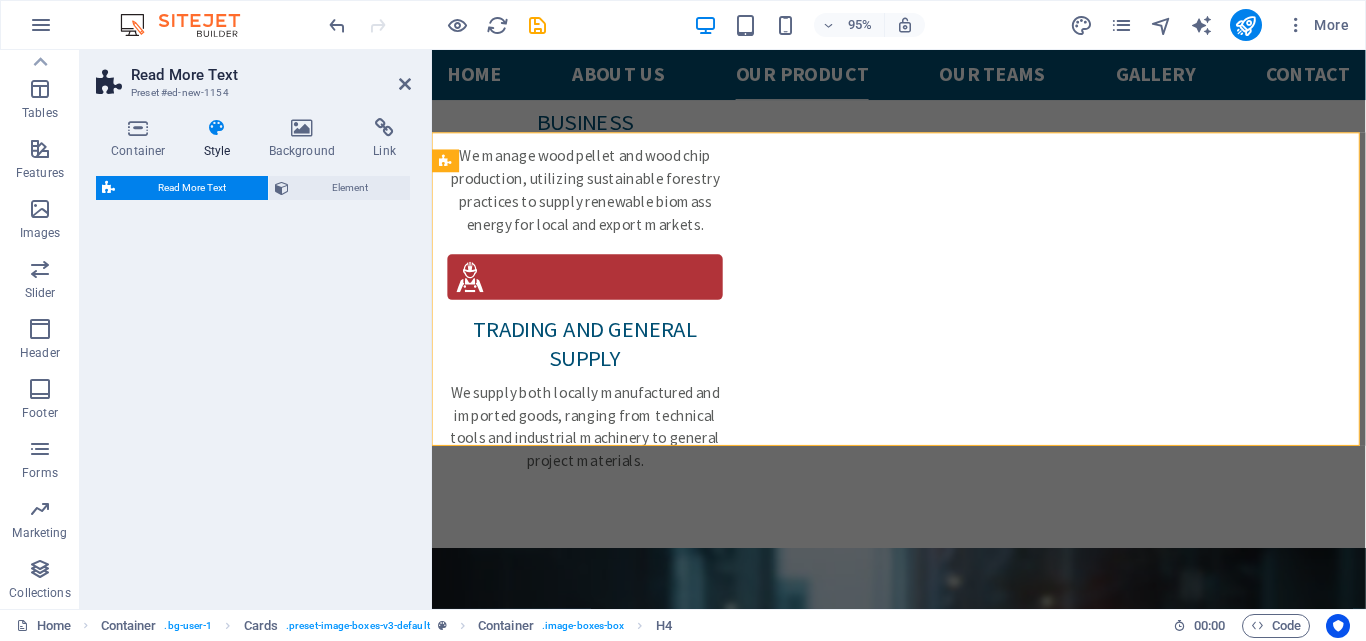 select on "px" 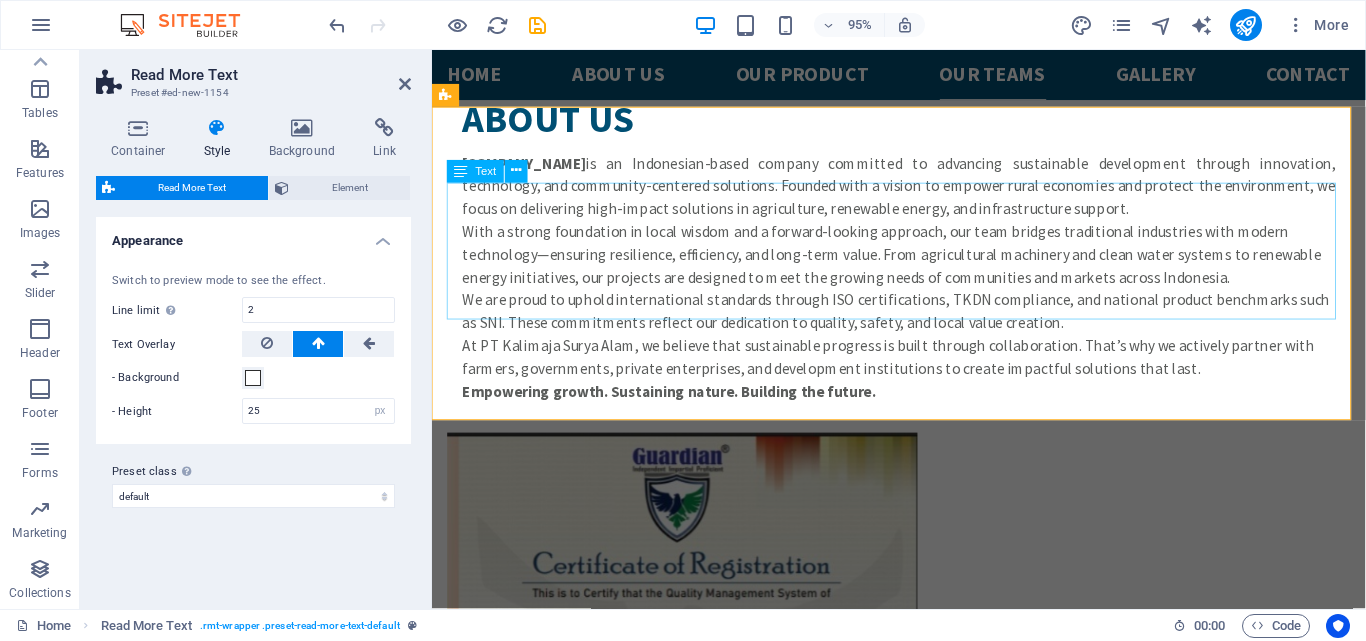 scroll, scrollTop: 4465, scrollLeft: 0, axis: vertical 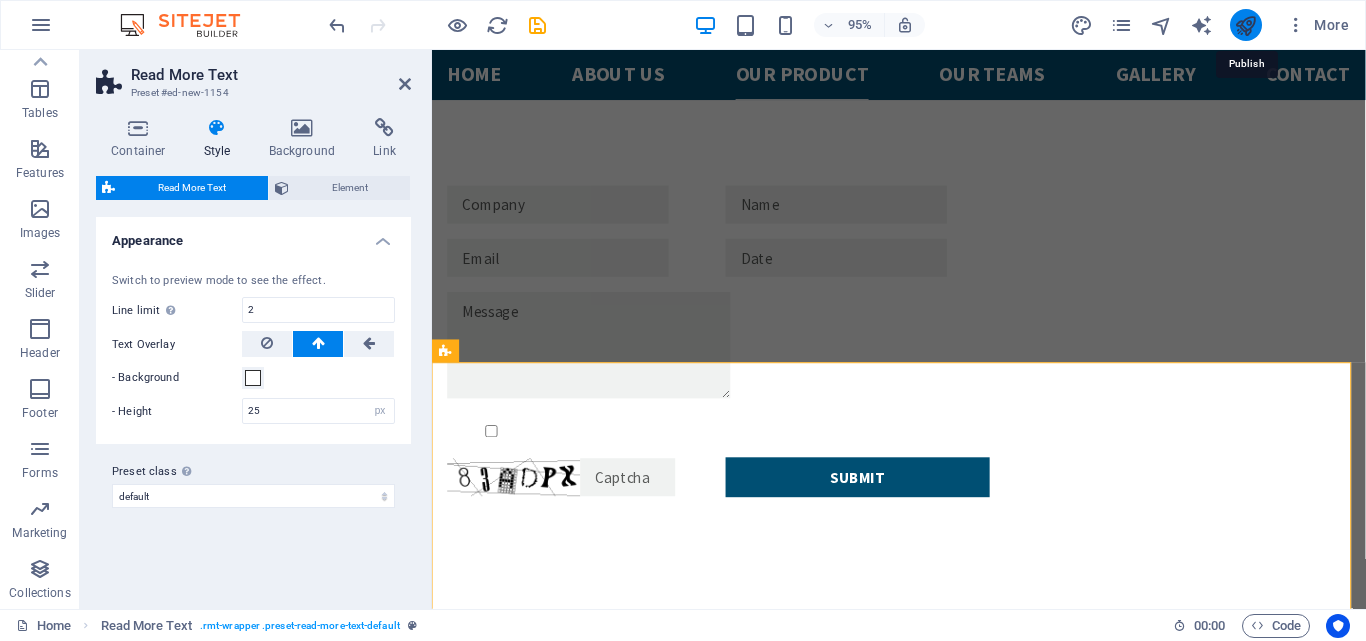 click at bounding box center [1245, 25] 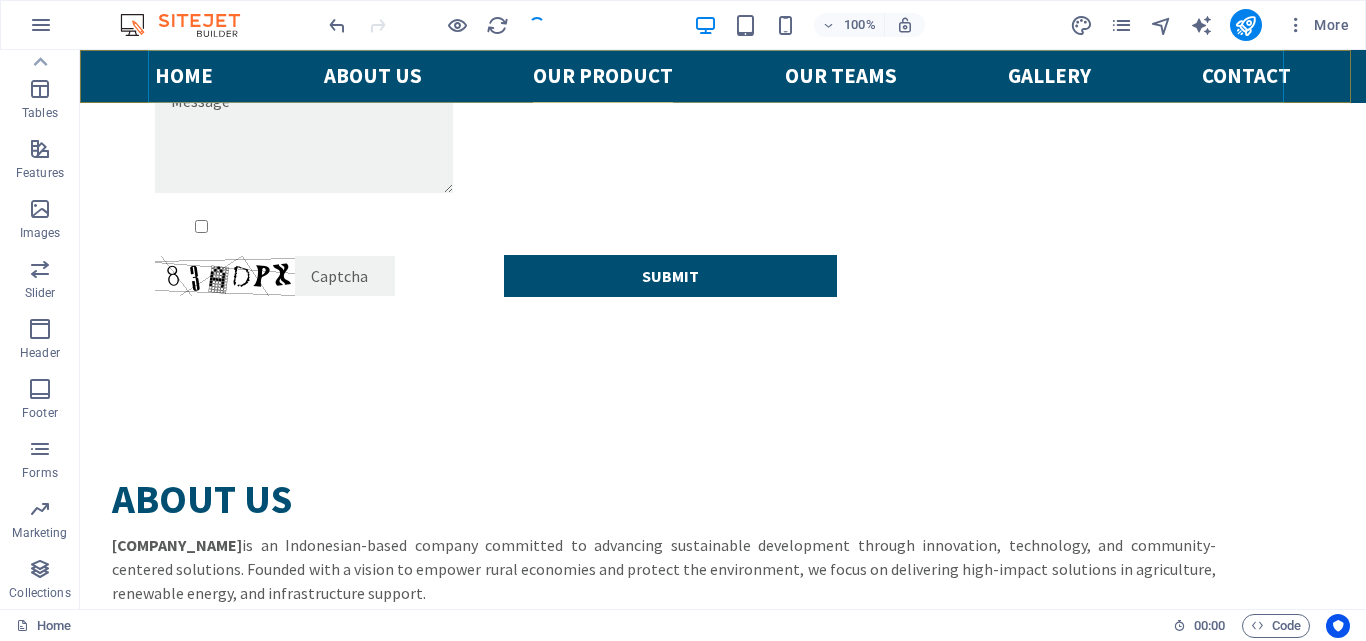 scroll, scrollTop: 4423, scrollLeft: 0, axis: vertical 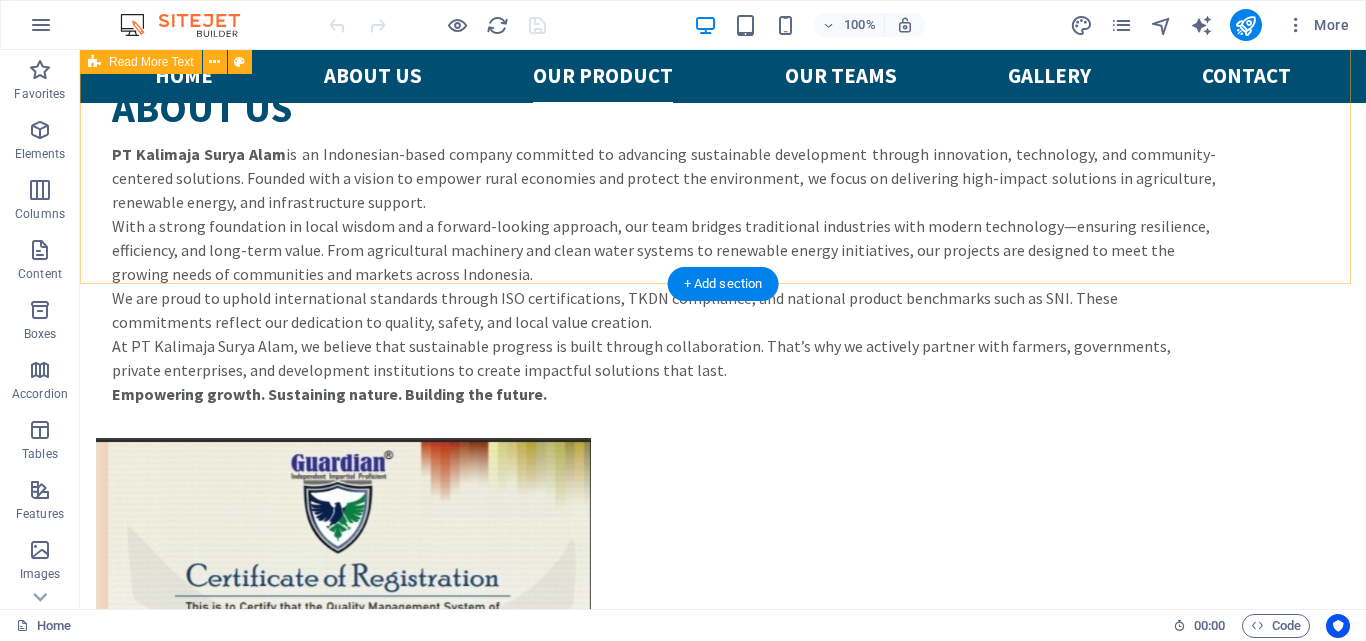 click on "Lorem ipsum dolor sit amet, consectetur adipiscing elit. Vestibulum laoreet, nunc eget laoreet sagittis, quam ligula sodales orci, congue imperdiet eros tortor ac lectus. Duis eget nisl orci. Aliquam mattis purus non mauris blandit id luctus felis convallis. Integer varius egestas vestibulum. Nullam a dolor arcu, ac tempor elit. Donec. Lorem ipsum dolor sit amet, consectetur adipiscing elit. Proin blandit nunc sed sem dictum id feugiat quam blandit. Donec nec sem sed arcu interdum commodo ac ac diam. Donec consequat semper rutrum. Vestibulum et mauris elit. Vestibulum mauris lacus, ultricies. Duis nisl nibh, egestas at fermentum at, viverra et purus. Maecenas lobortis odio id sapien facilisis elementum. Curabitur et magna justo, et gravida augue. Sed tristique pellentesque arcu quis tempo. Read more" at bounding box center (723, 5319) 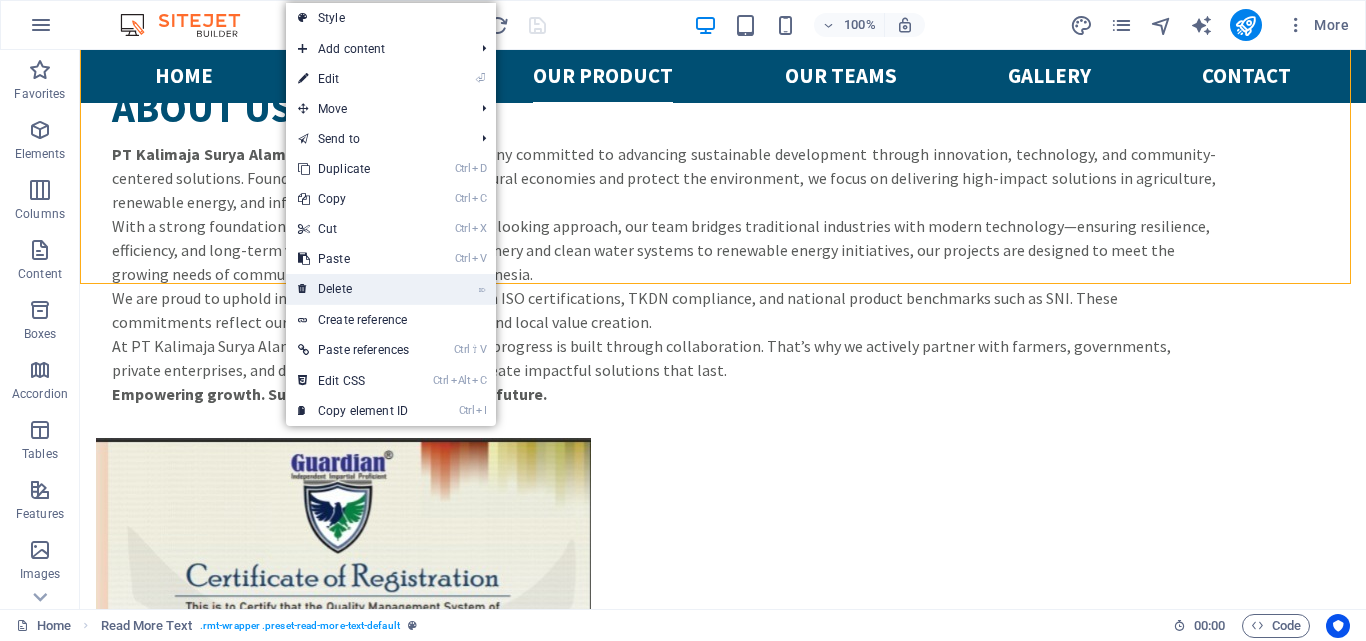 click on "⌦  Delete" at bounding box center [353, 289] 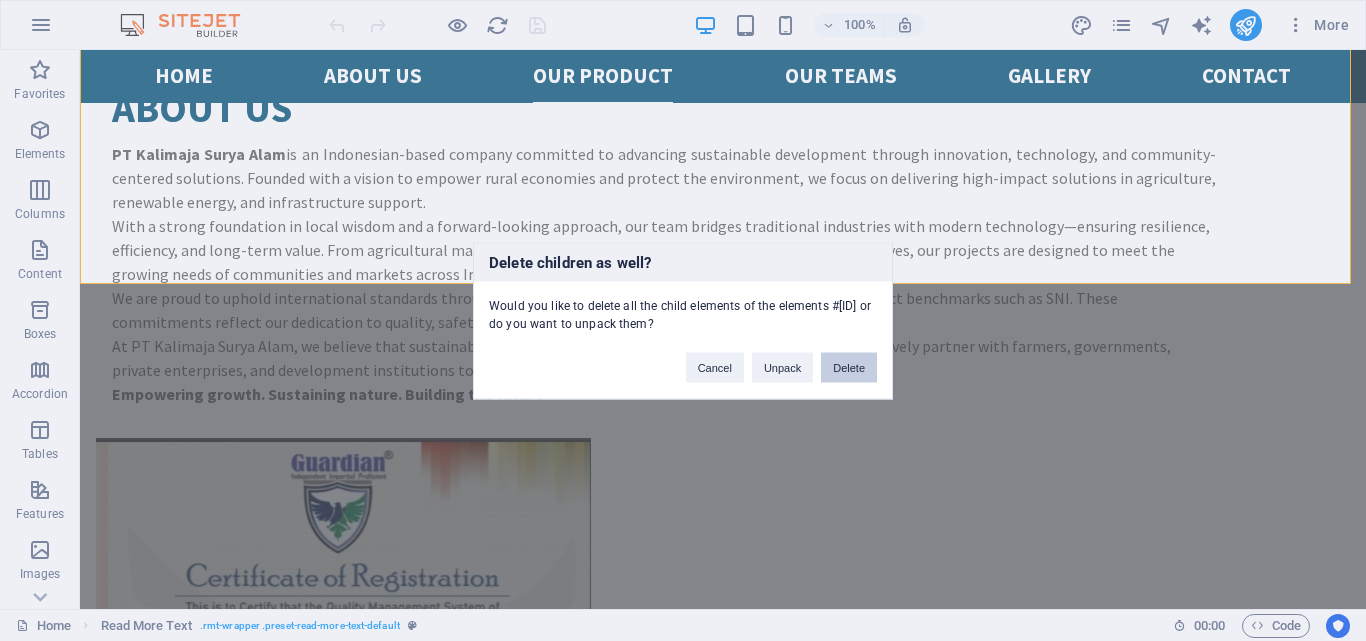 click on "Delete" at bounding box center (849, 367) 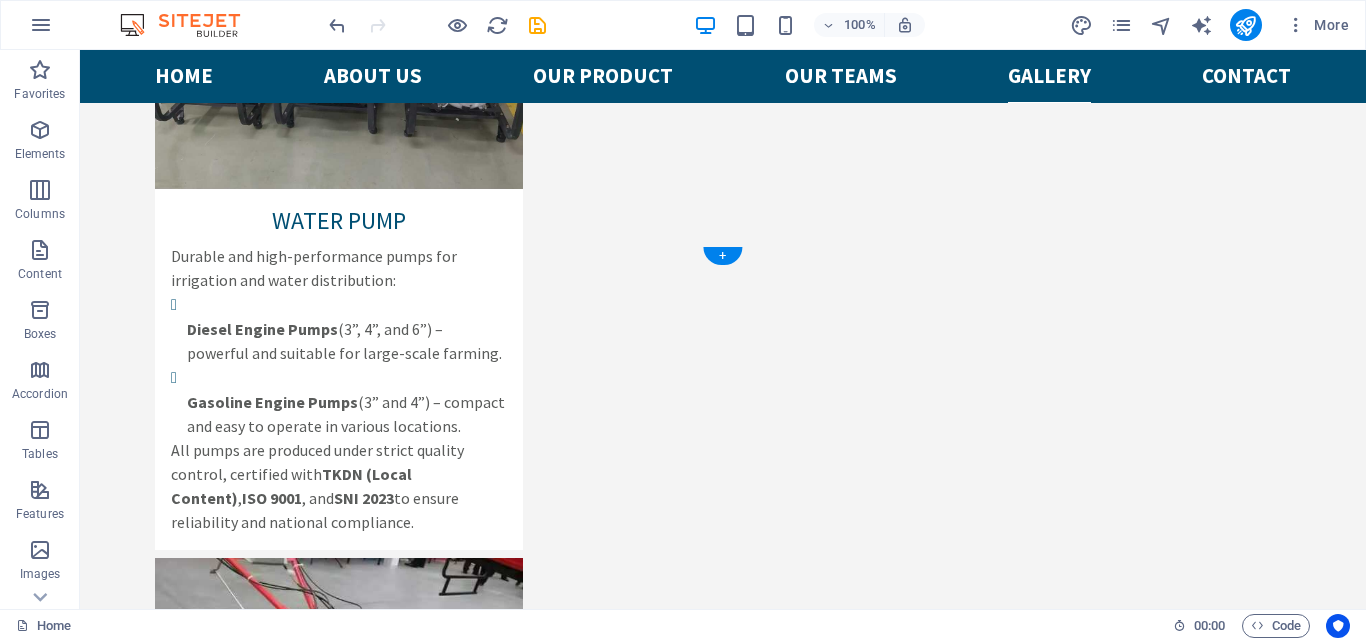 scroll, scrollTop: 6168, scrollLeft: 0, axis: vertical 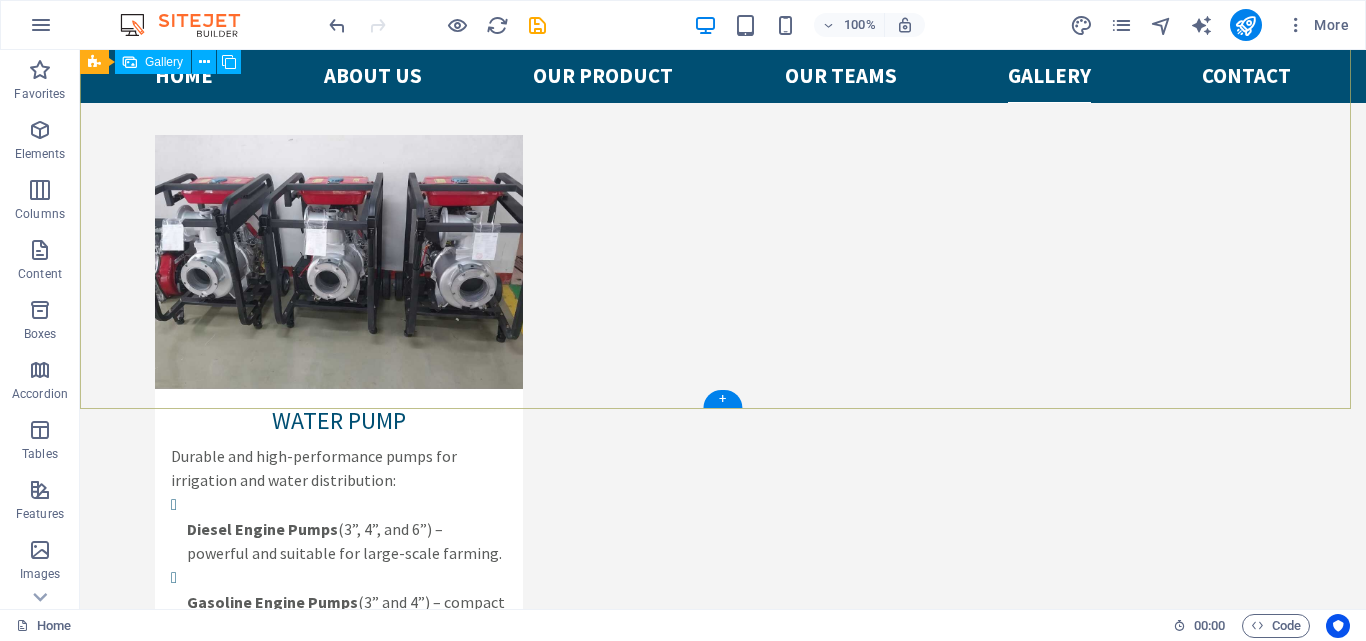 click at bounding box center [1044, 6379] 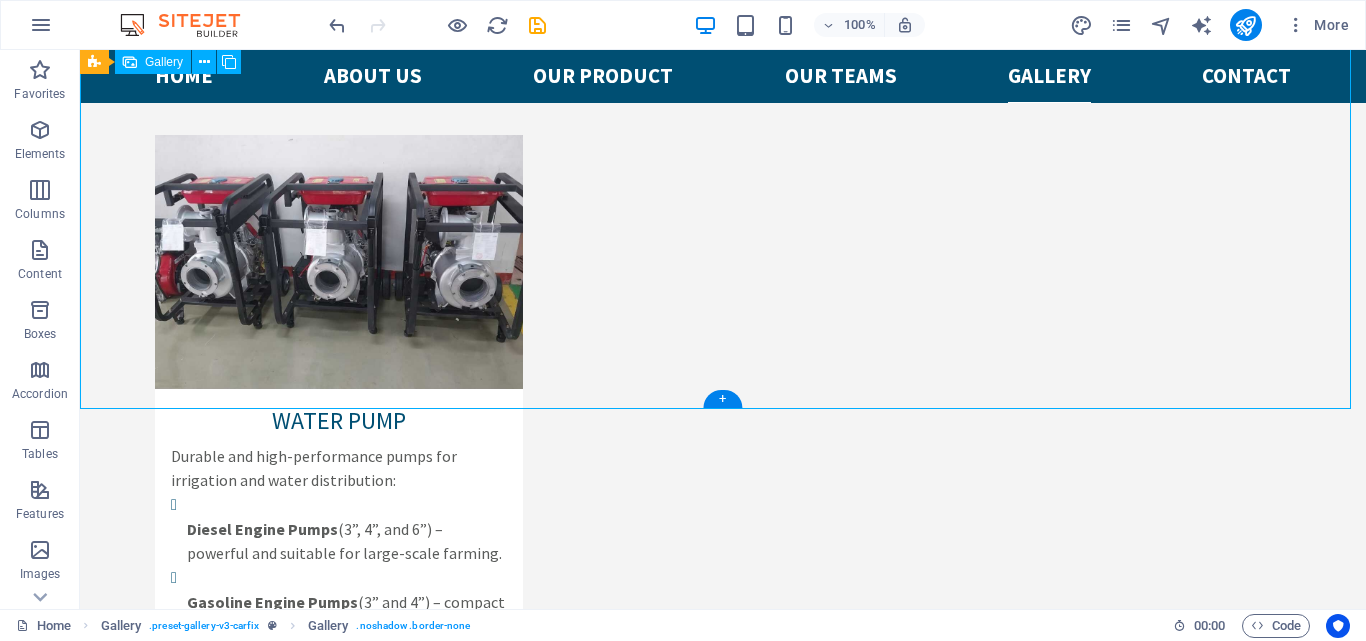 click at bounding box center [1044, 6379] 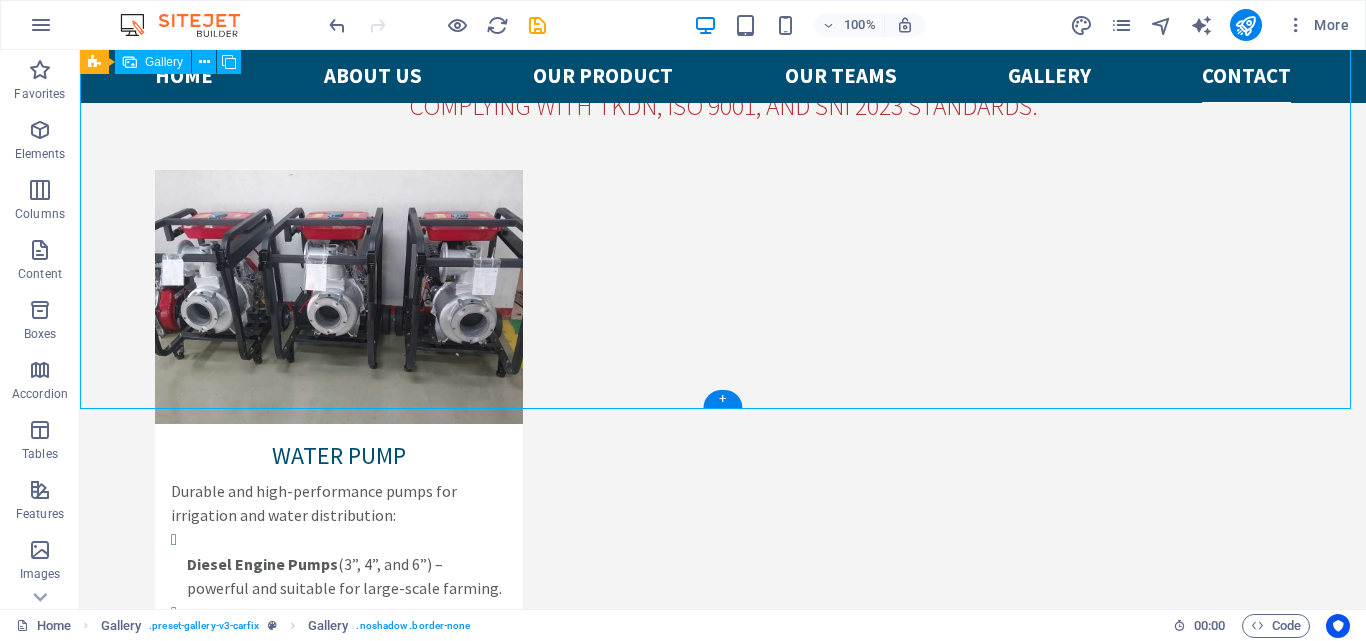 select on "4" 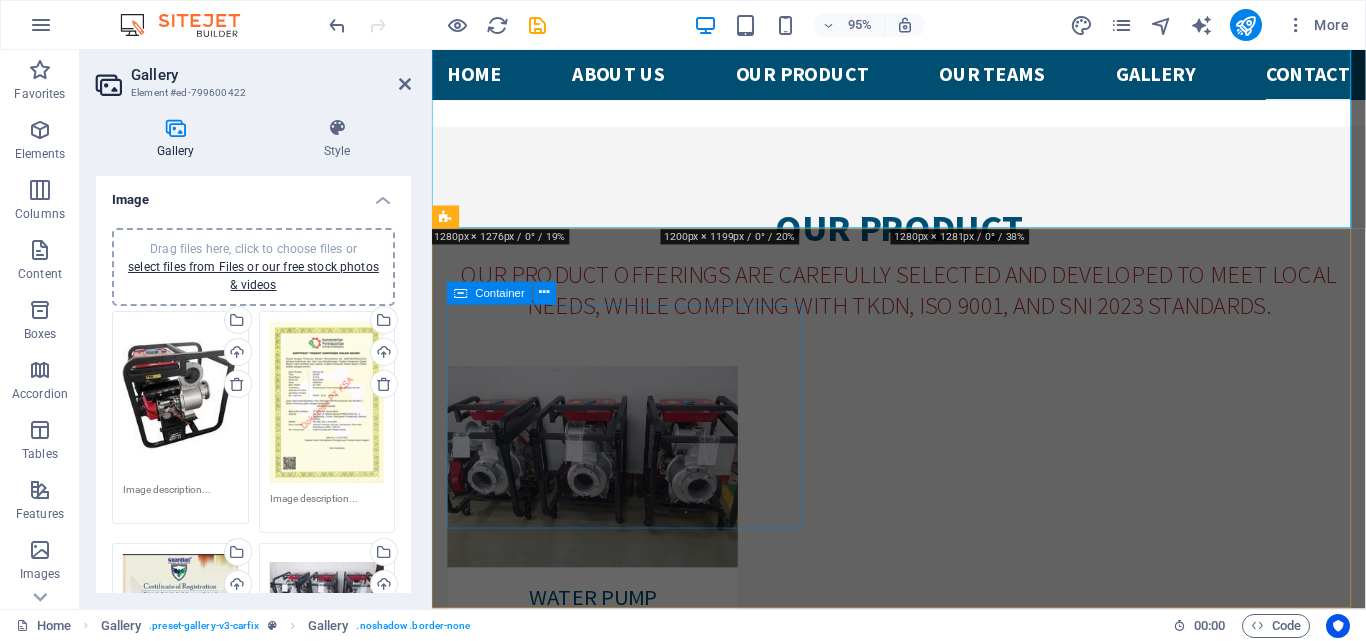 scroll, scrollTop: 6250, scrollLeft: 0, axis: vertical 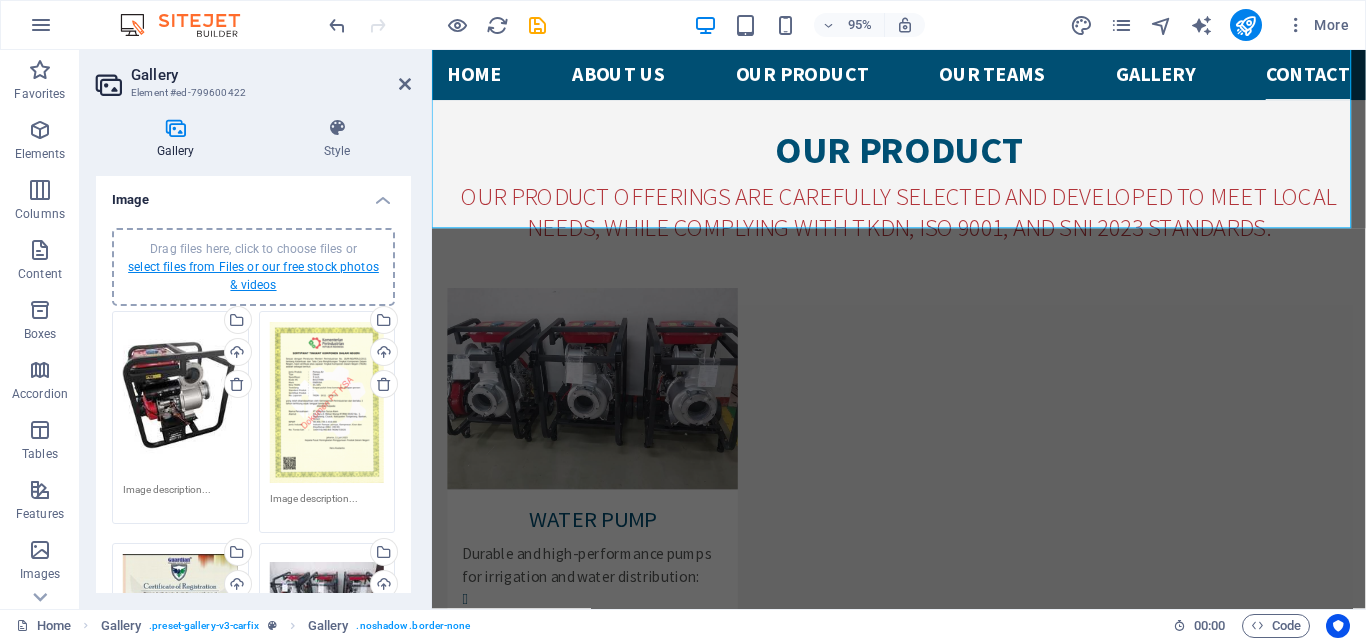 click on "select files from Files or our free stock photos & videos" at bounding box center (253, 276) 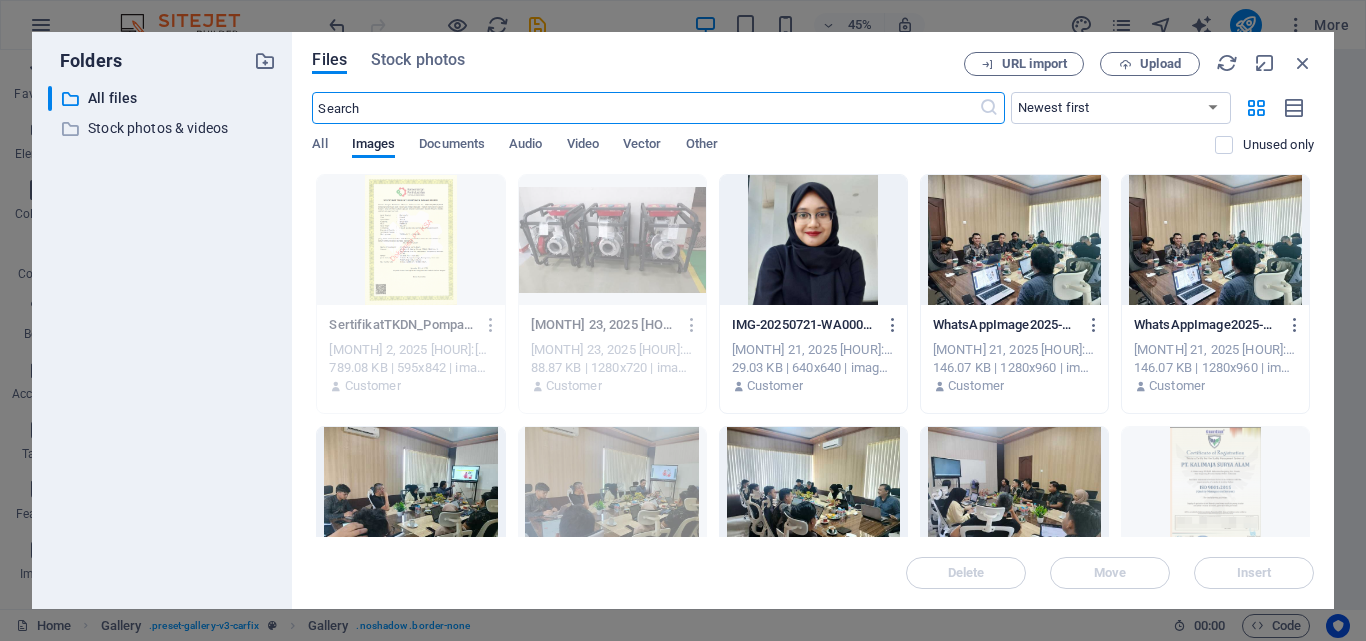 scroll, scrollTop: 6025, scrollLeft: 0, axis: vertical 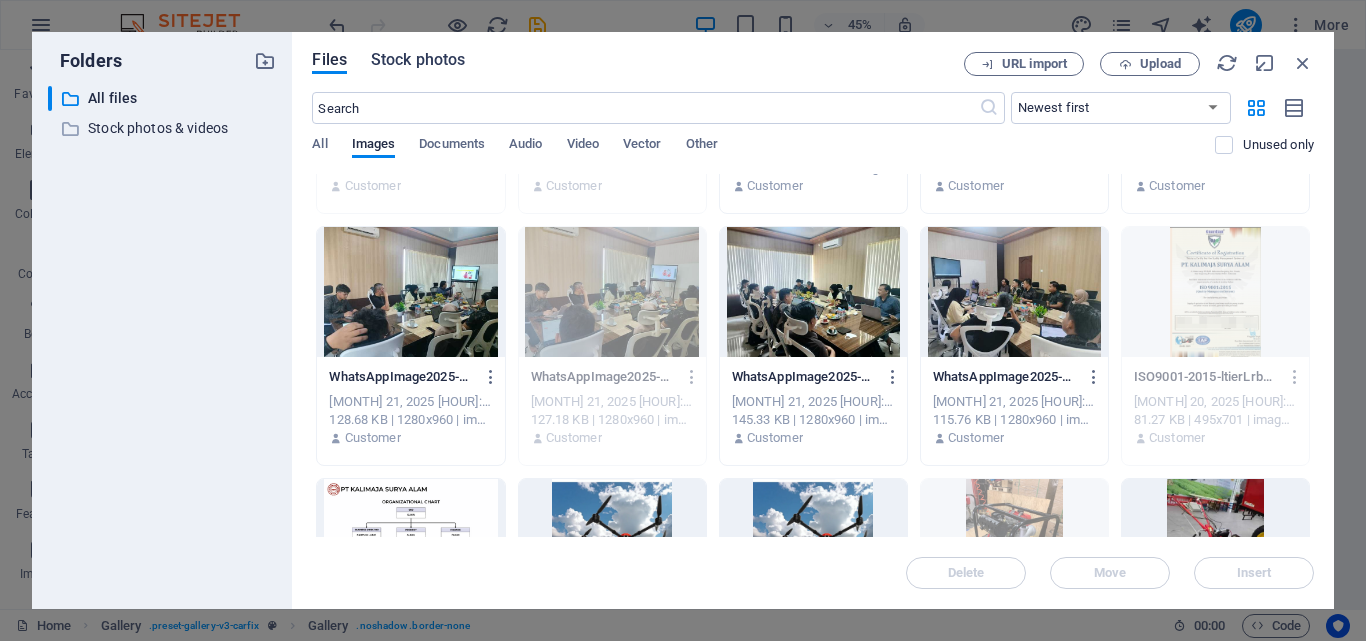 click on "Stock photos" at bounding box center (418, 60) 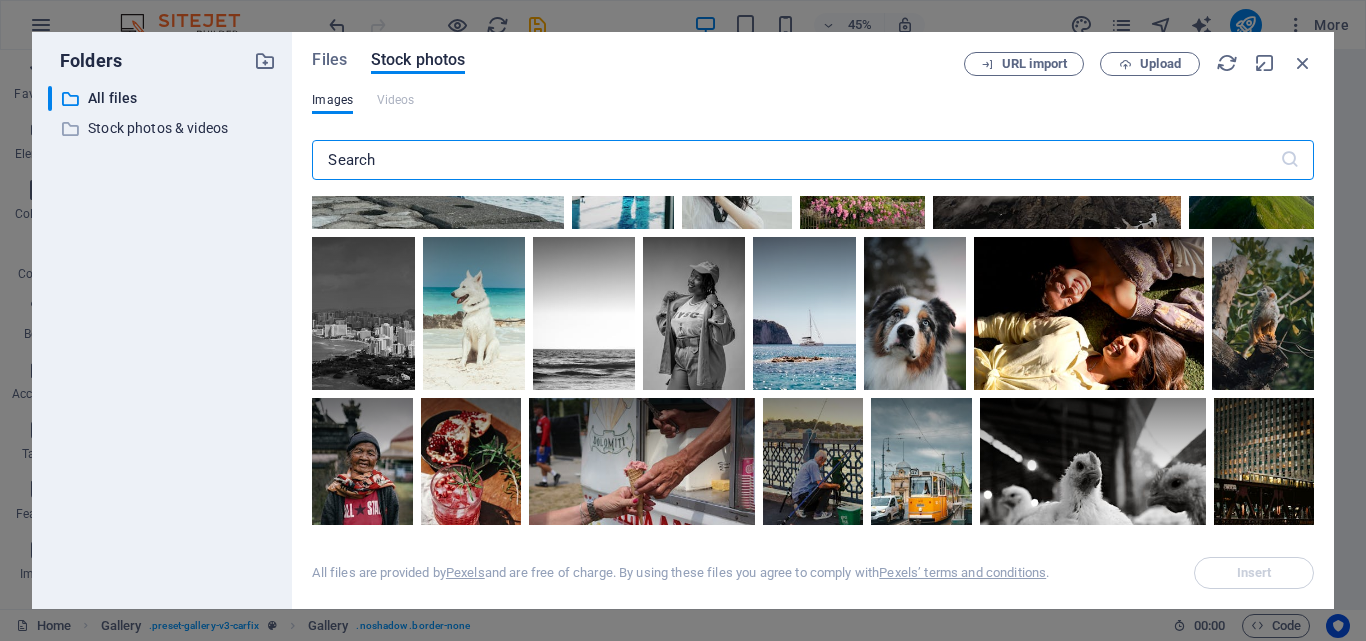 scroll, scrollTop: 6400, scrollLeft: 0, axis: vertical 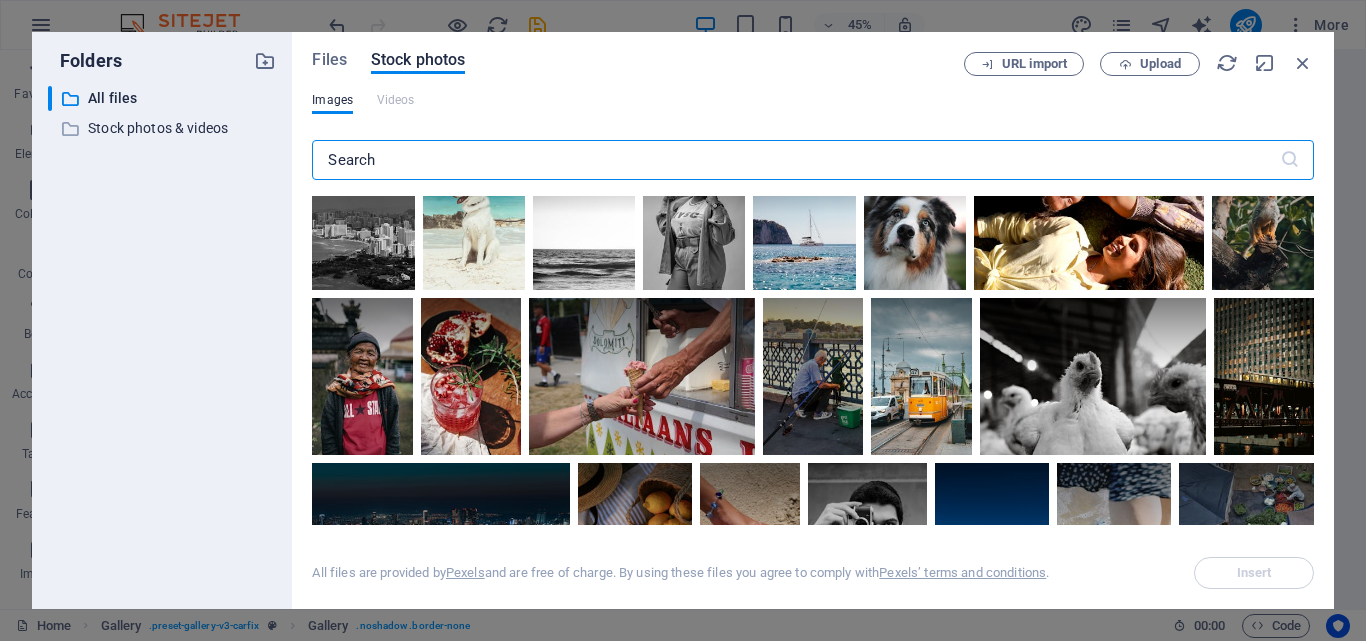 click at bounding box center [1251, 46] 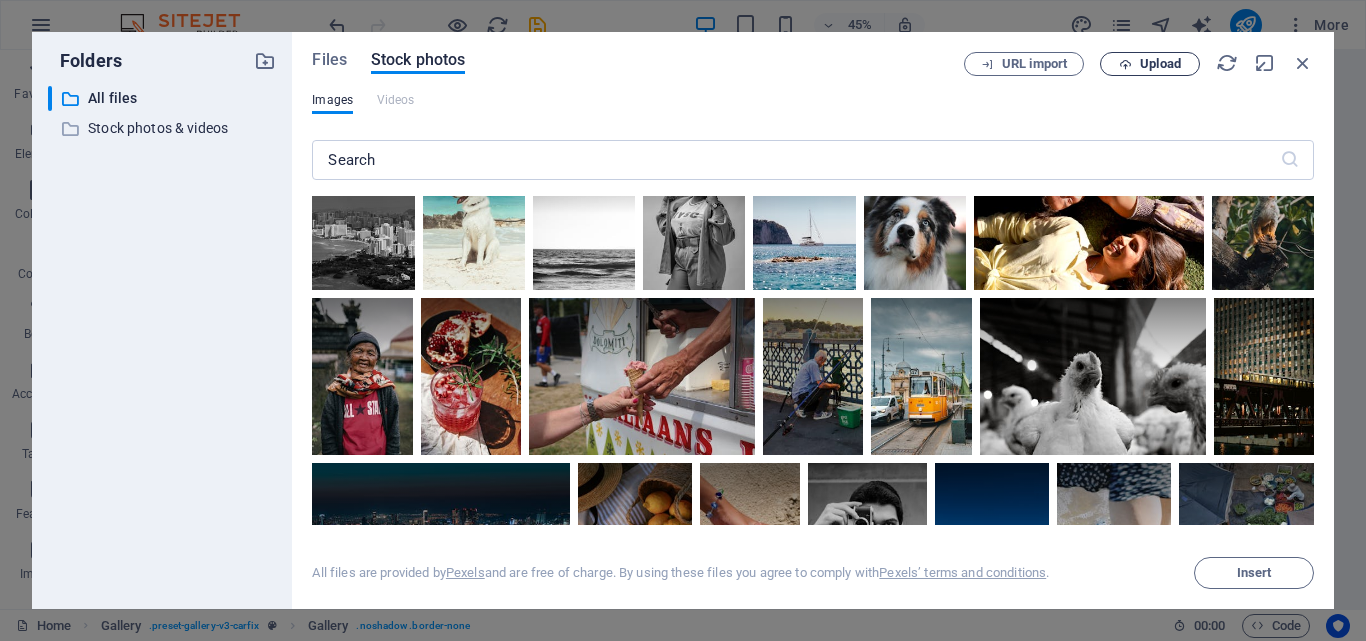 click on "Upload" at bounding box center (1160, 64) 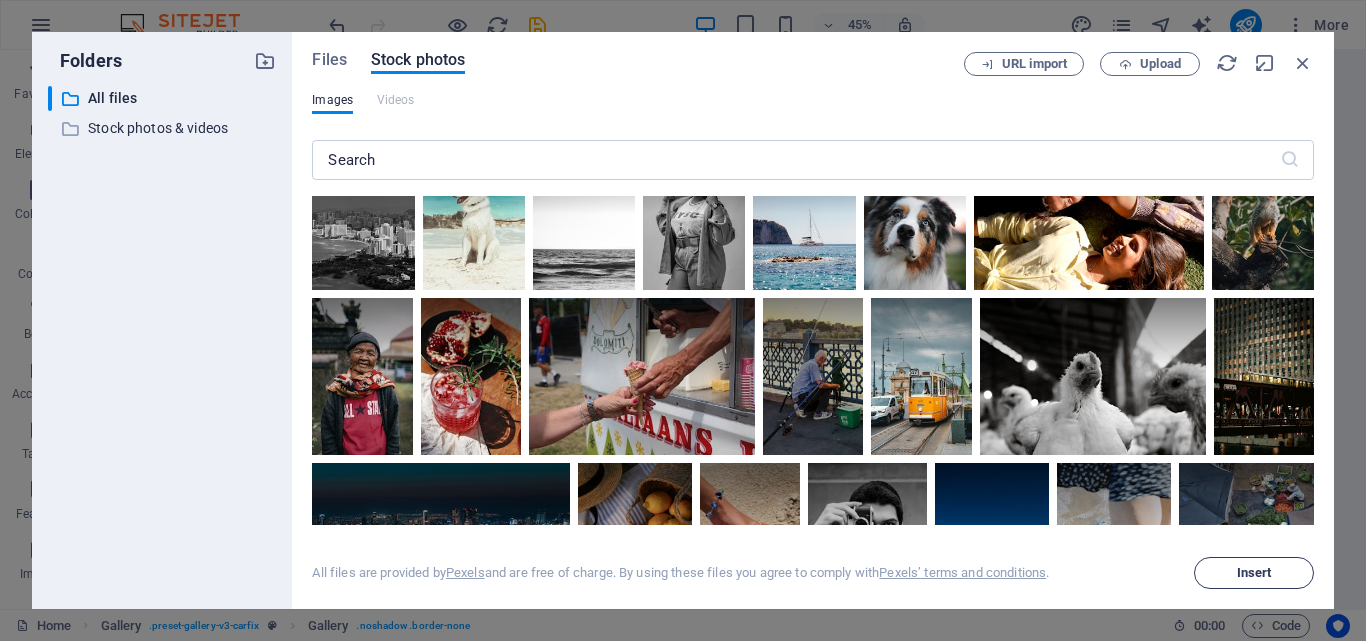 click on "Insert" at bounding box center (1254, 573) 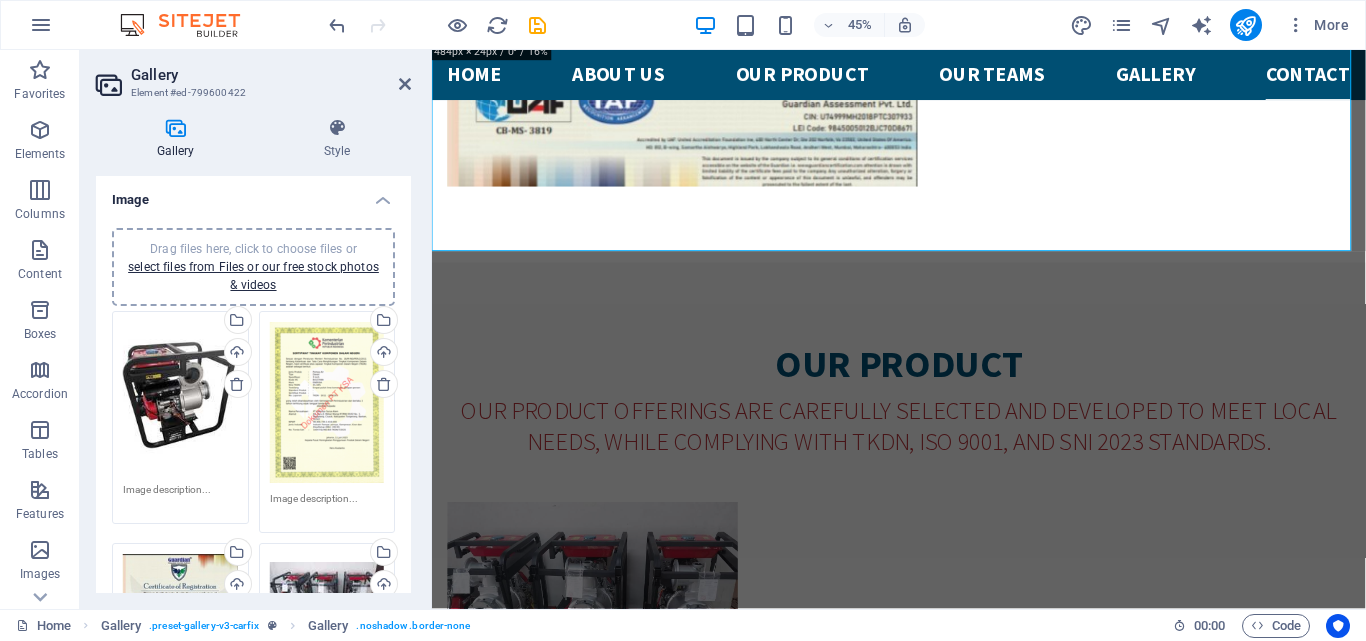scroll, scrollTop: 6250, scrollLeft: 0, axis: vertical 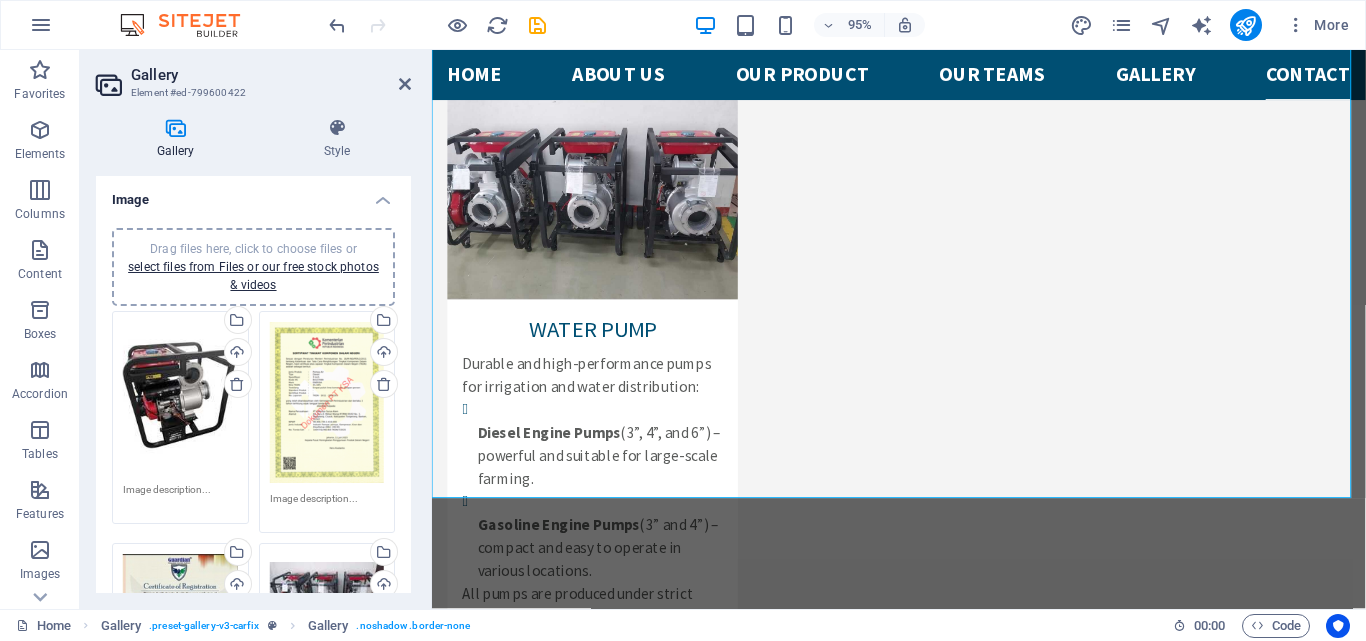 click at bounding box center (175, 128) 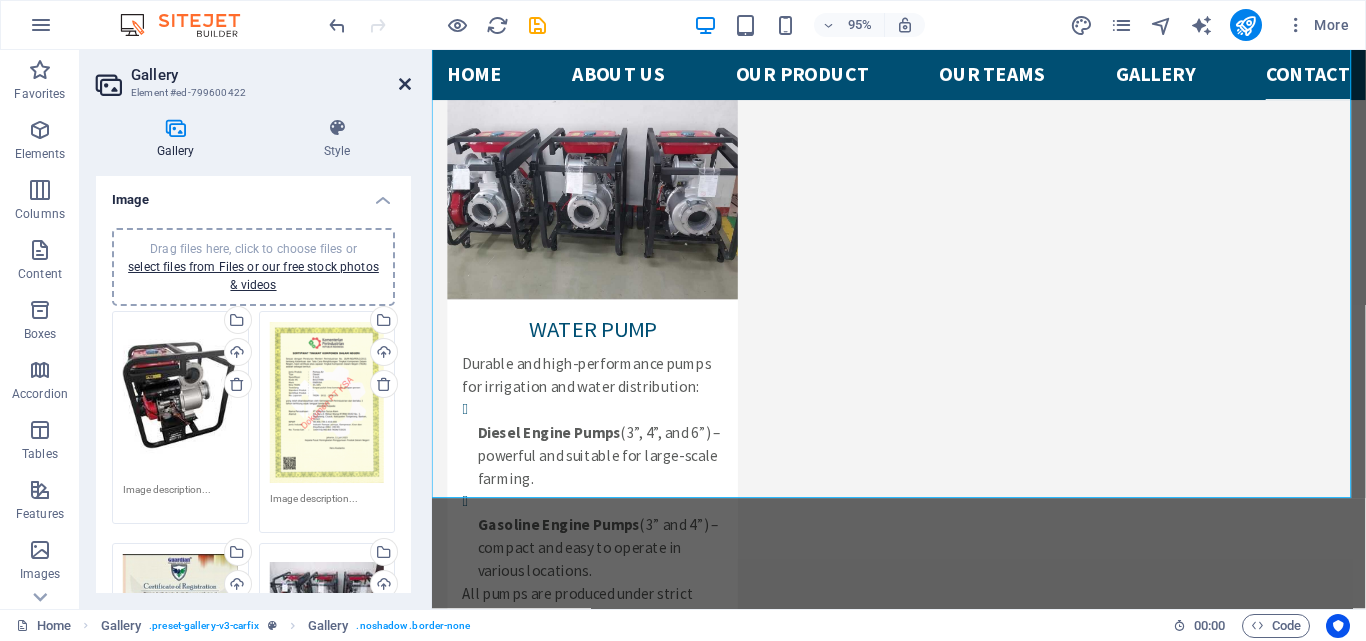 click at bounding box center (405, 84) 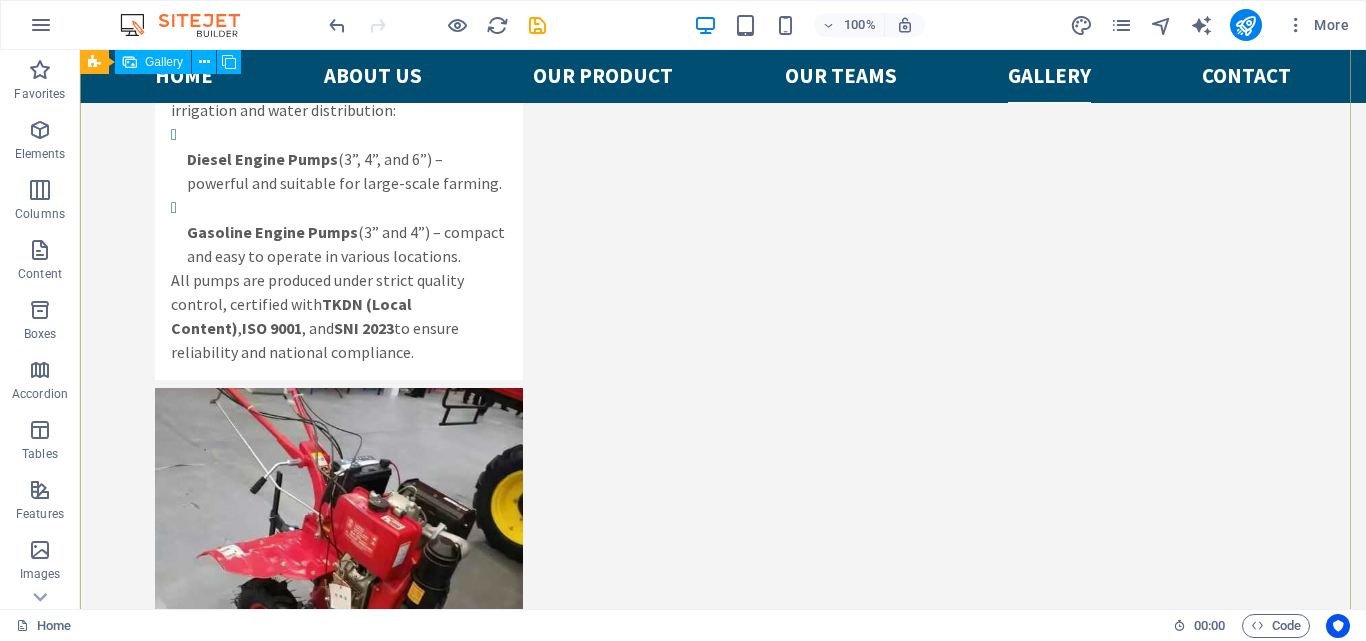 scroll, scrollTop: 6539, scrollLeft: 0, axis: vertical 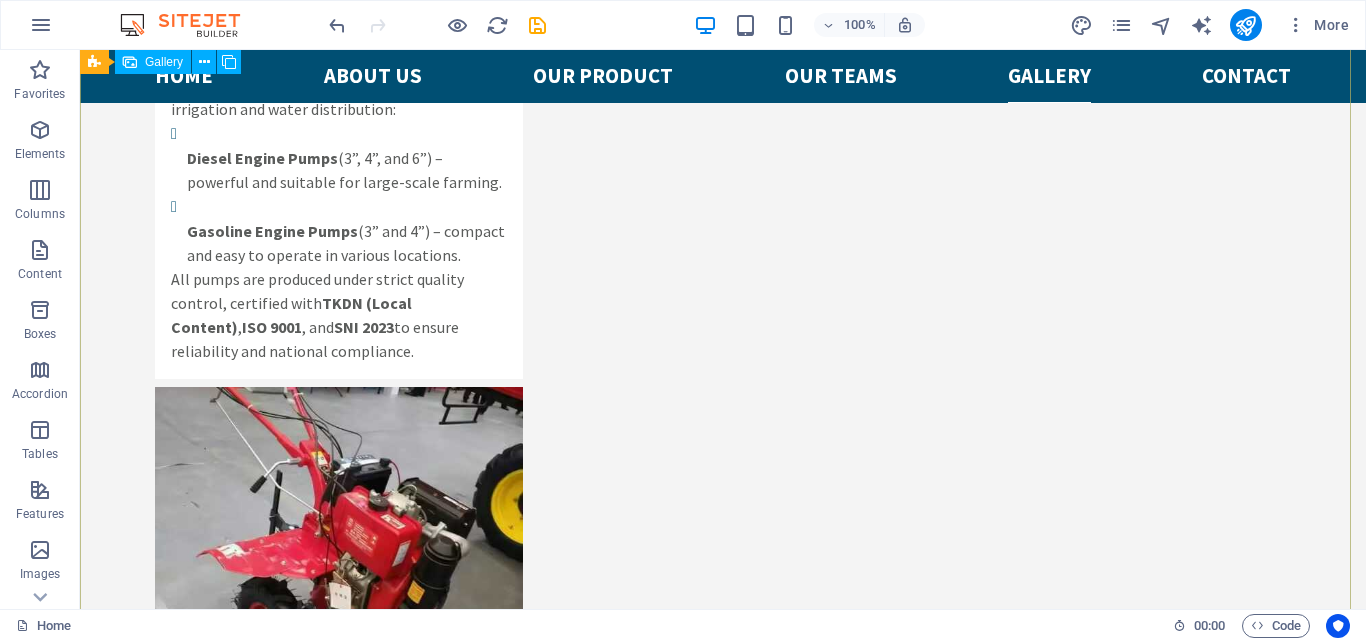 click at bounding box center (401, 6651) 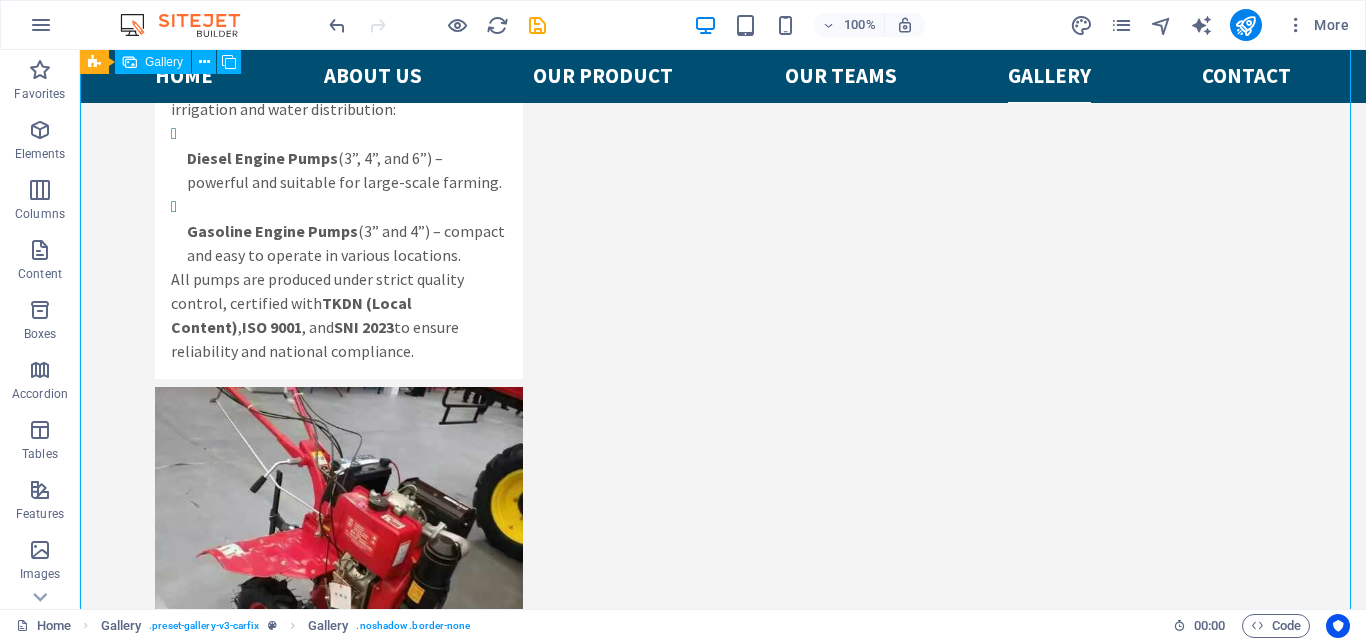click at bounding box center (401, 6651) 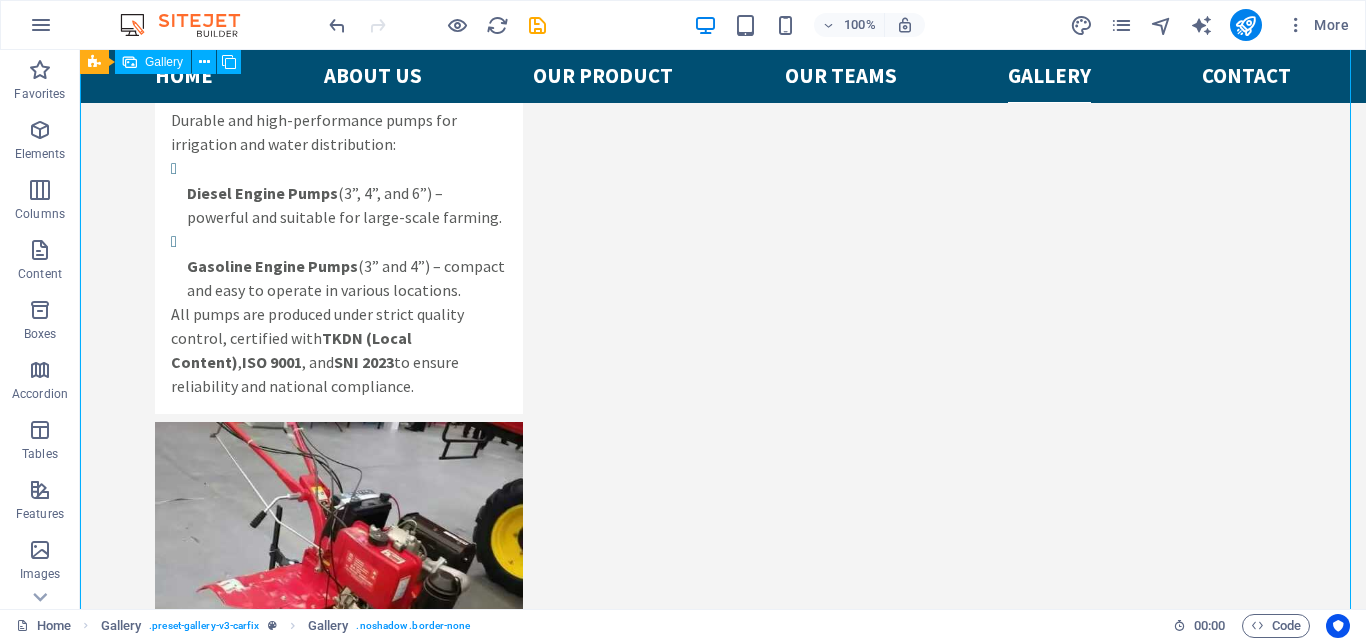 select on "4" 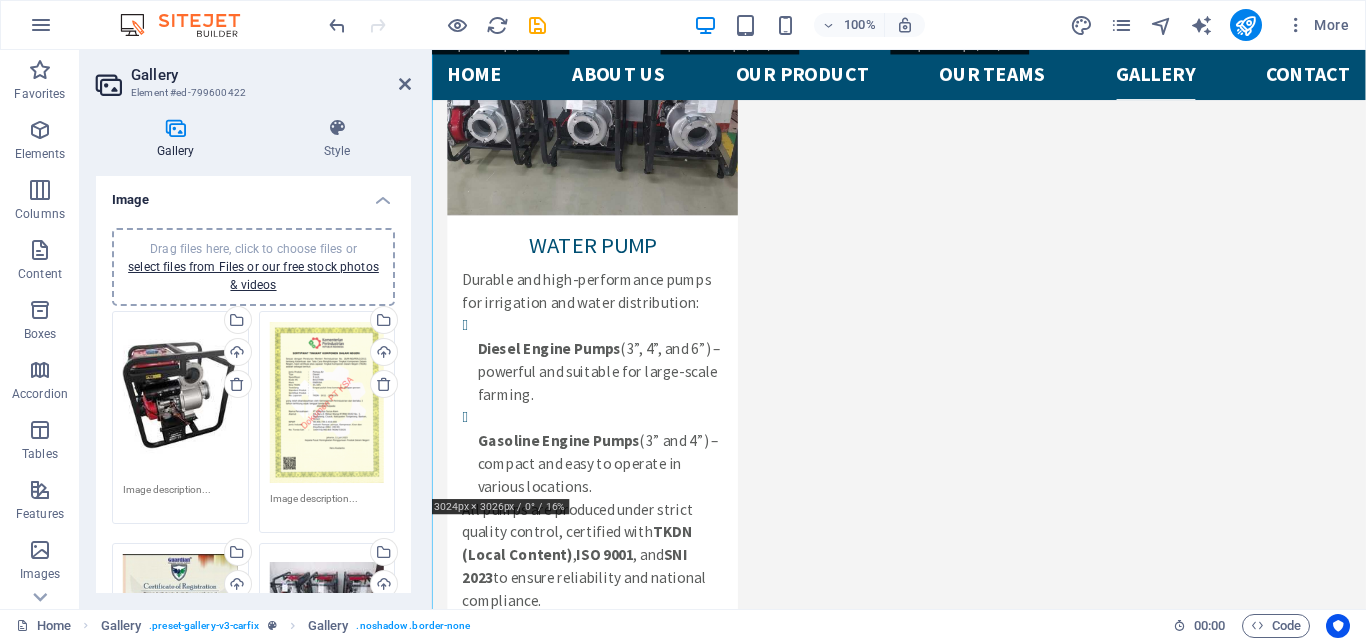 scroll, scrollTop: 6450, scrollLeft: 0, axis: vertical 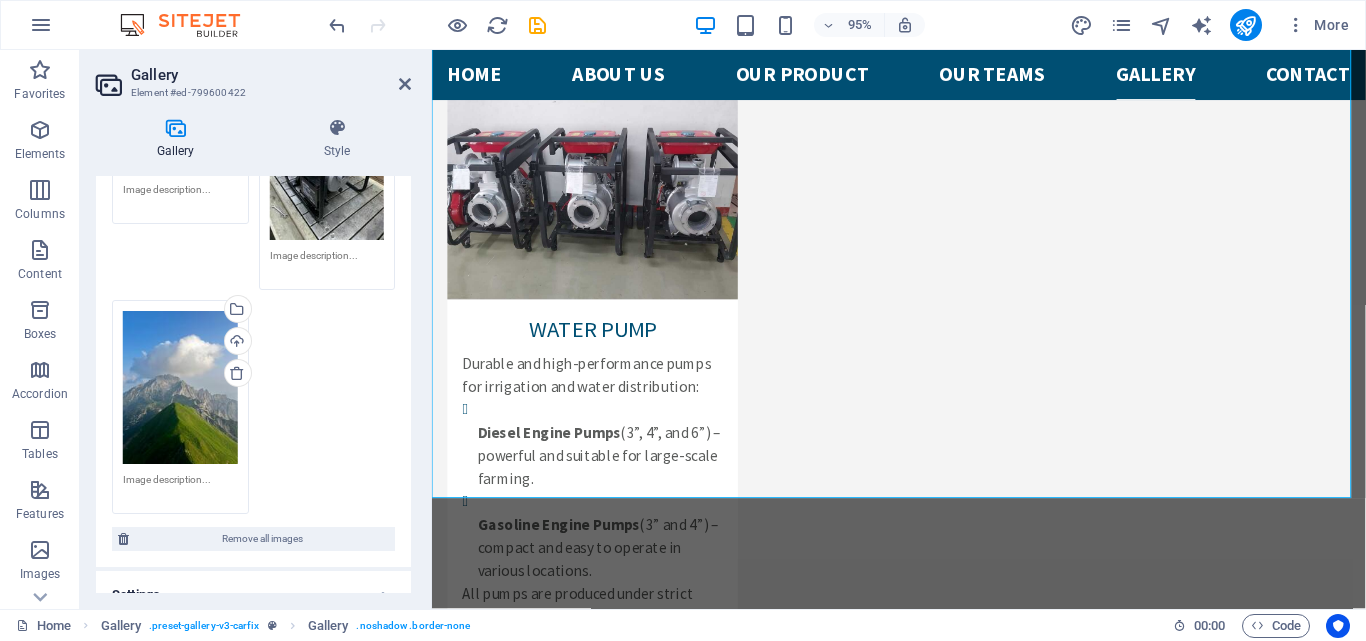 click on "Drag files here, click to choose files or select files from Files or our free stock photos & videos" at bounding box center [180, 387] 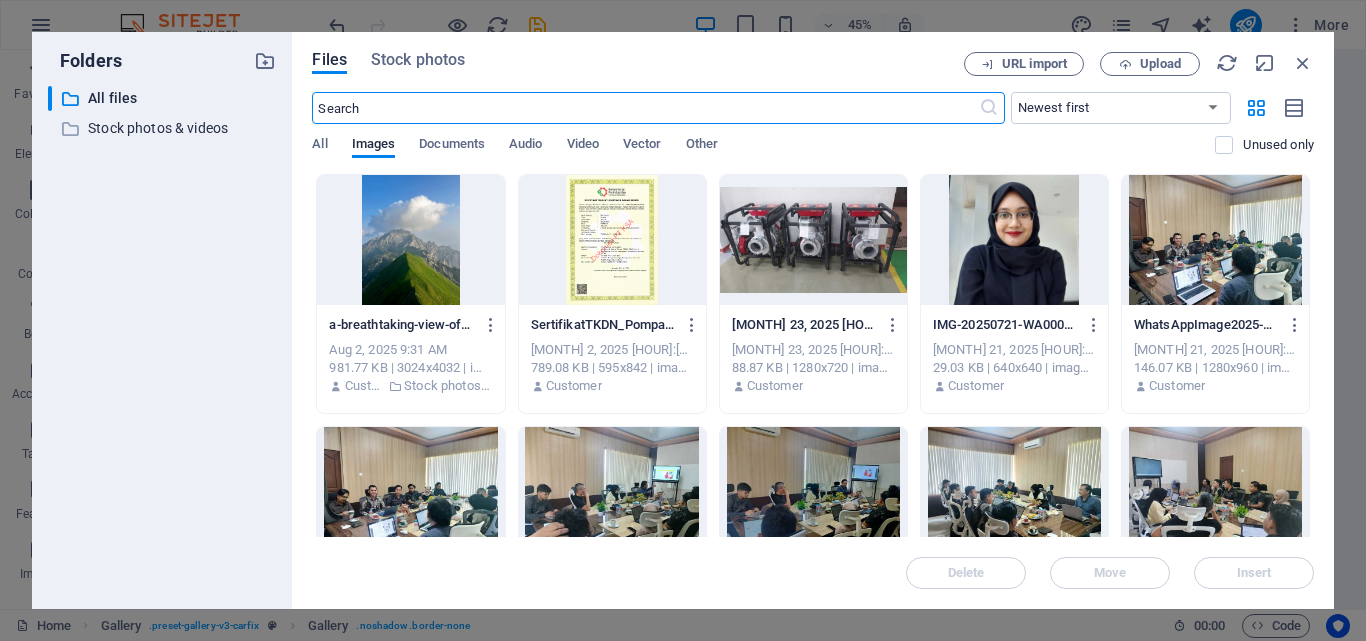 scroll, scrollTop: 6511, scrollLeft: 0, axis: vertical 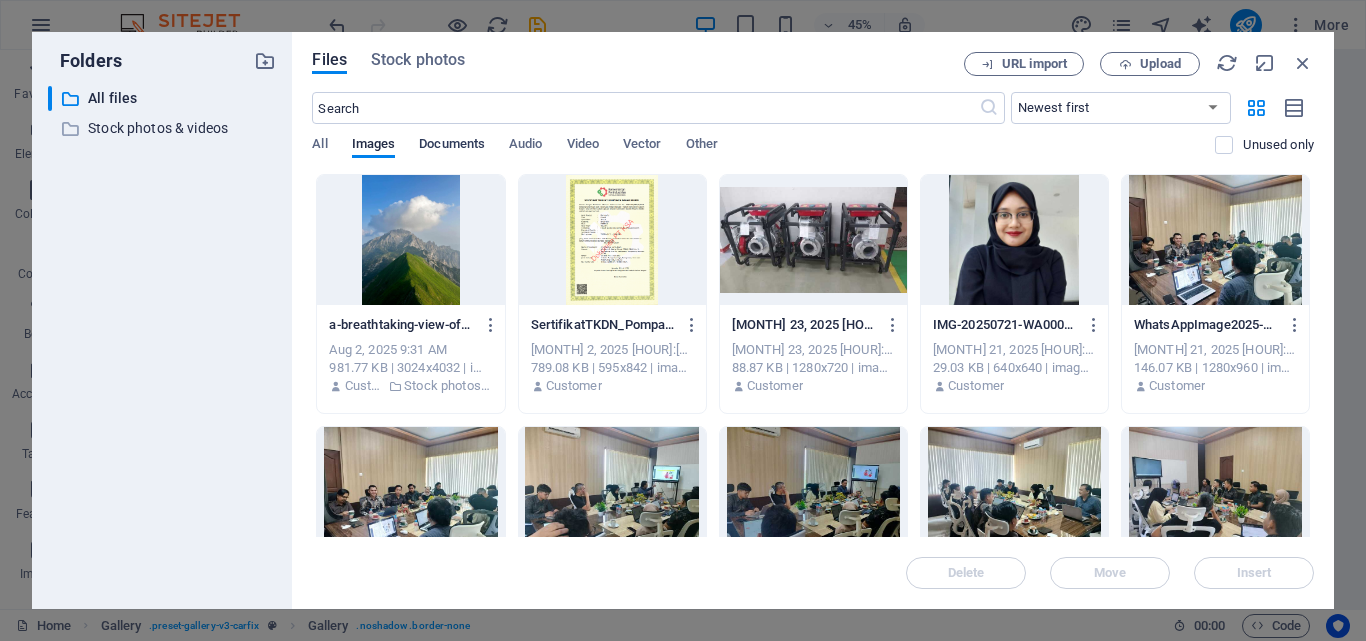 click on "Documents" at bounding box center [452, 146] 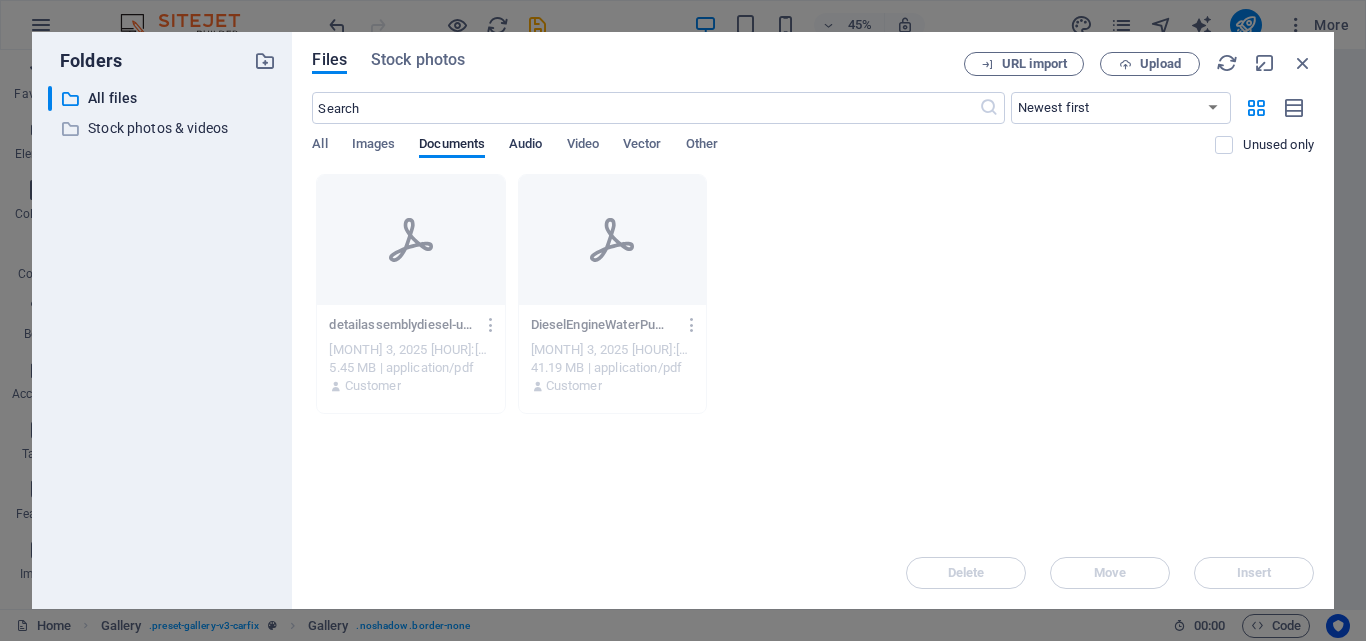 click on "Audio" at bounding box center (525, 146) 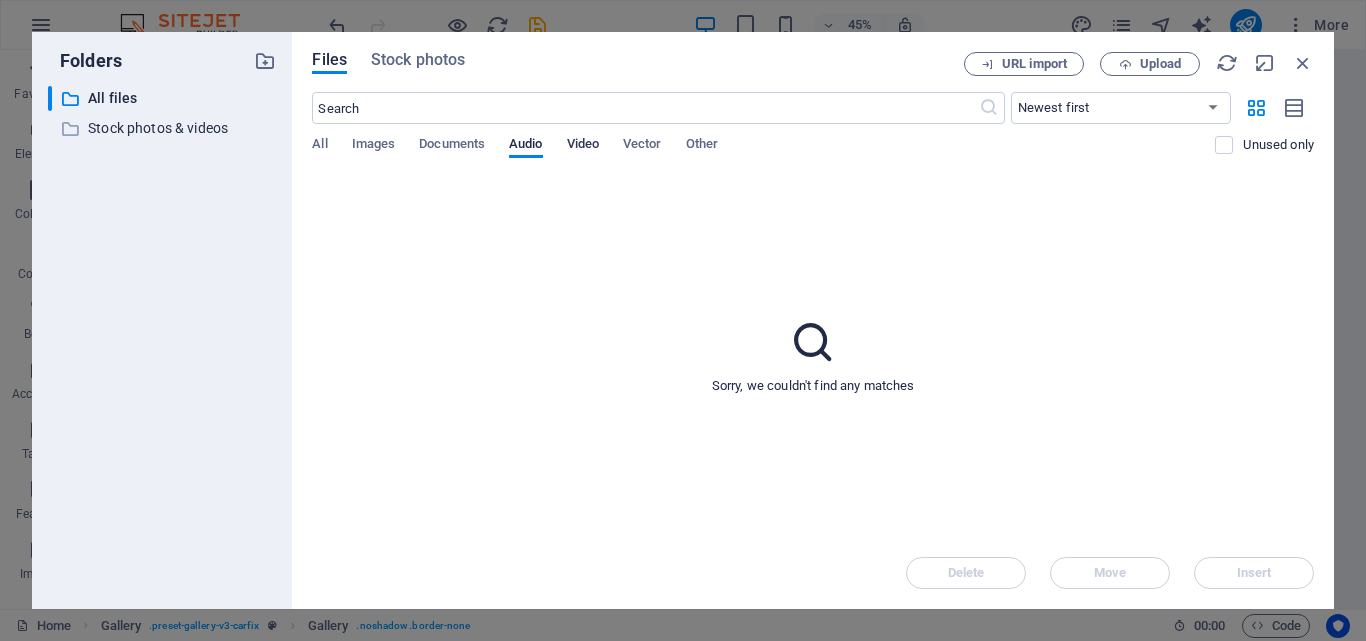 click on "Video" at bounding box center [583, 146] 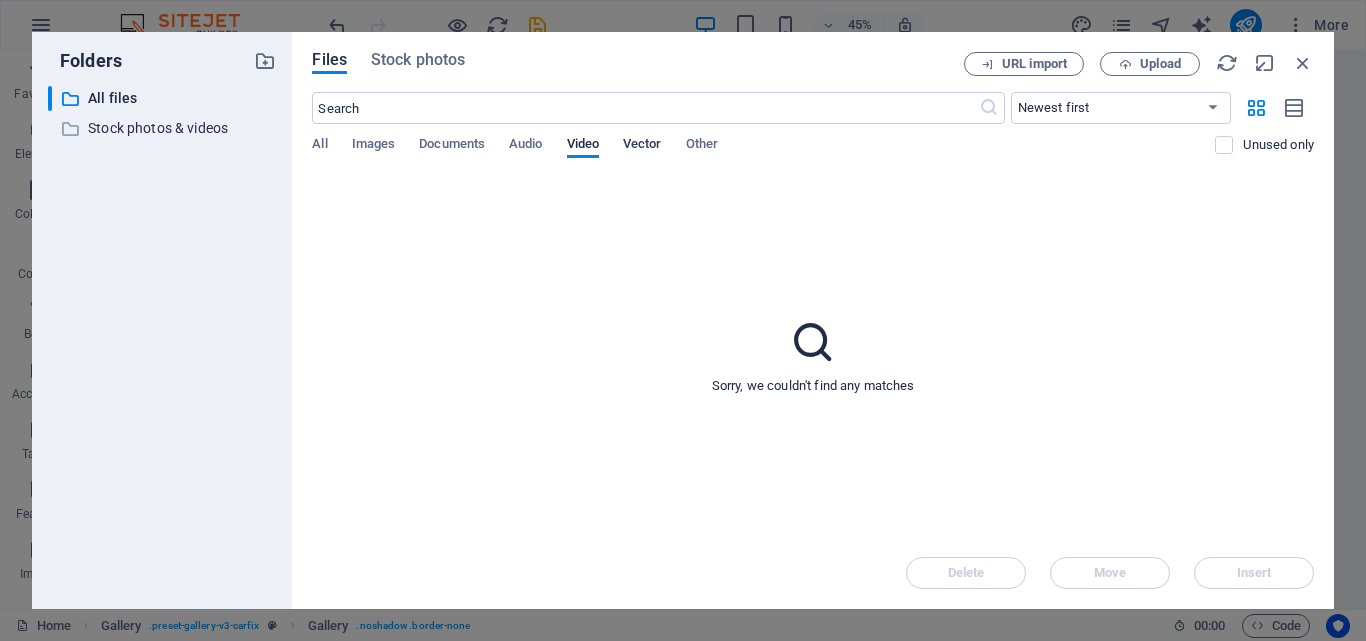 click on "Vector" at bounding box center [642, 146] 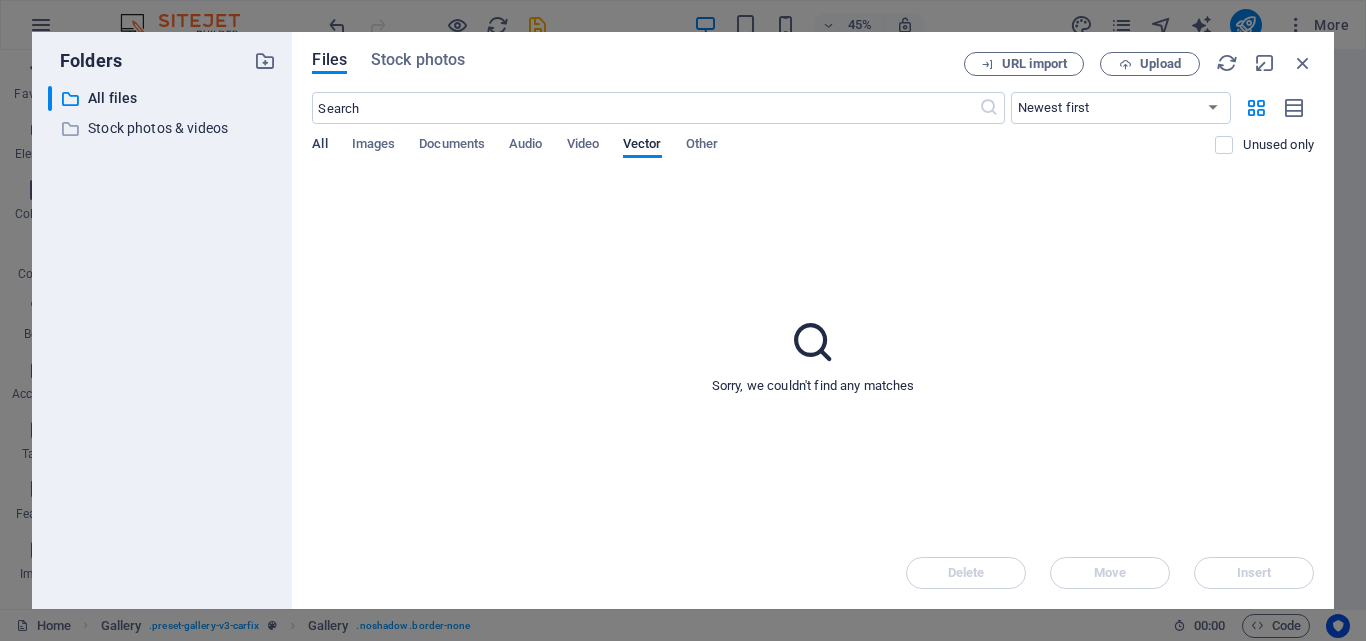 click on "All" at bounding box center (319, 146) 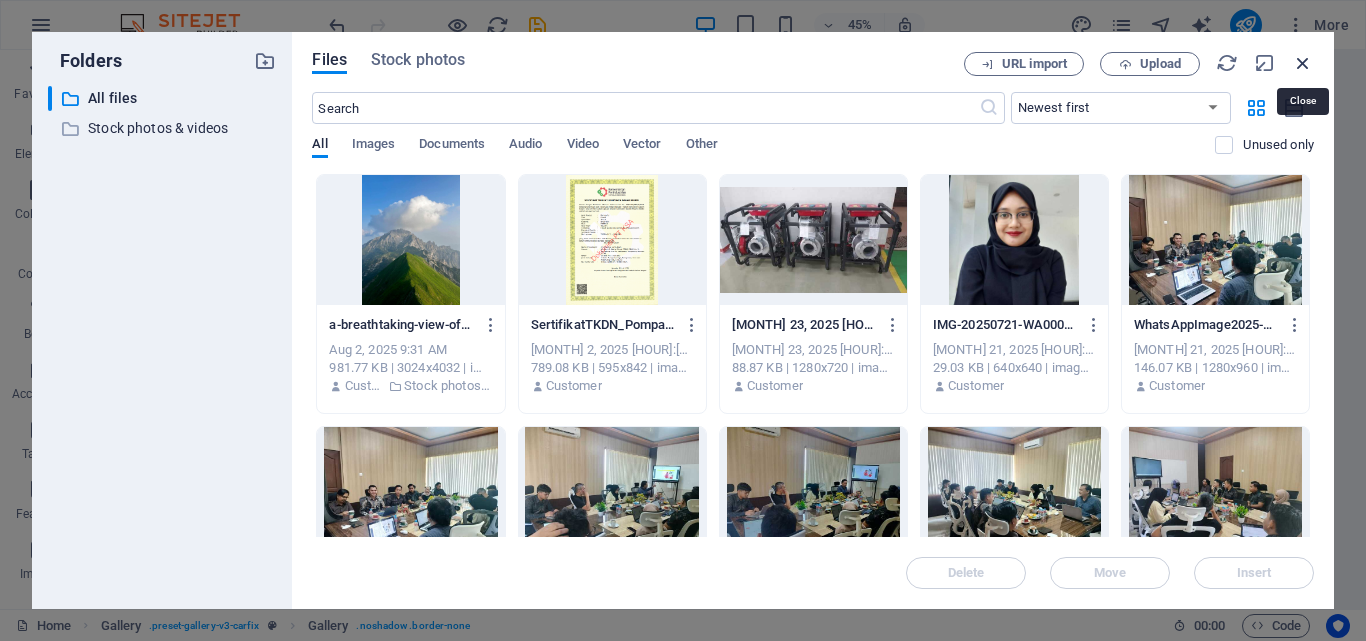click at bounding box center (1303, 63) 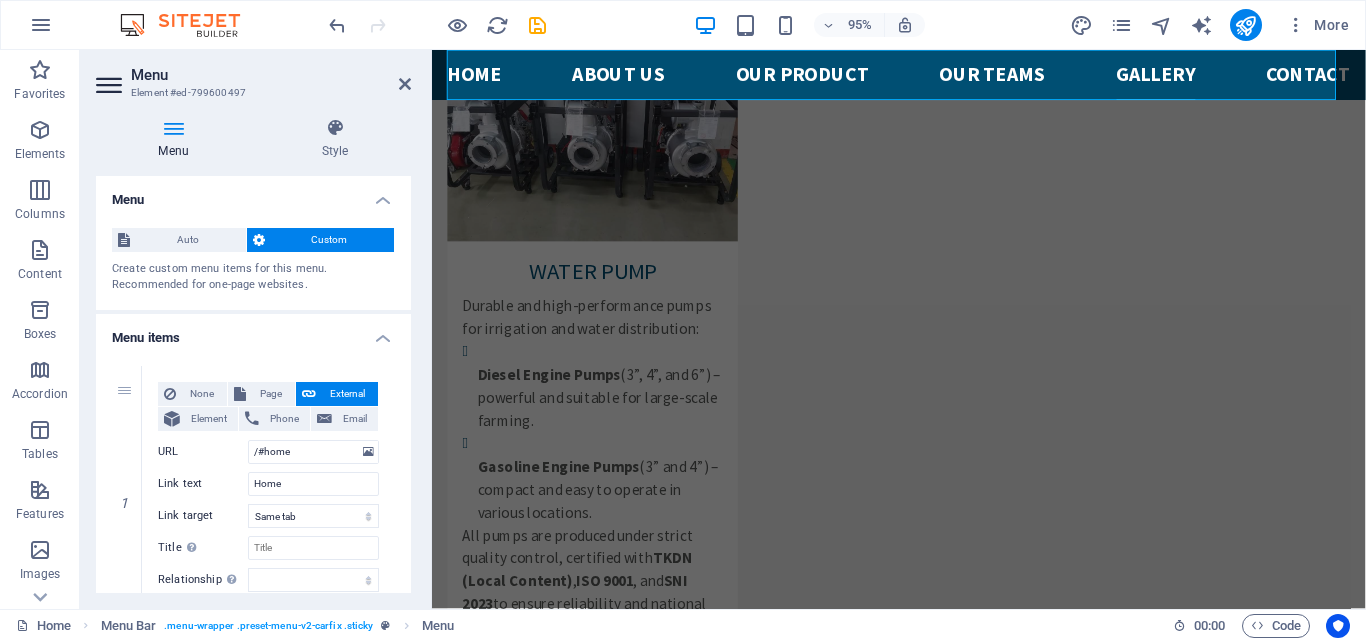 scroll, scrollTop: 6450, scrollLeft: 0, axis: vertical 